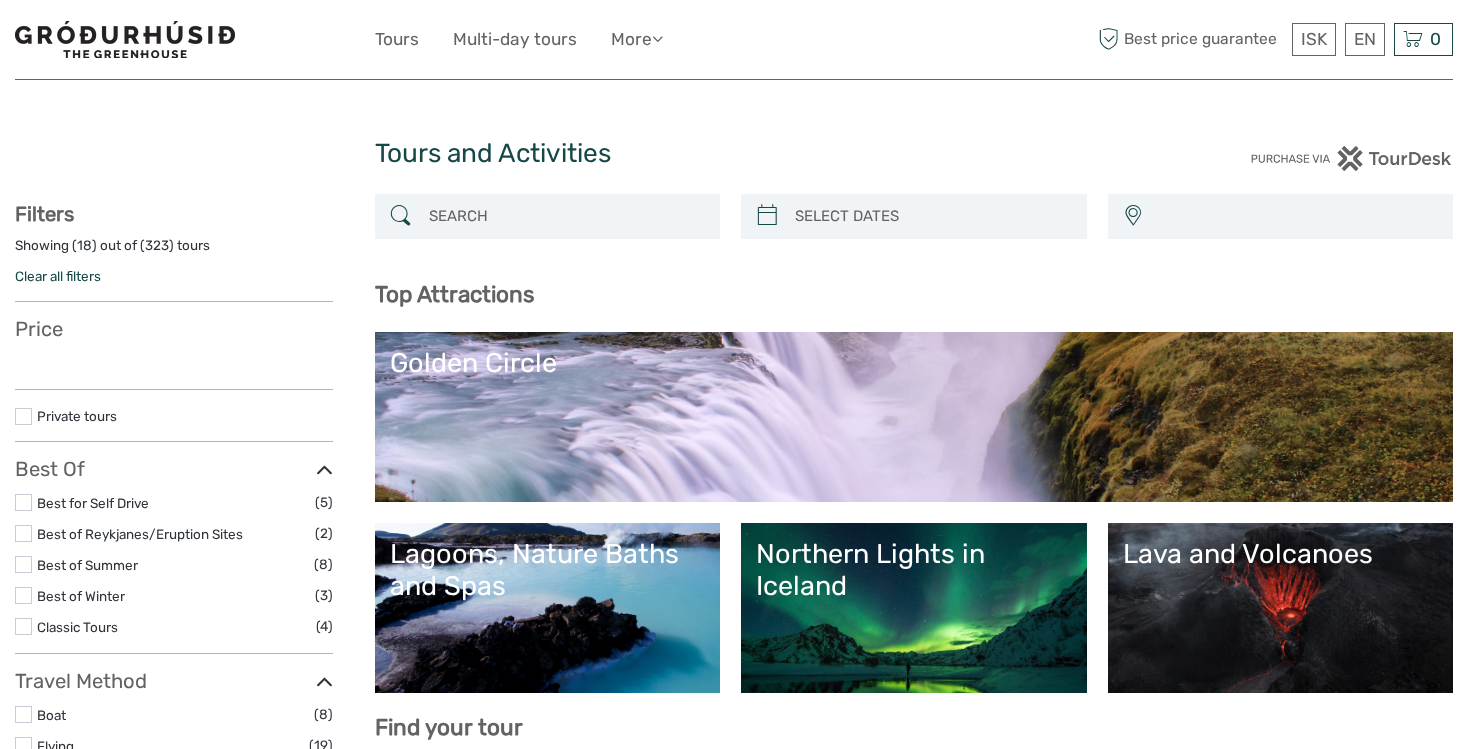 scroll, scrollTop: 0, scrollLeft: 0, axis: both 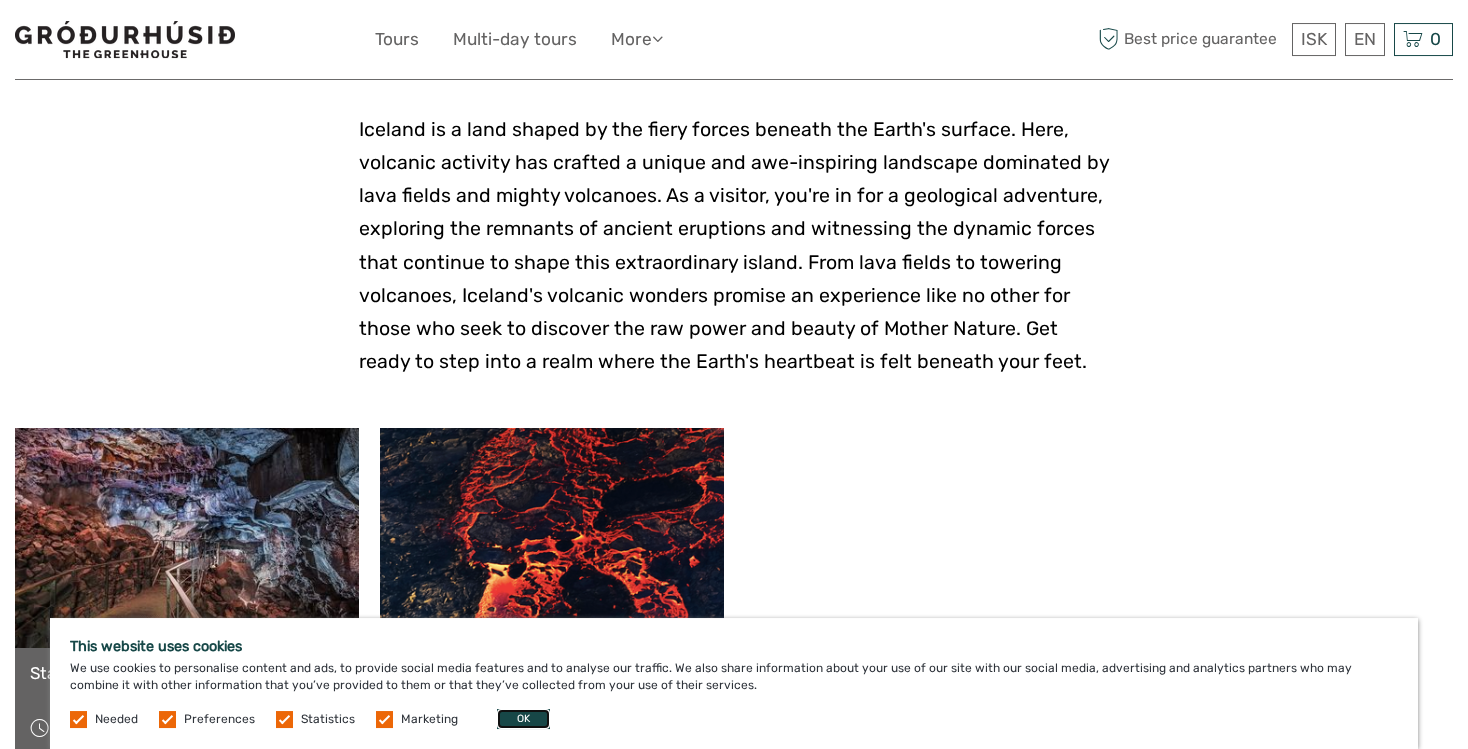 click on "OK" at bounding box center (523, 719) 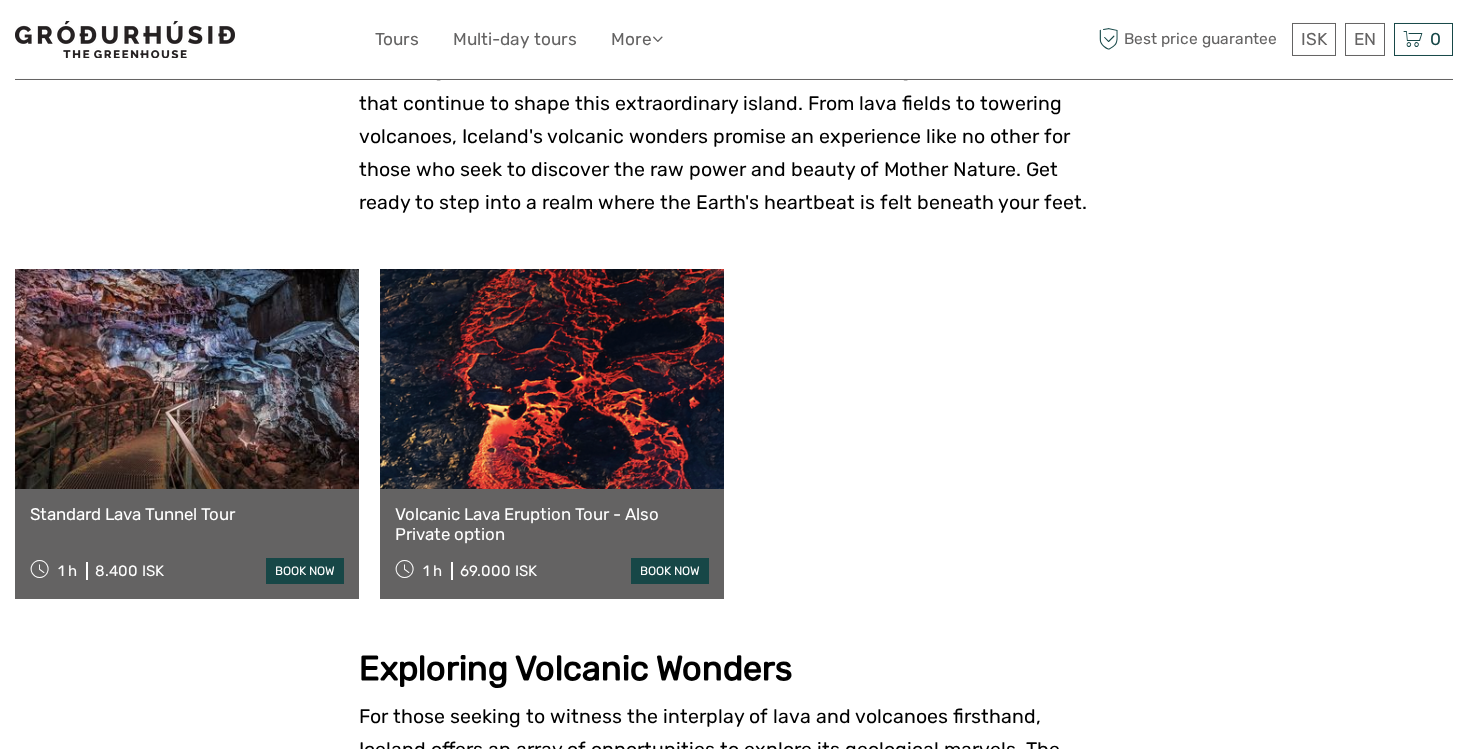 scroll, scrollTop: 612, scrollLeft: 0, axis: vertical 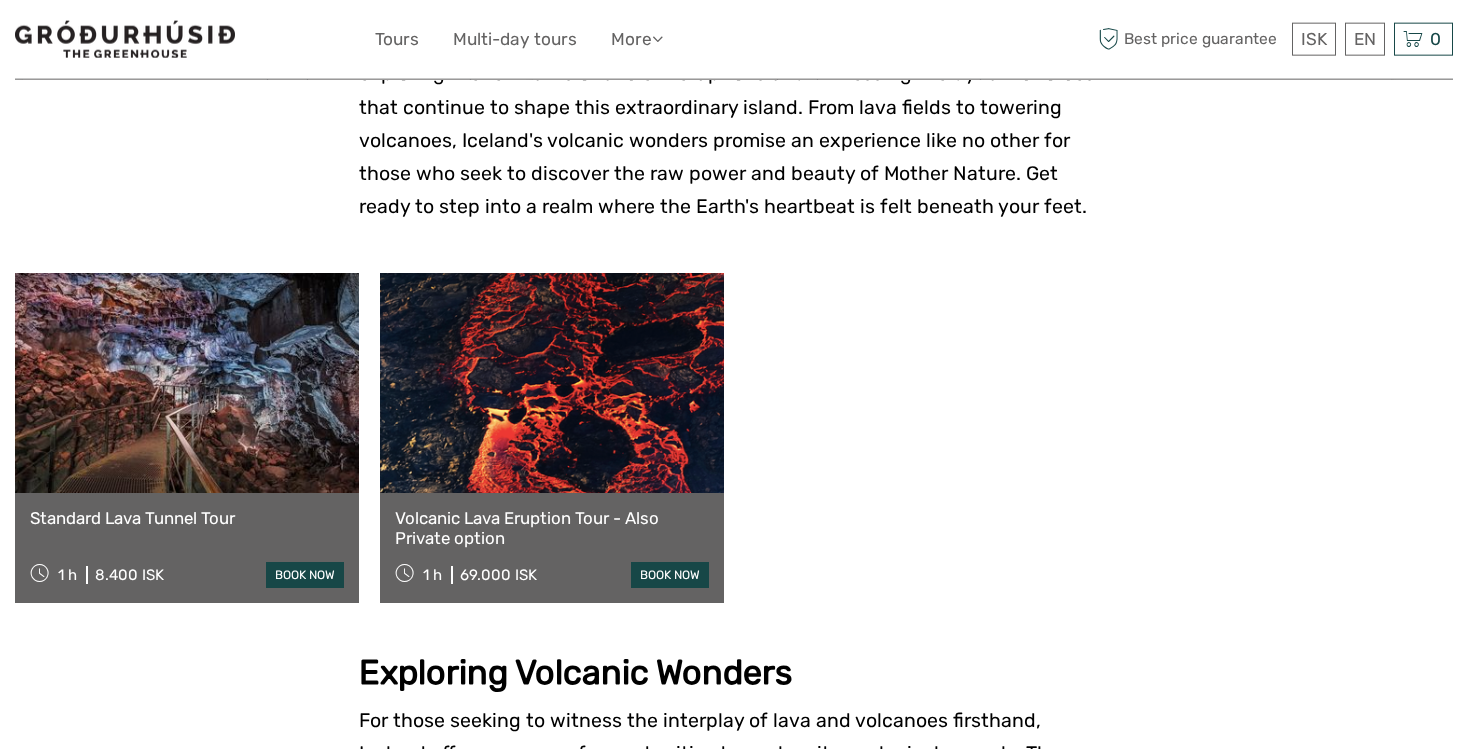 click on "book now" at bounding box center (305, 575) 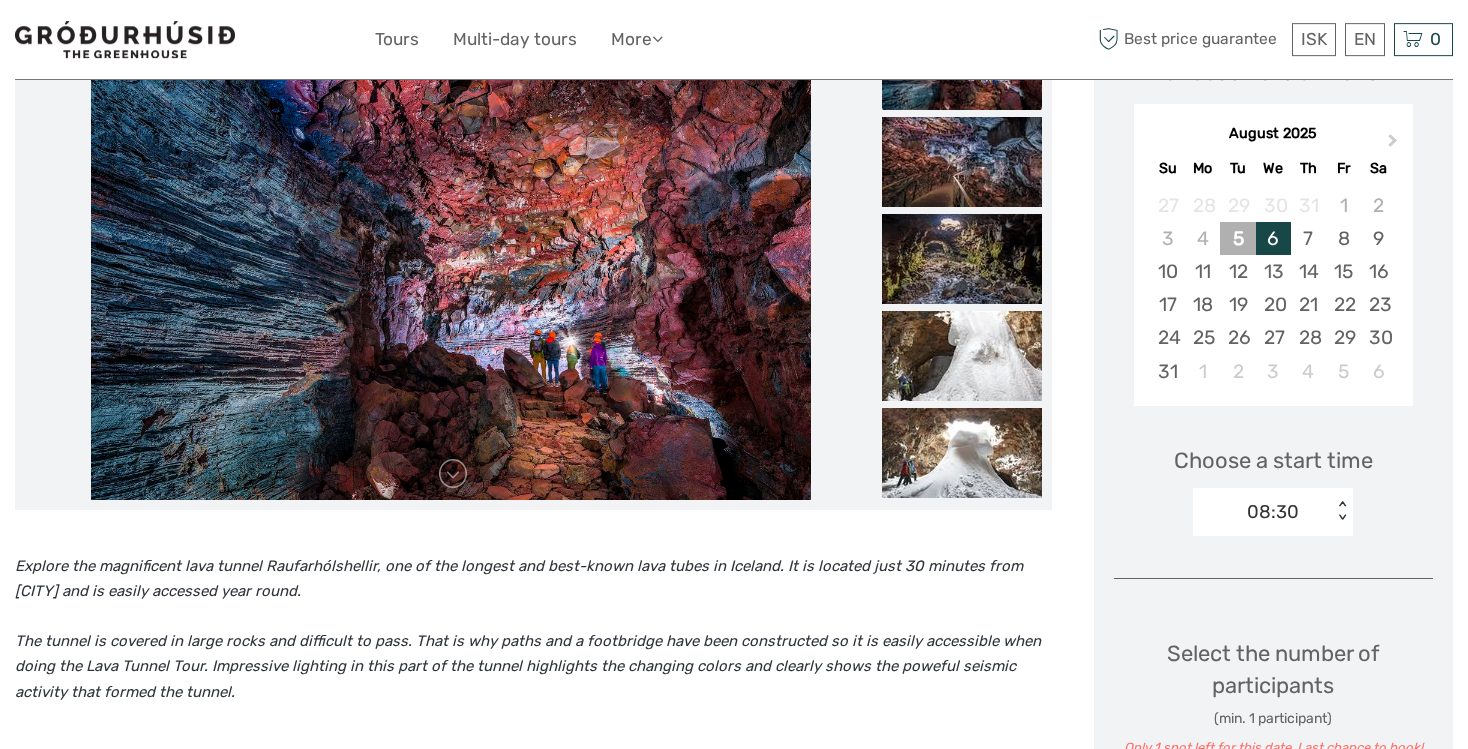 scroll, scrollTop: 337, scrollLeft: 0, axis: vertical 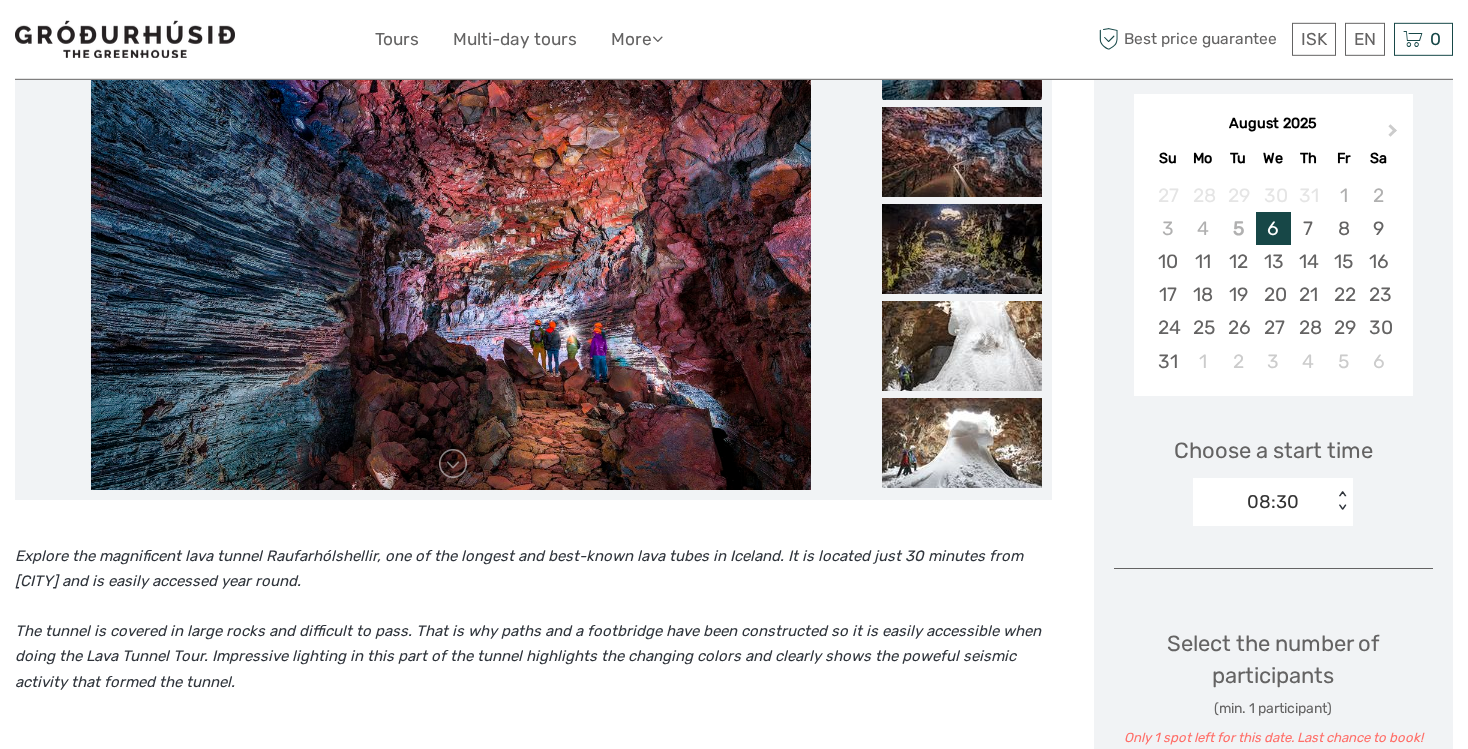 click on "08:30" at bounding box center [1273, 502] 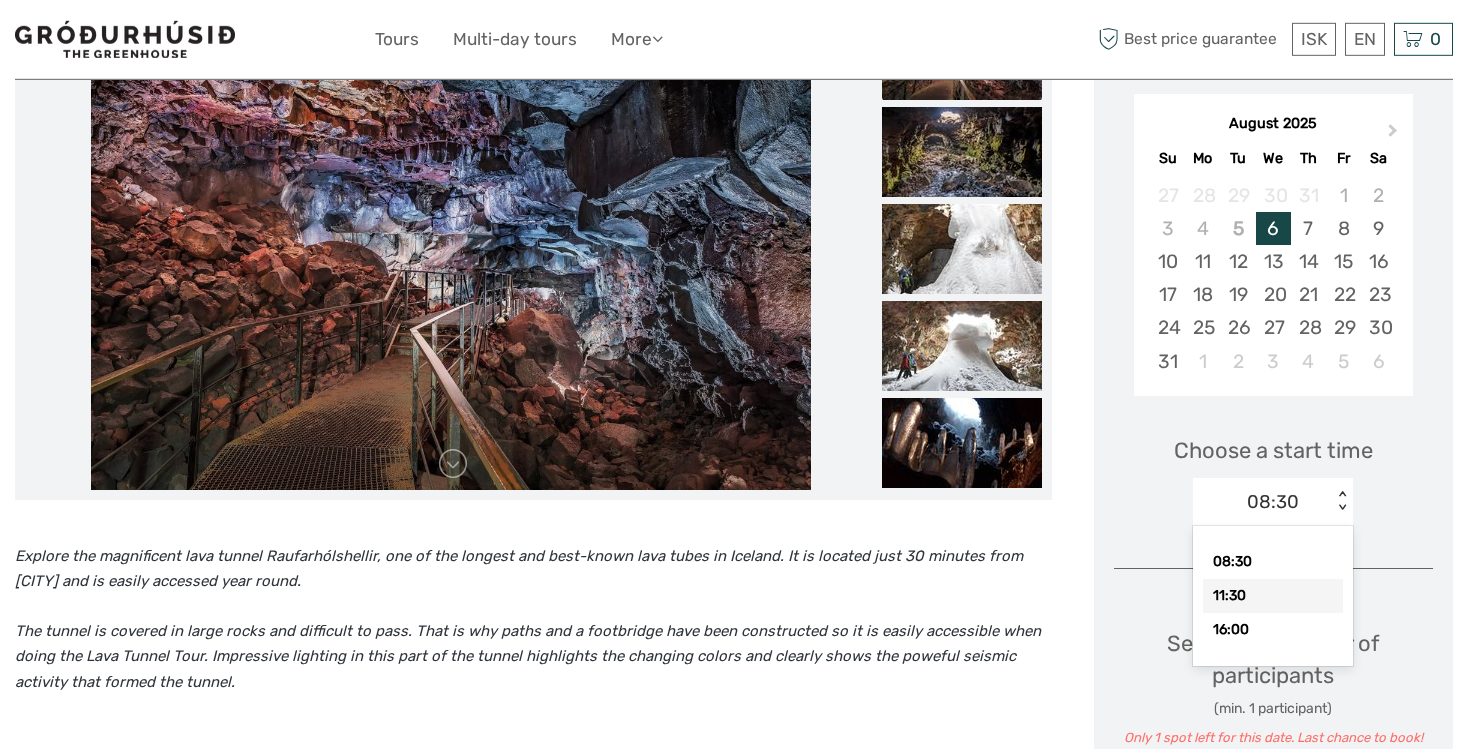 click on "11:30" at bounding box center (1273, 596) 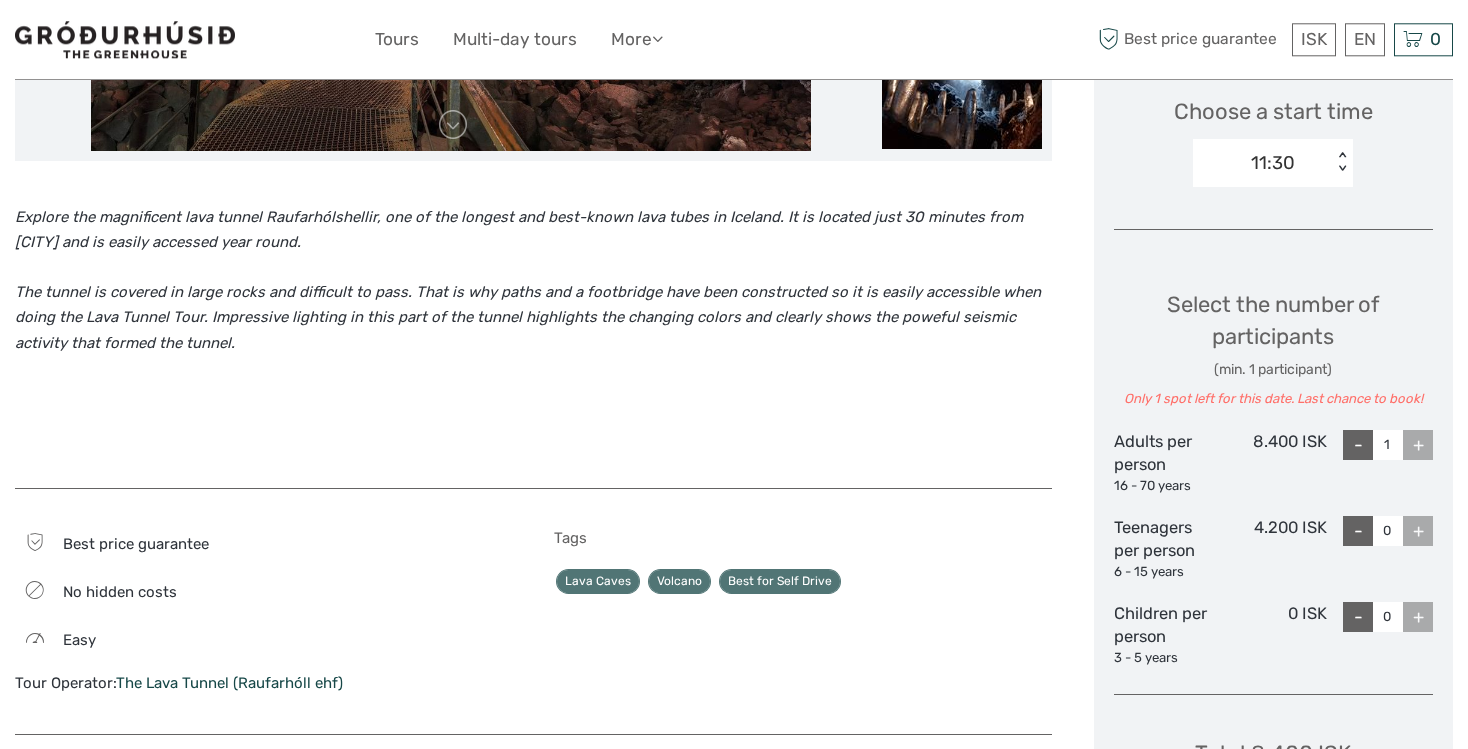 scroll, scrollTop: 668, scrollLeft: 0, axis: vertical 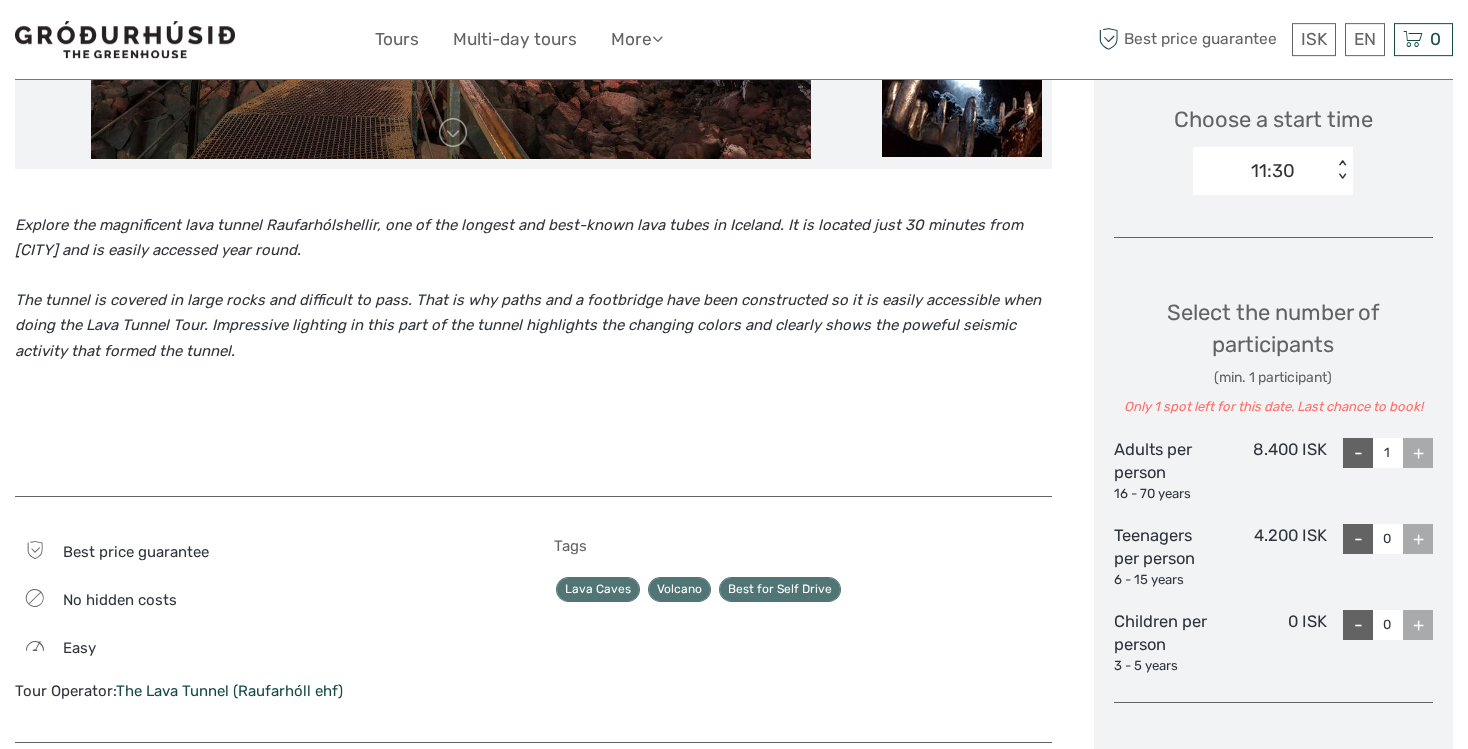 click on "+" at bounding box center (1418, 453) 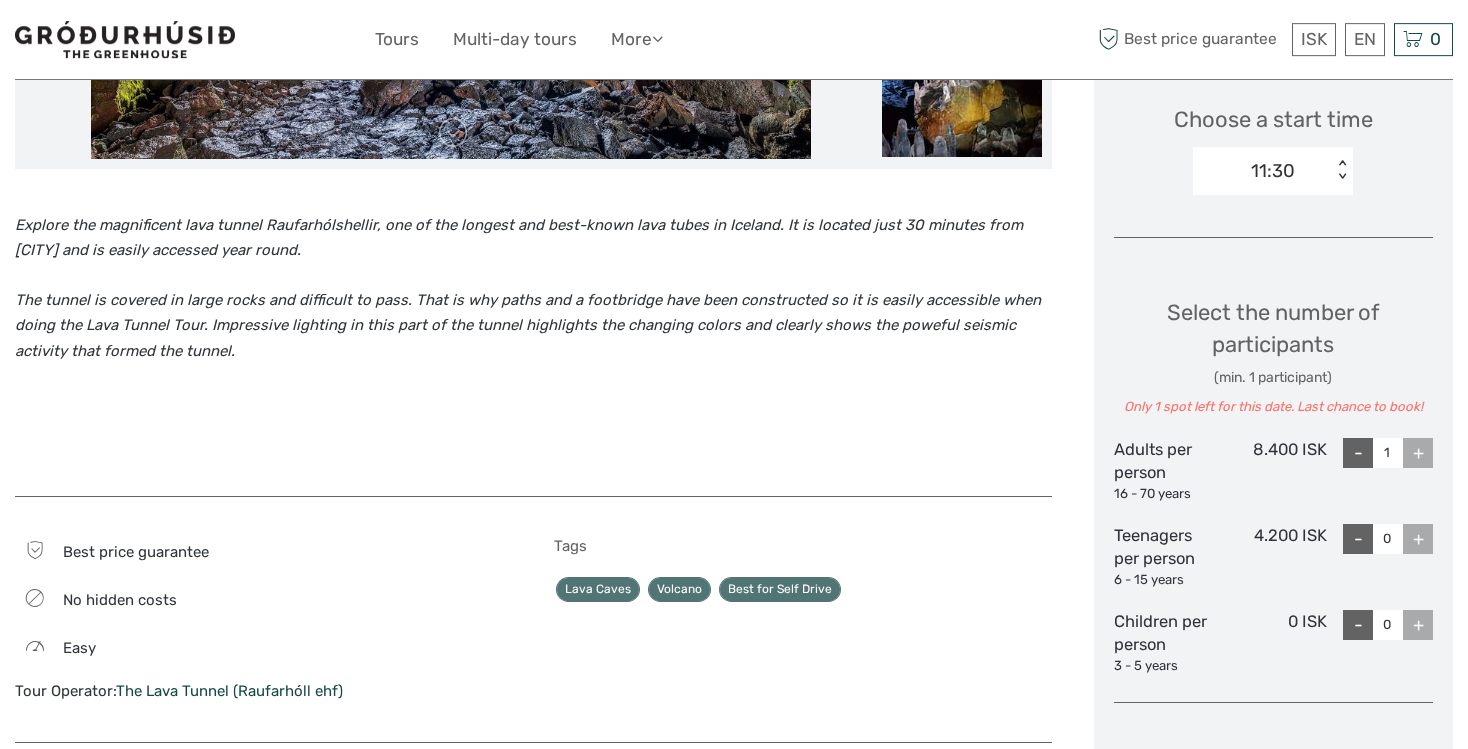 click on "1" at bounding box center [1388, 453] 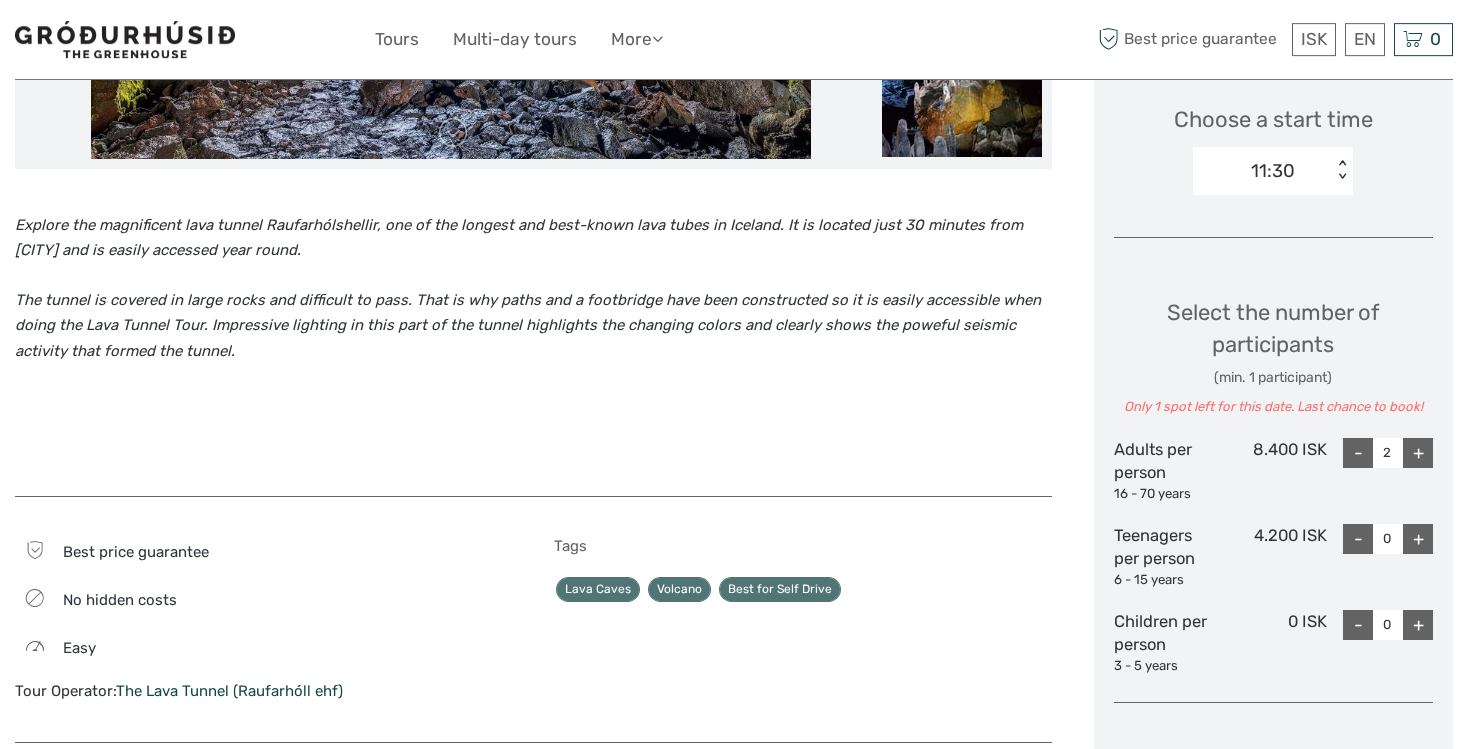 type on "2" 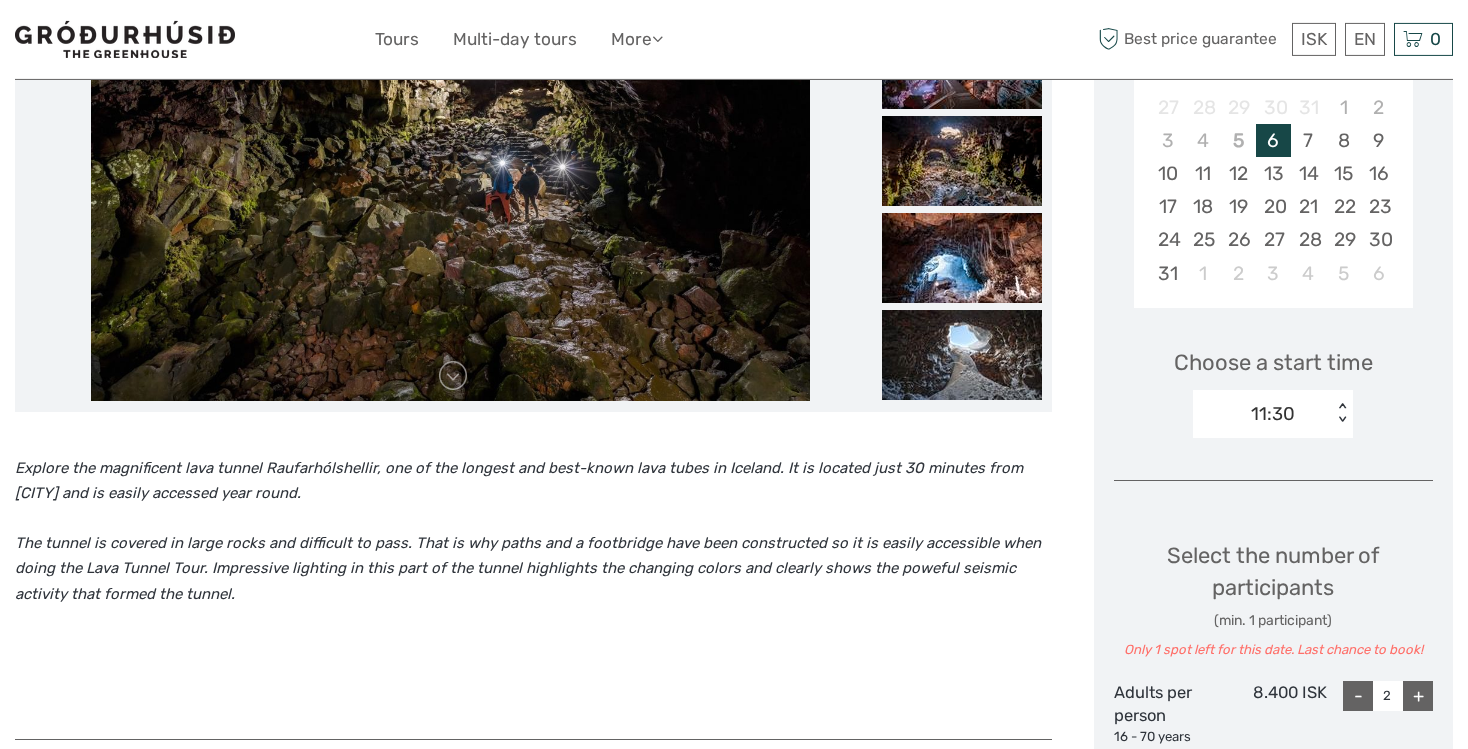 scroll, scrollTop: 429, scrollLeft: 0, axis: vertical 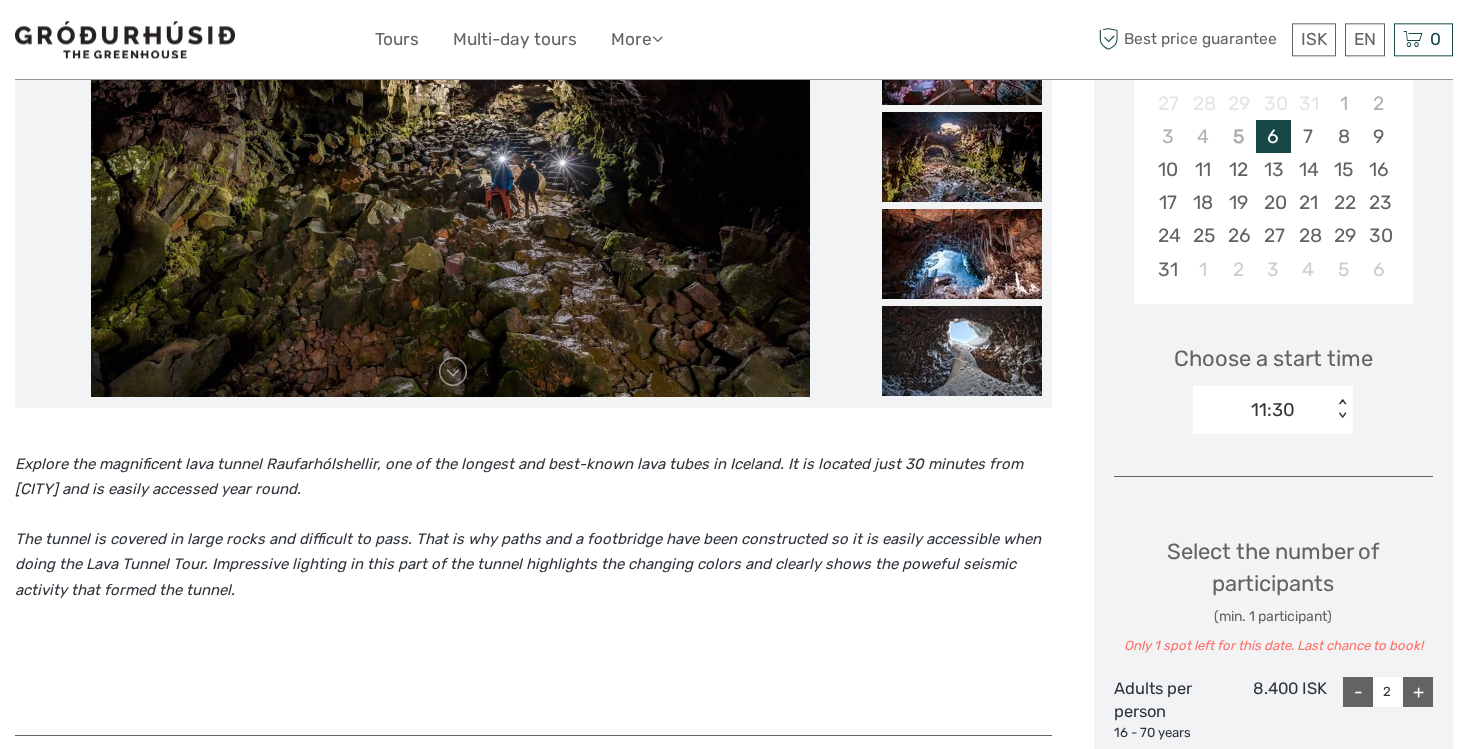 click on "Explore the magnificent lava tunnel
Raufarhólshellir, one of the longest and best-known lava tubes in Iceland. It
is located just 30 minutes from Reykjavík and is easily accessed year round." at bounding box center (519, 477) 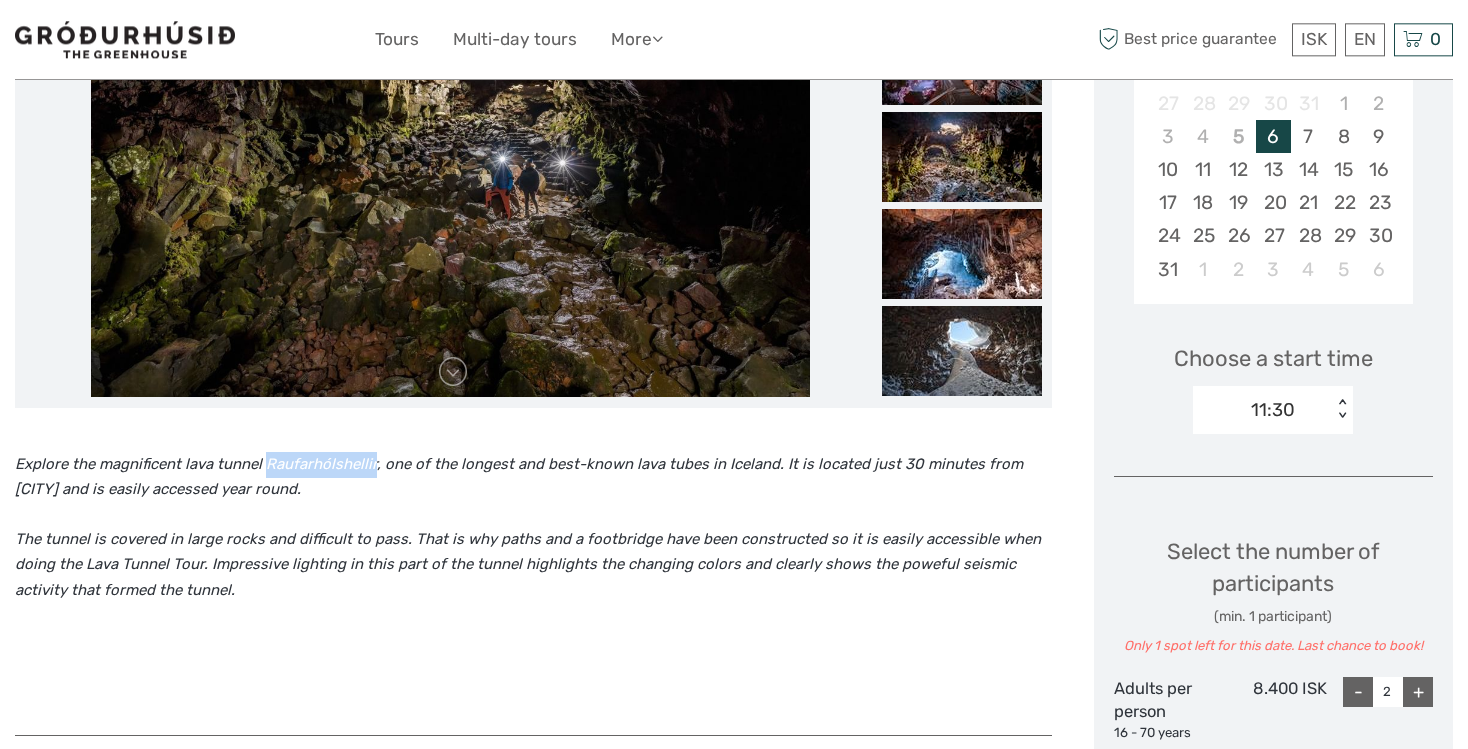 click on "Explore the magnificent lava tunnel
Raufarhólshellir, one of the longest and best-known lava tubes in Iceland. It
is located just 30 minutes from Reykjavík and is easily accessed year round." at bounding box center (519, 477) 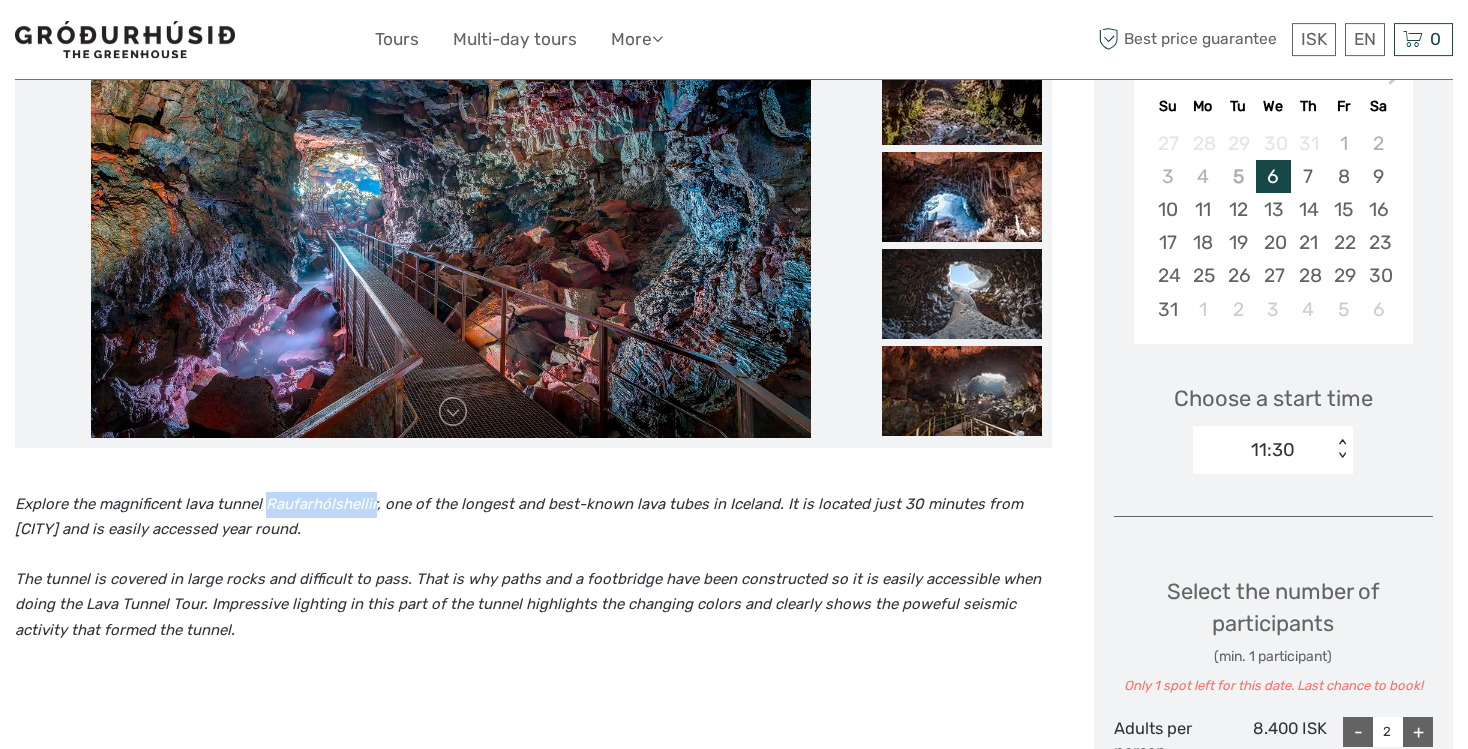 scroll, scrollTop: 387, scrollLeft: 0, axis: vertical 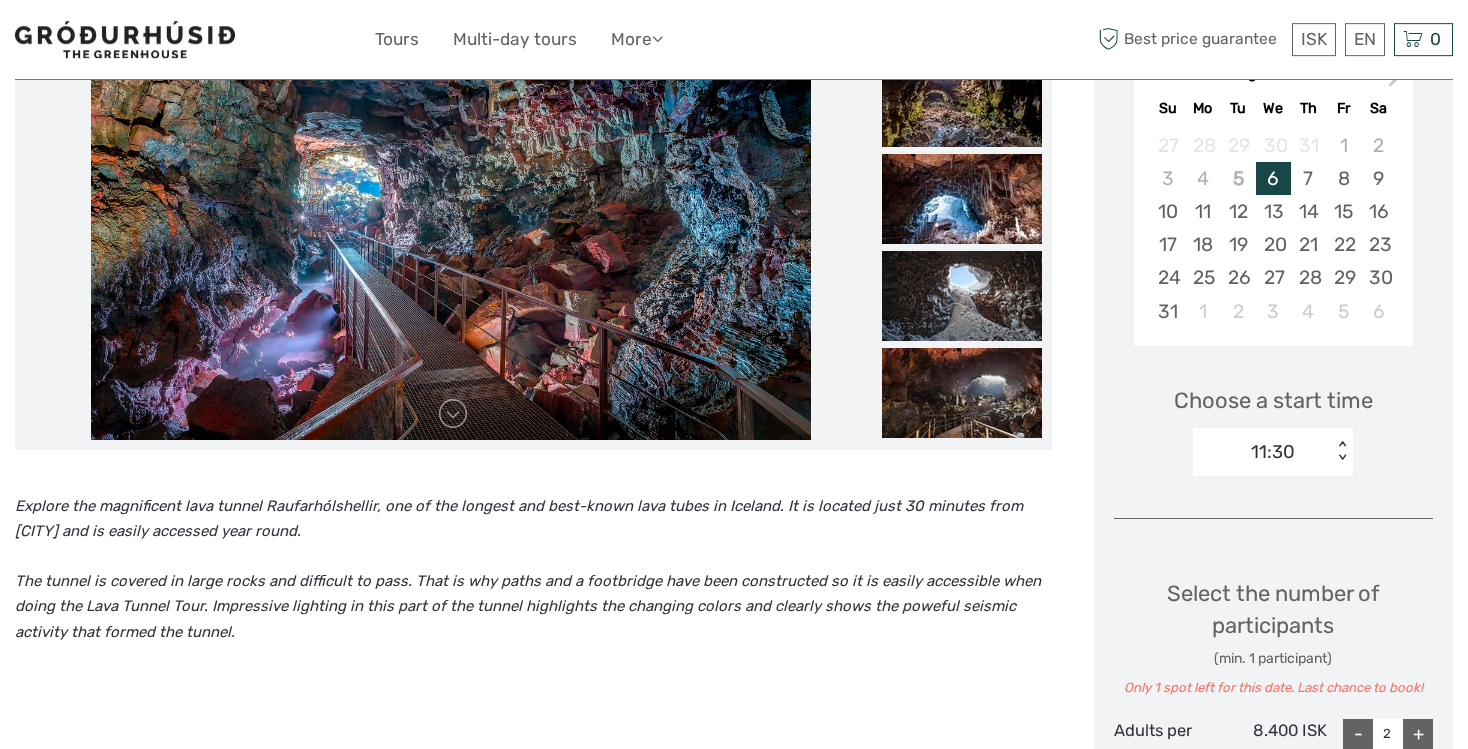 click on "11:30" at bounding box center (1262, 452) 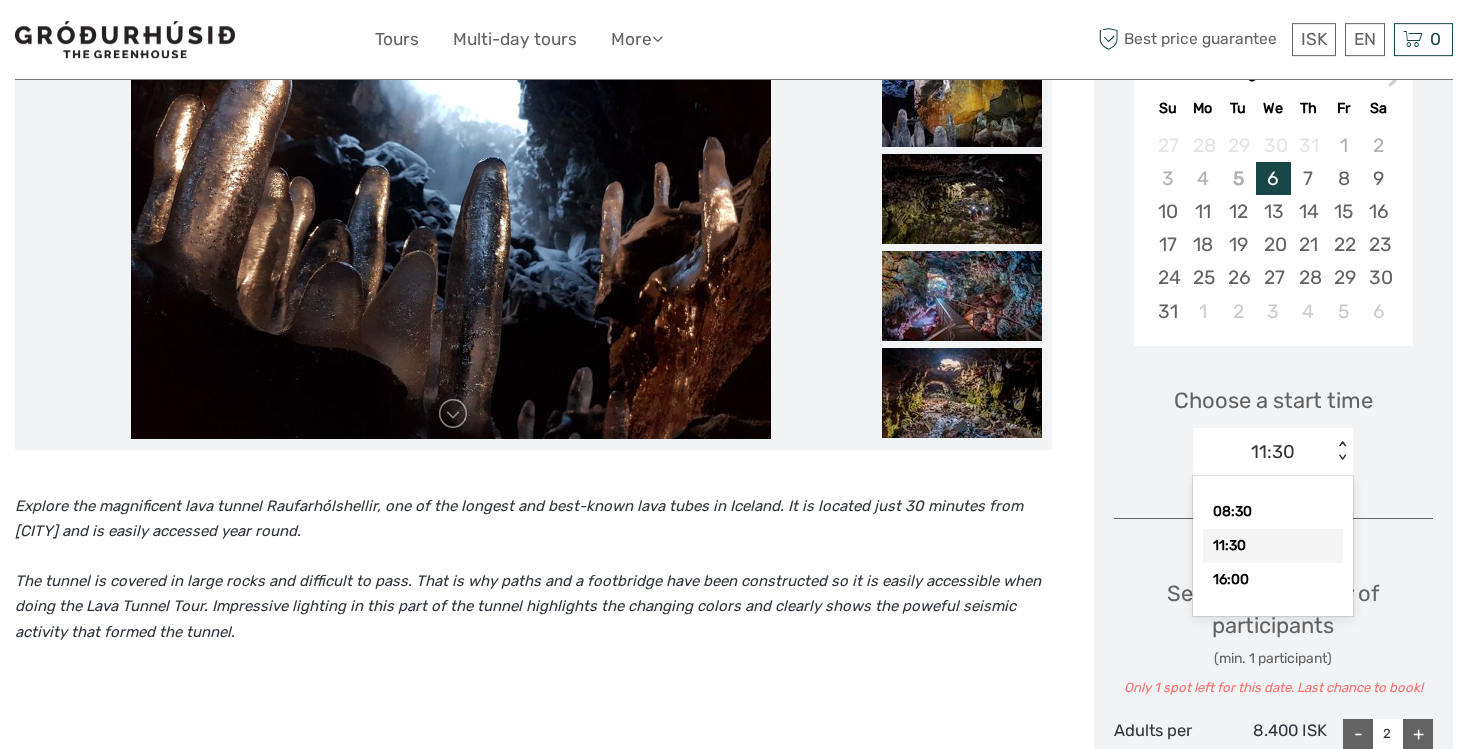 click on "11:30 < >" at bounding box center (1273, 452) 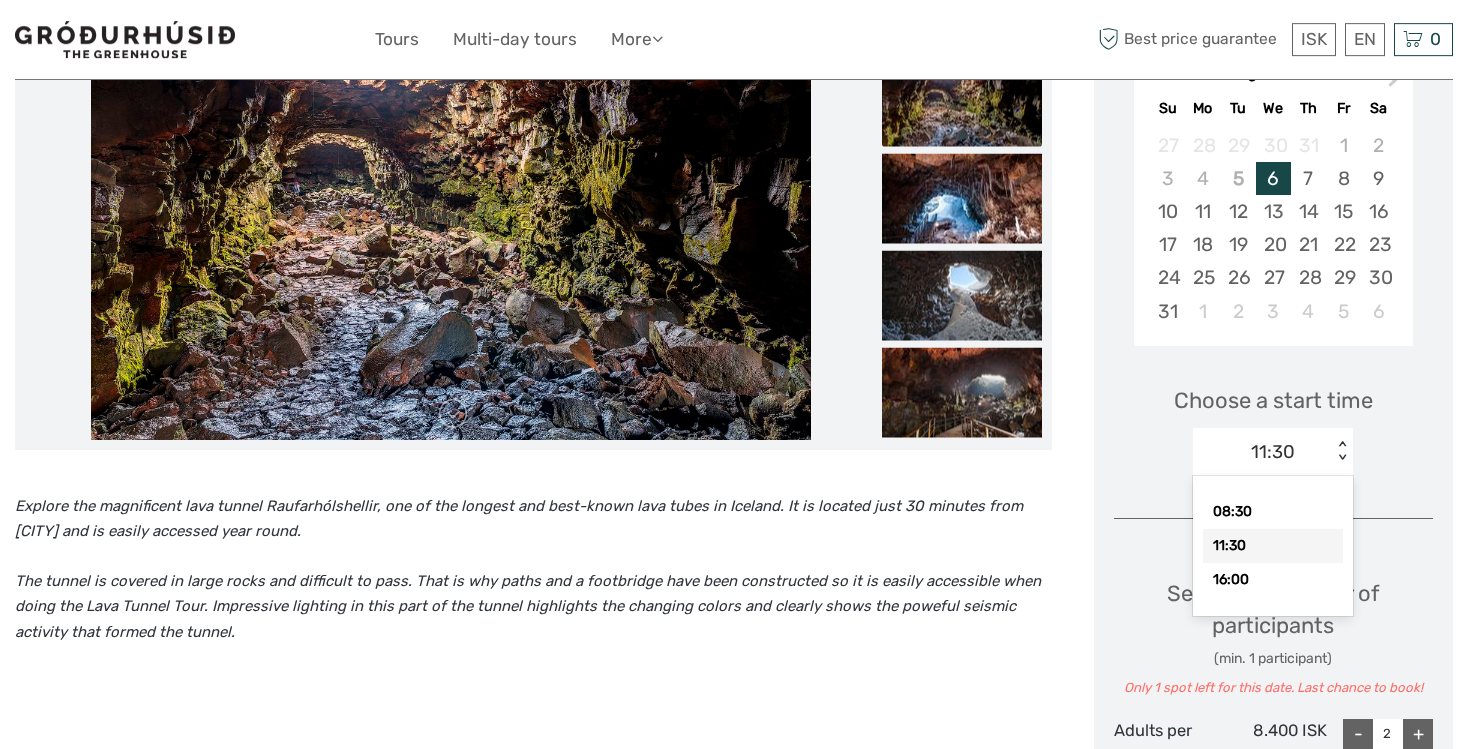click on "Explore the magnificent lava tunnel
Raufarhólshellir, one of the longest and best-known lava tubes in Iceland. It
is located just 30 minutes from Reykjavík and is easily accessed year round." at bounding box center (519, 519) 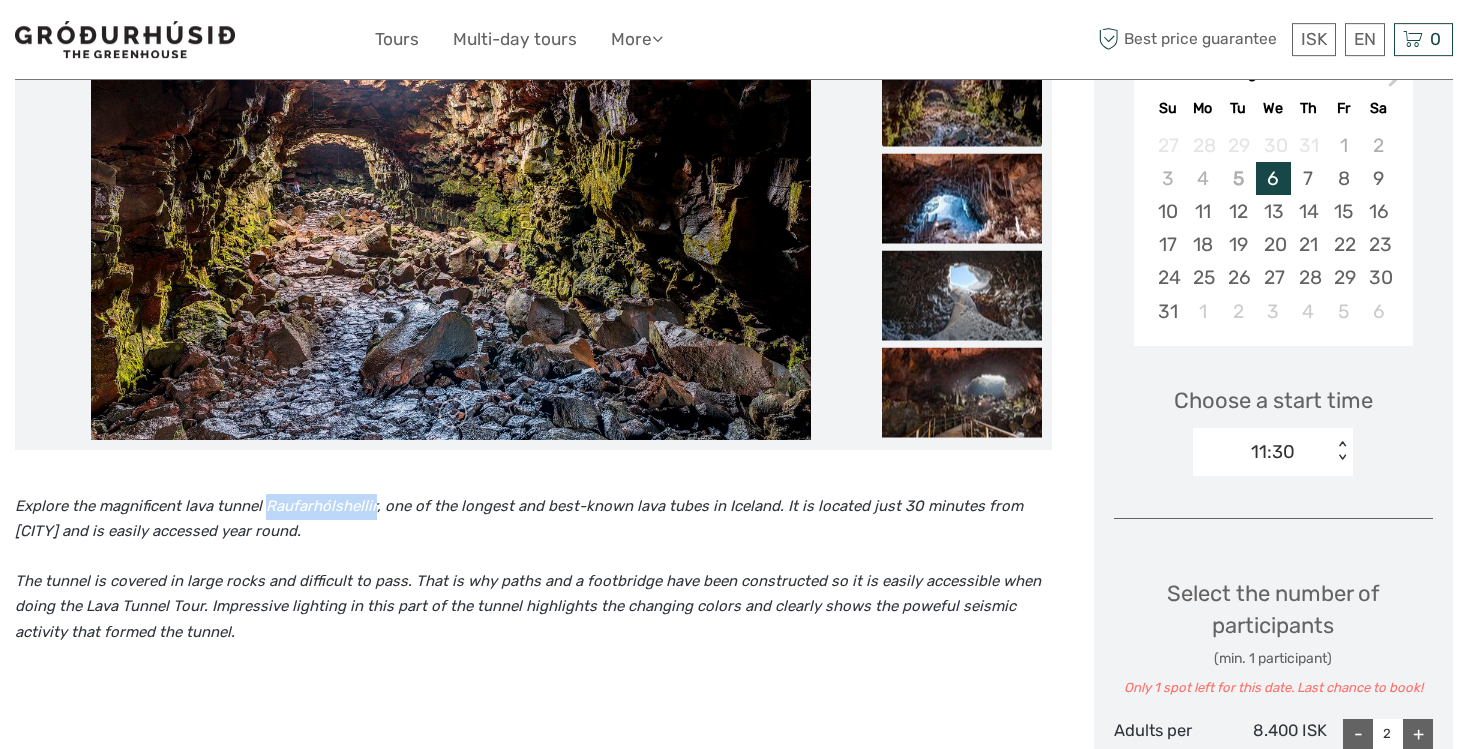 click on "Explore the magnificent lava tunnel
Raufarhólshellir, one of the longest and best-known lava tubes in Iceland. It
is located just 30 minutes from Reykjavík and is easily accessed year round." at bounding box center (519, 519) 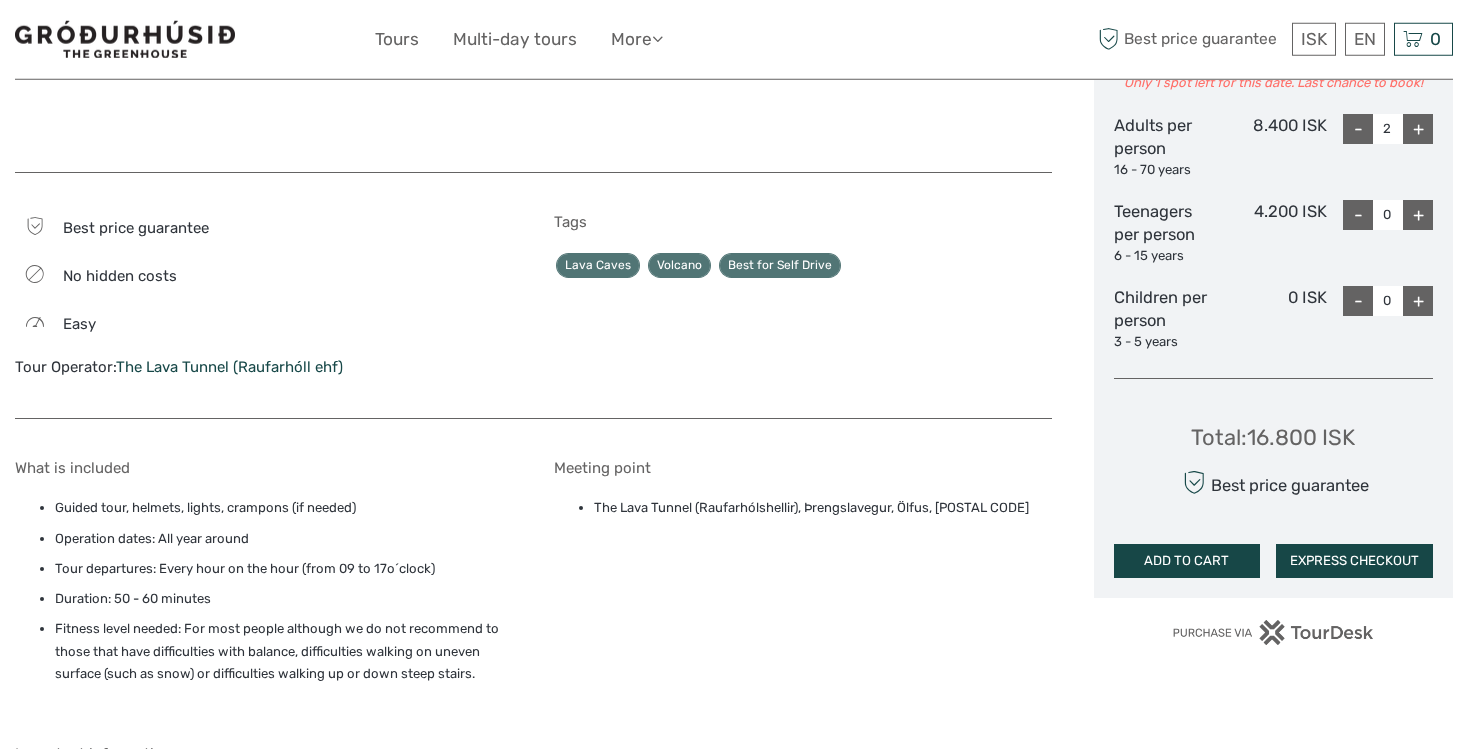 scroll, scrollTop: 999, scrollLeft: 0, axis: vertical 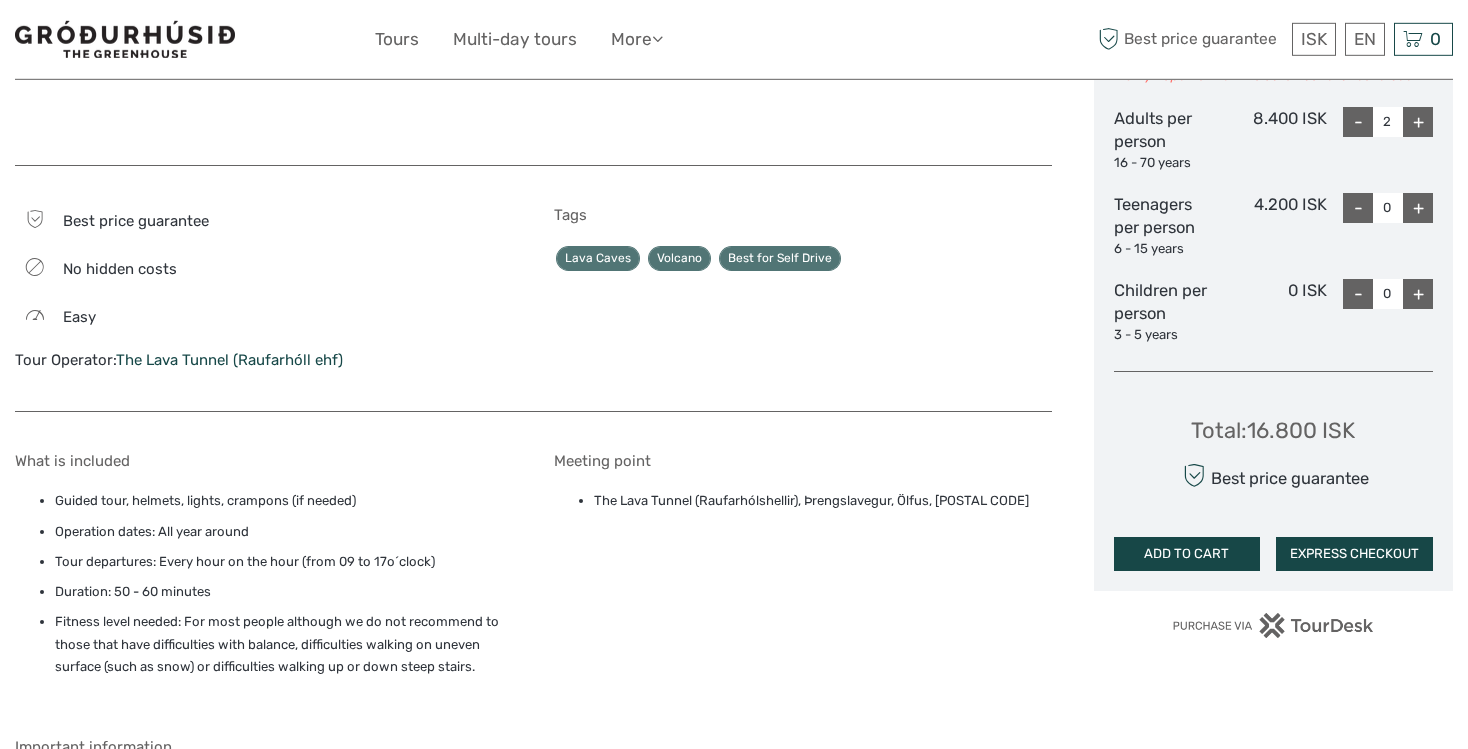 click on "EXPRESS CHECKOUT" at bounding box center [1354, 554] 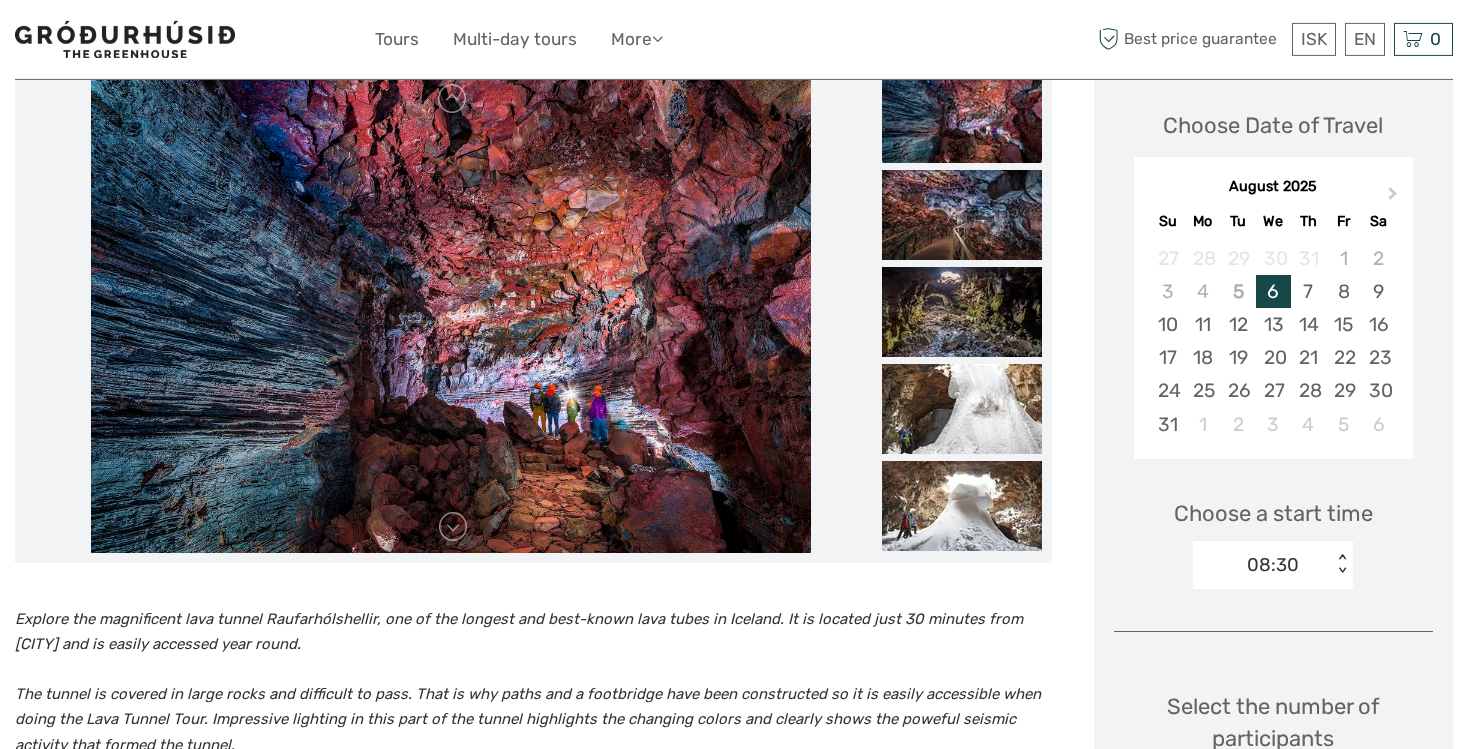 scroll, scrollTop: 520, scrollLeft: 0, axis: vertical 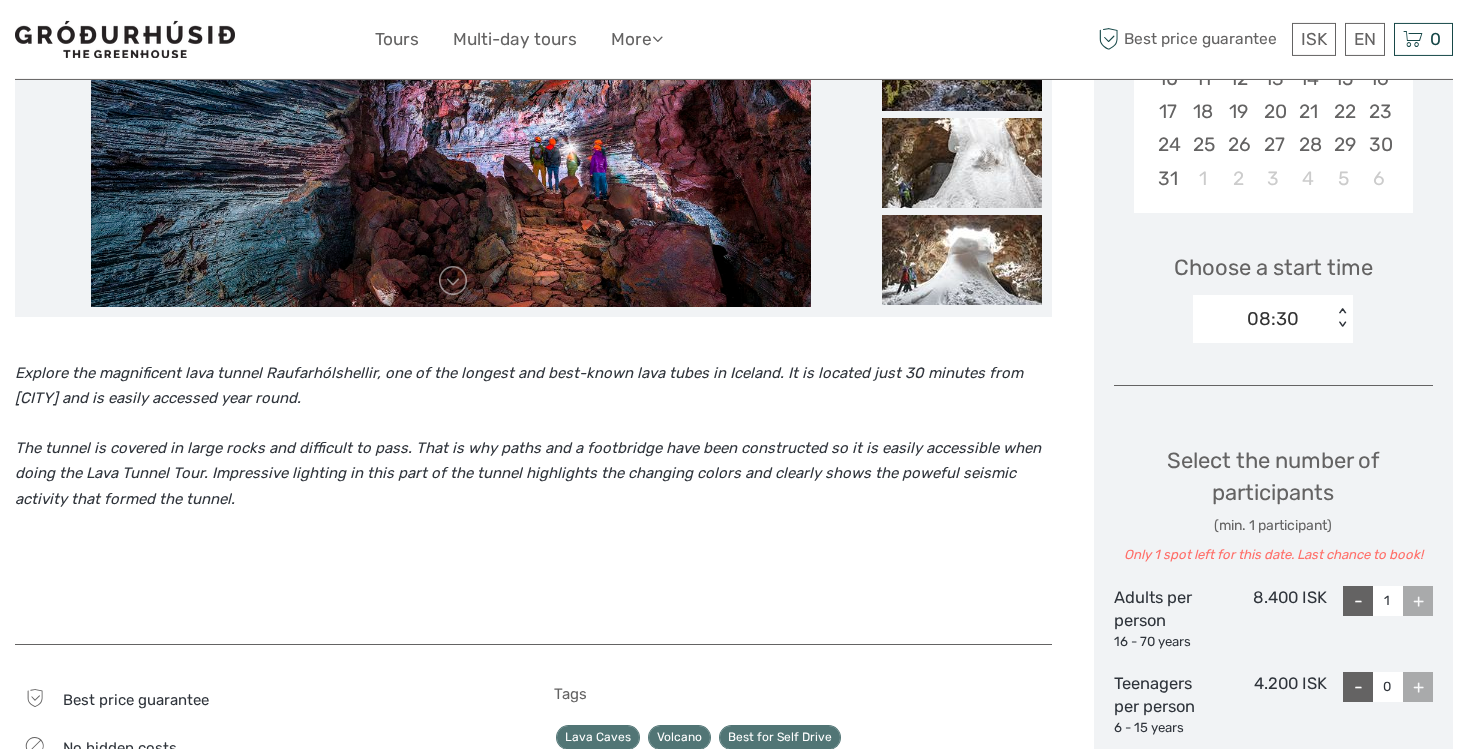 click on "08:30" at bounding box center (1273, 319) 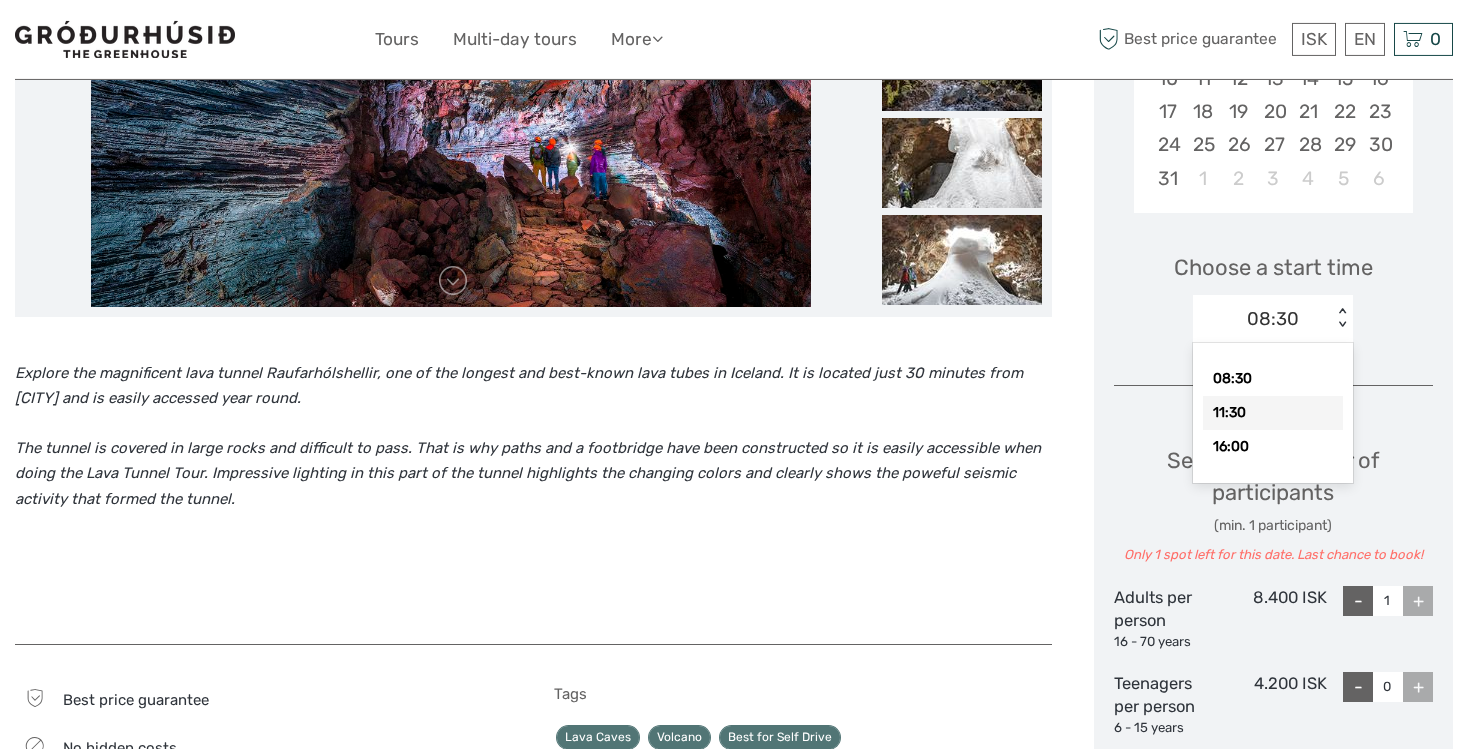 click on "11:30" at bounding box center [1273, 413] 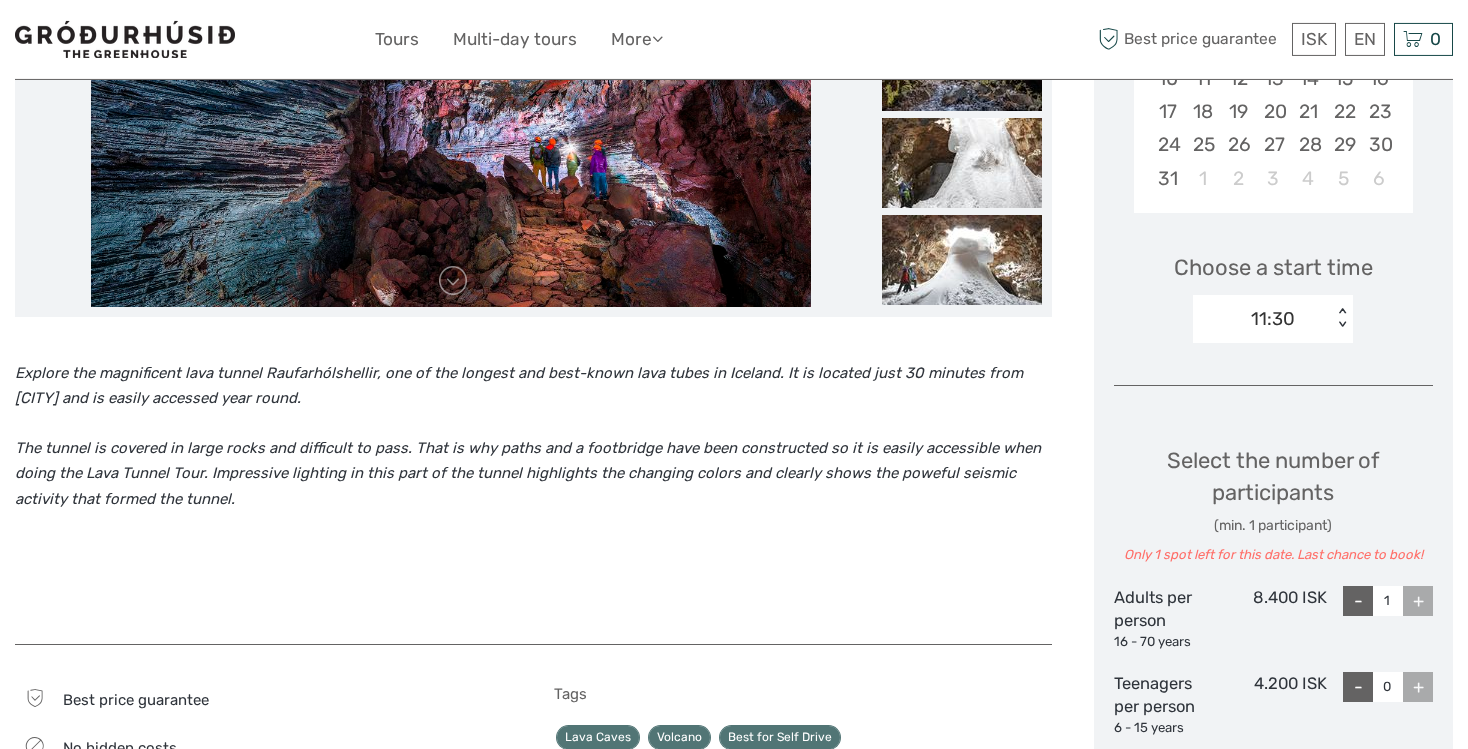 click on "+" at bounding box center (1418, 601) 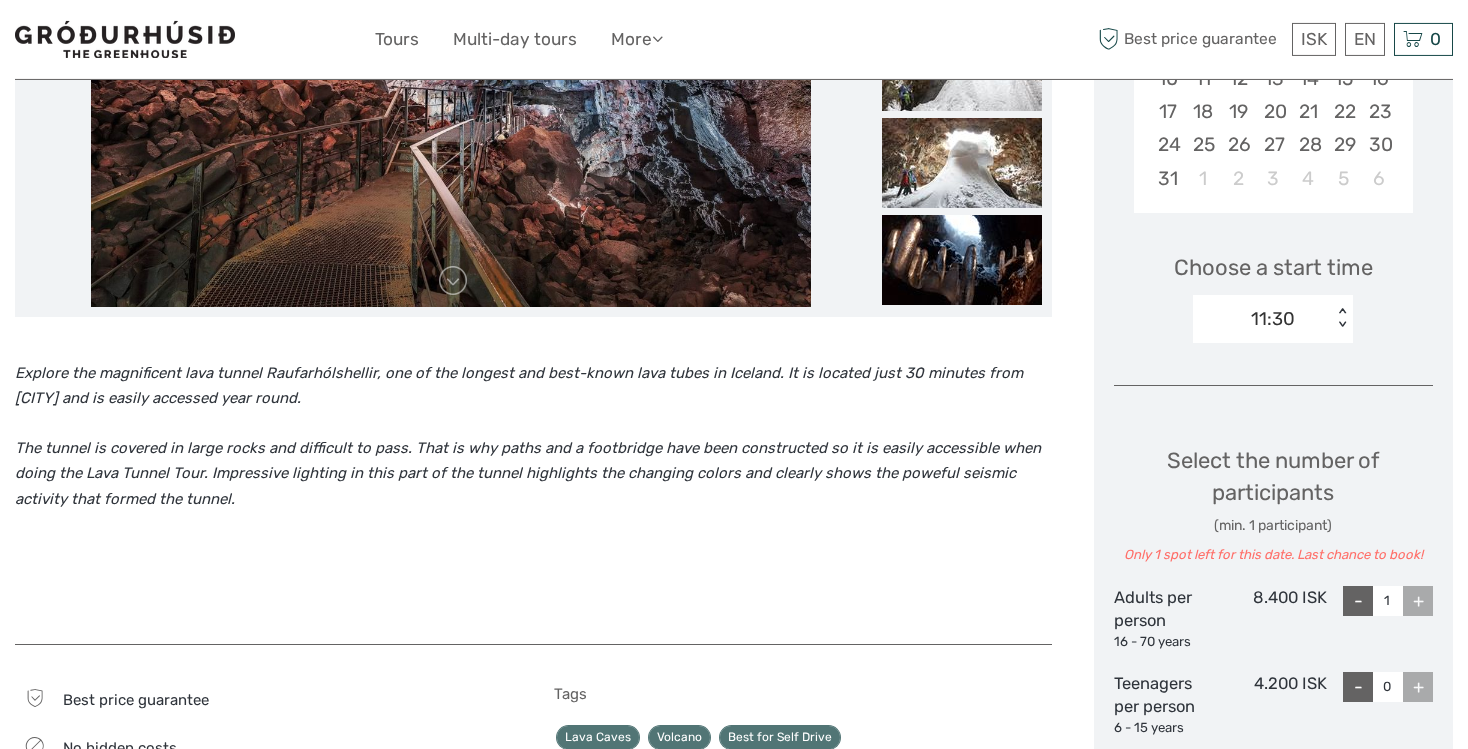 click on "+" at bounding box center [1418, 601] 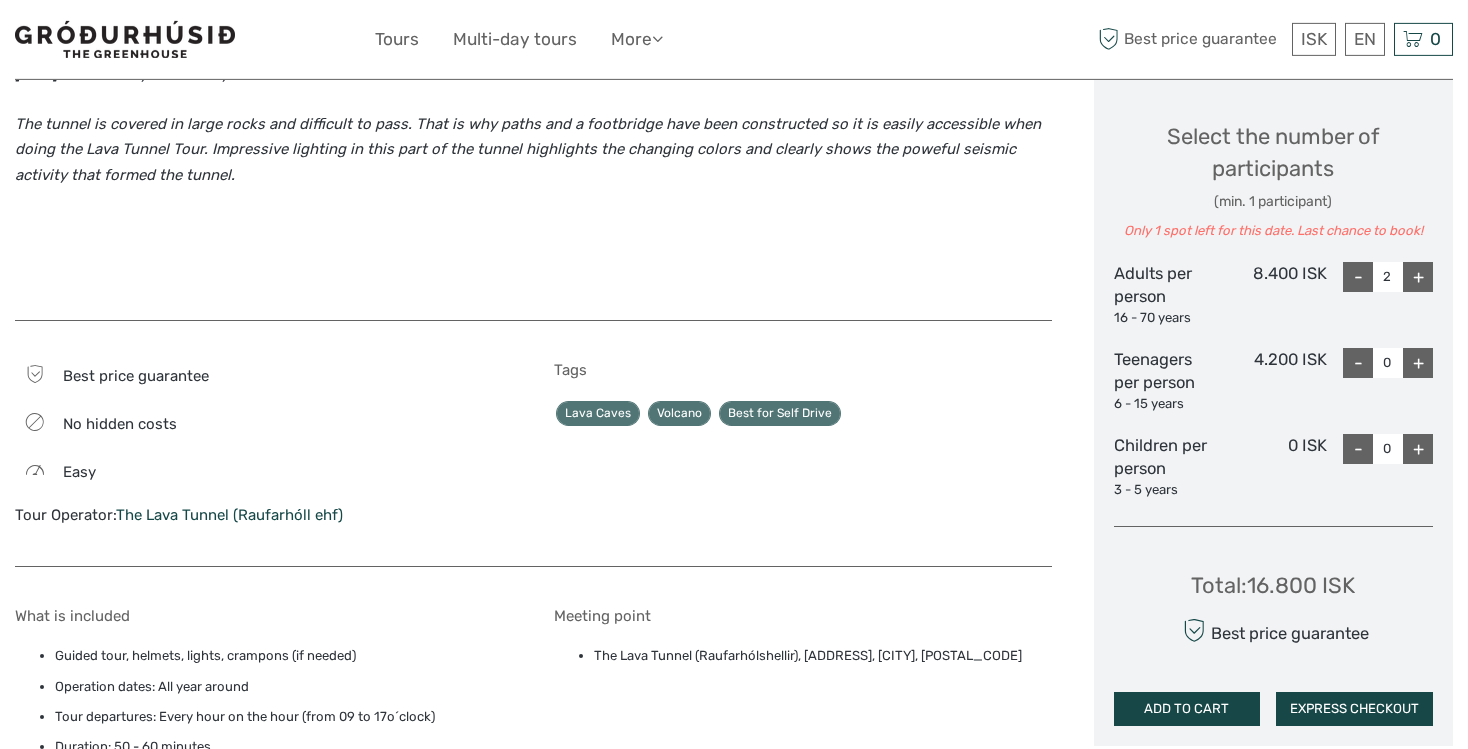 scroll, scrollTop: 872, scrollLeft: 0, axis: vertical 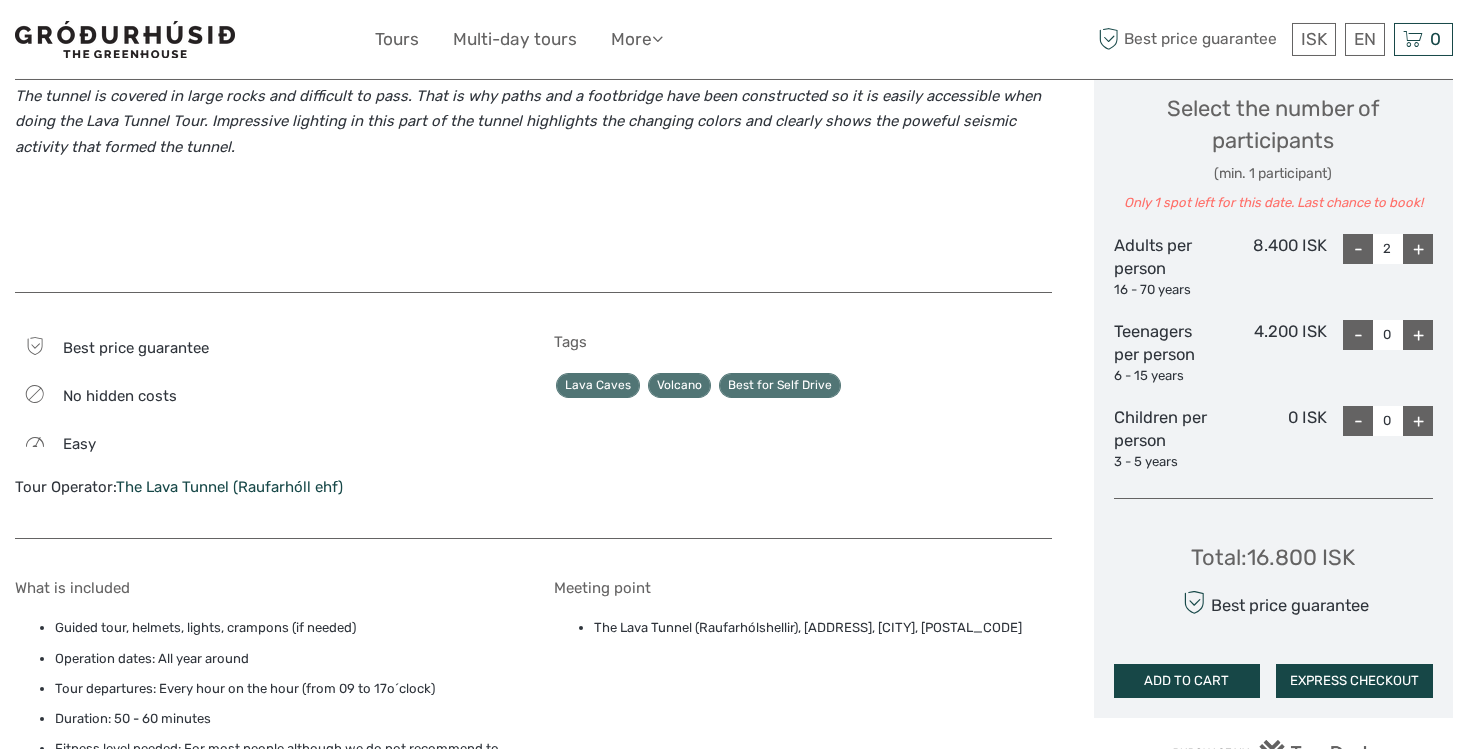 click on "Total :  16.800 ISK Best price guarantee ADD TO CART EXPRESS CHECKOUT" at bounding box center [1274, 606] 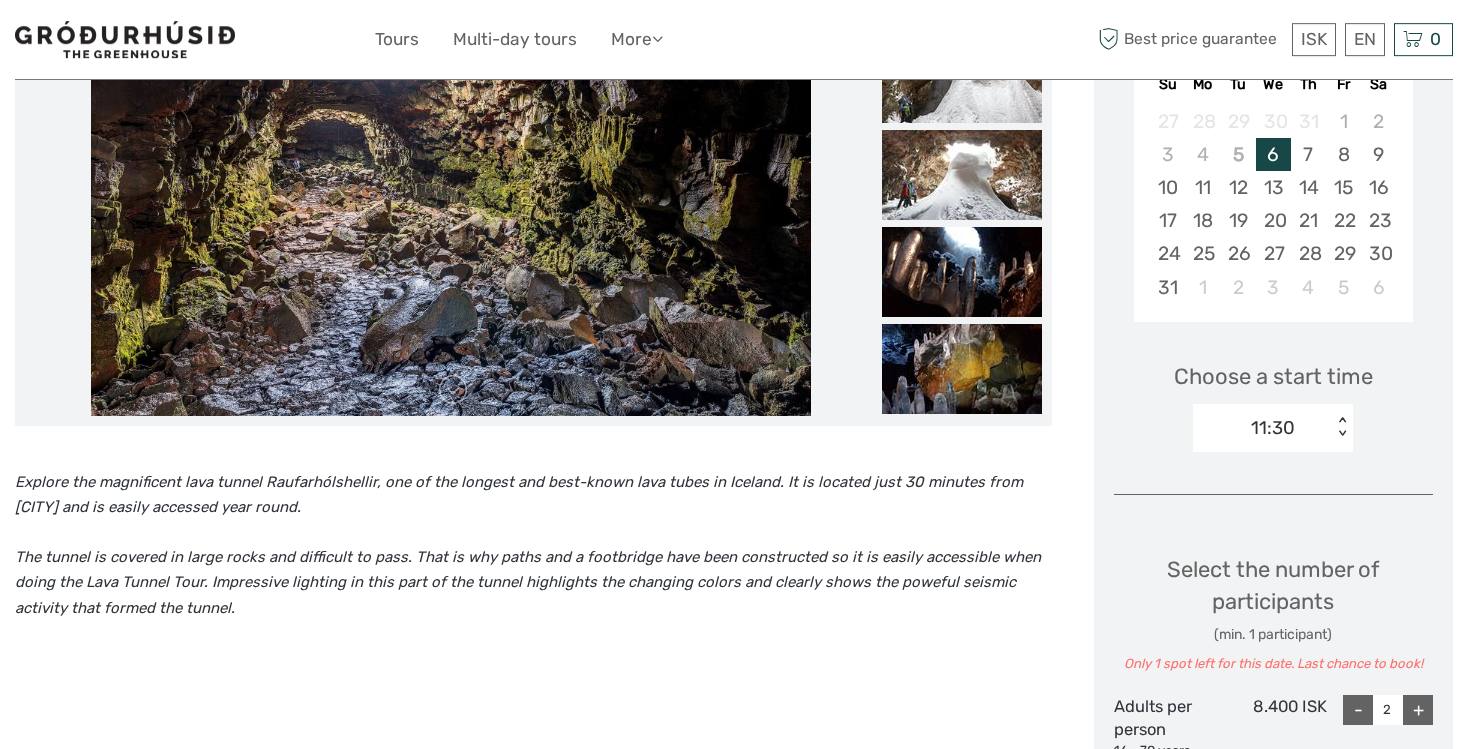 scroll, scrollTop: 408, scrollLeft: 0, axis: vertical 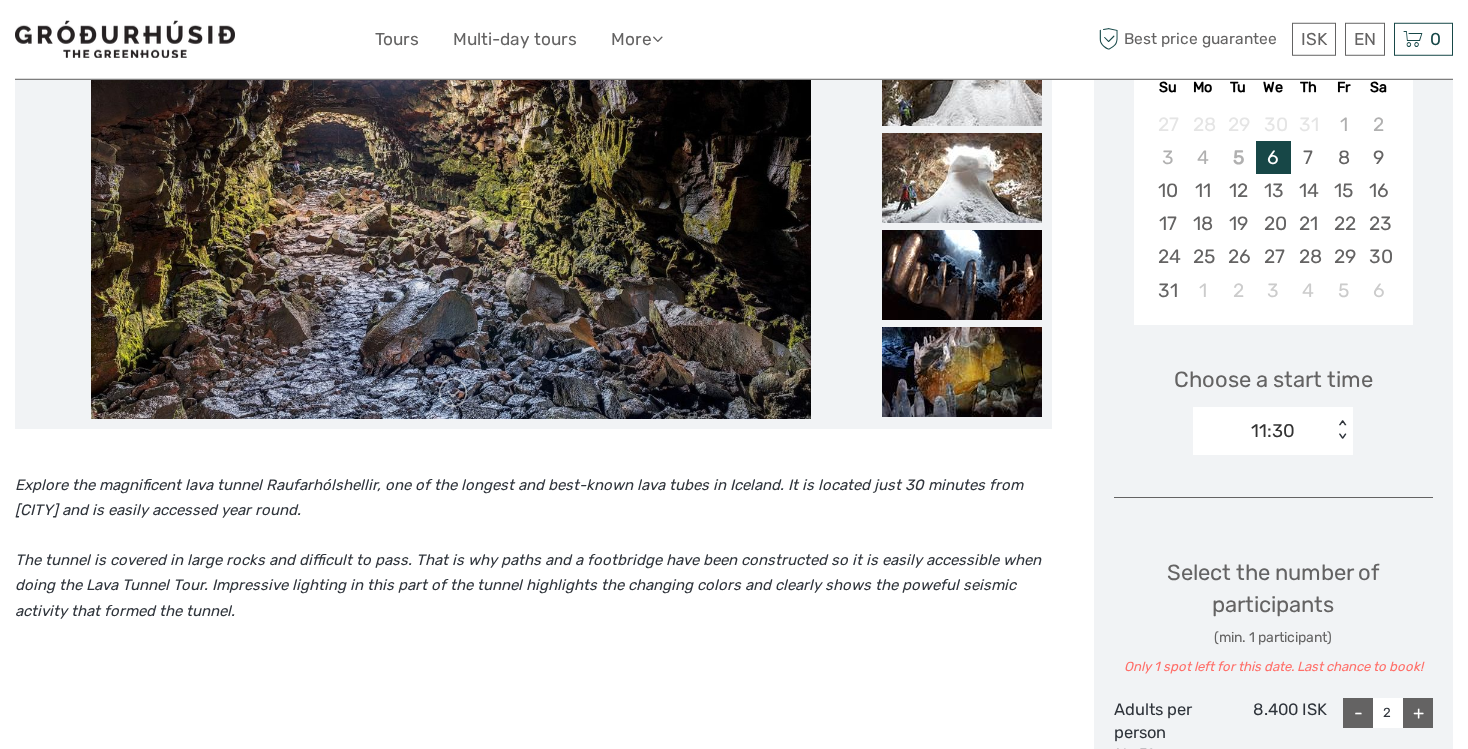 click on "11:30" at bounding box center [1273, 431] 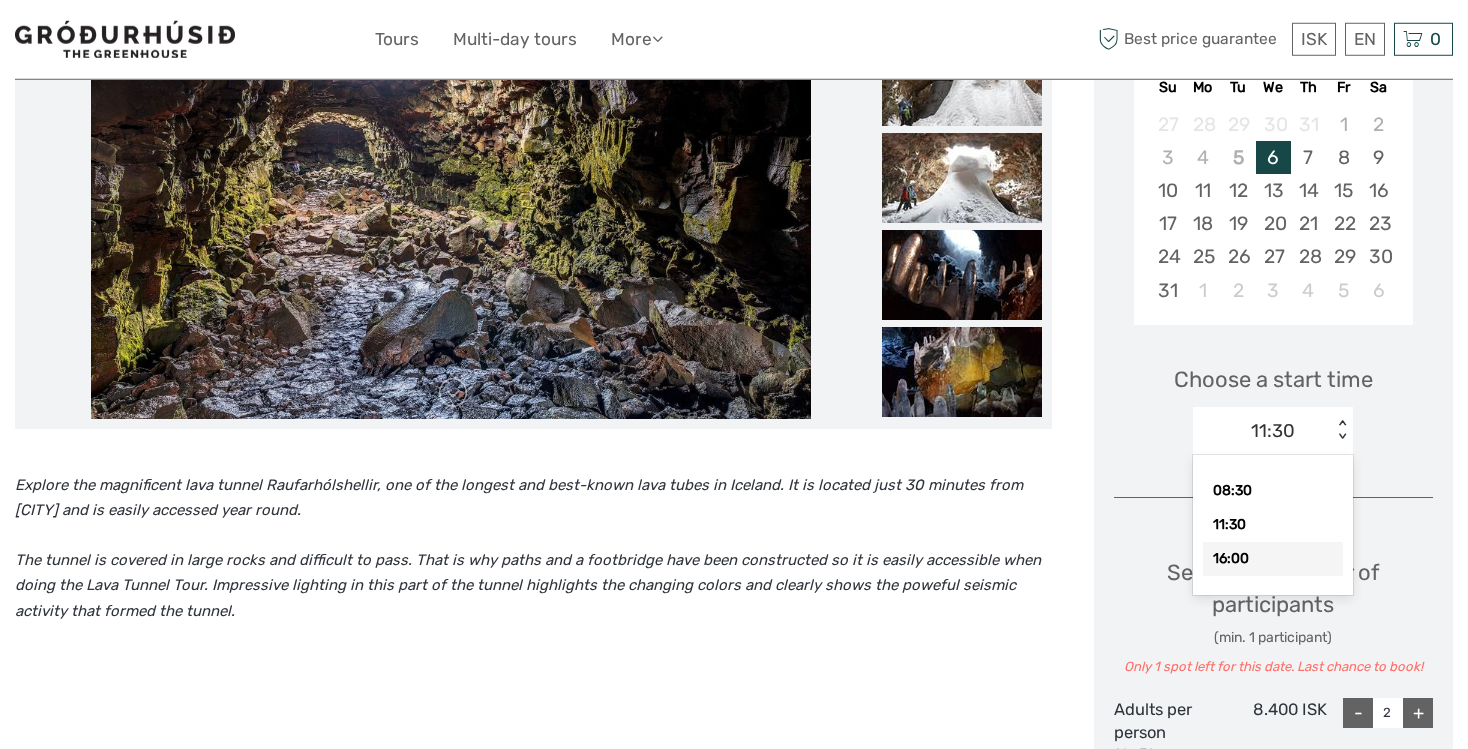 click on "16:00" at bounding box center (1273, 559) 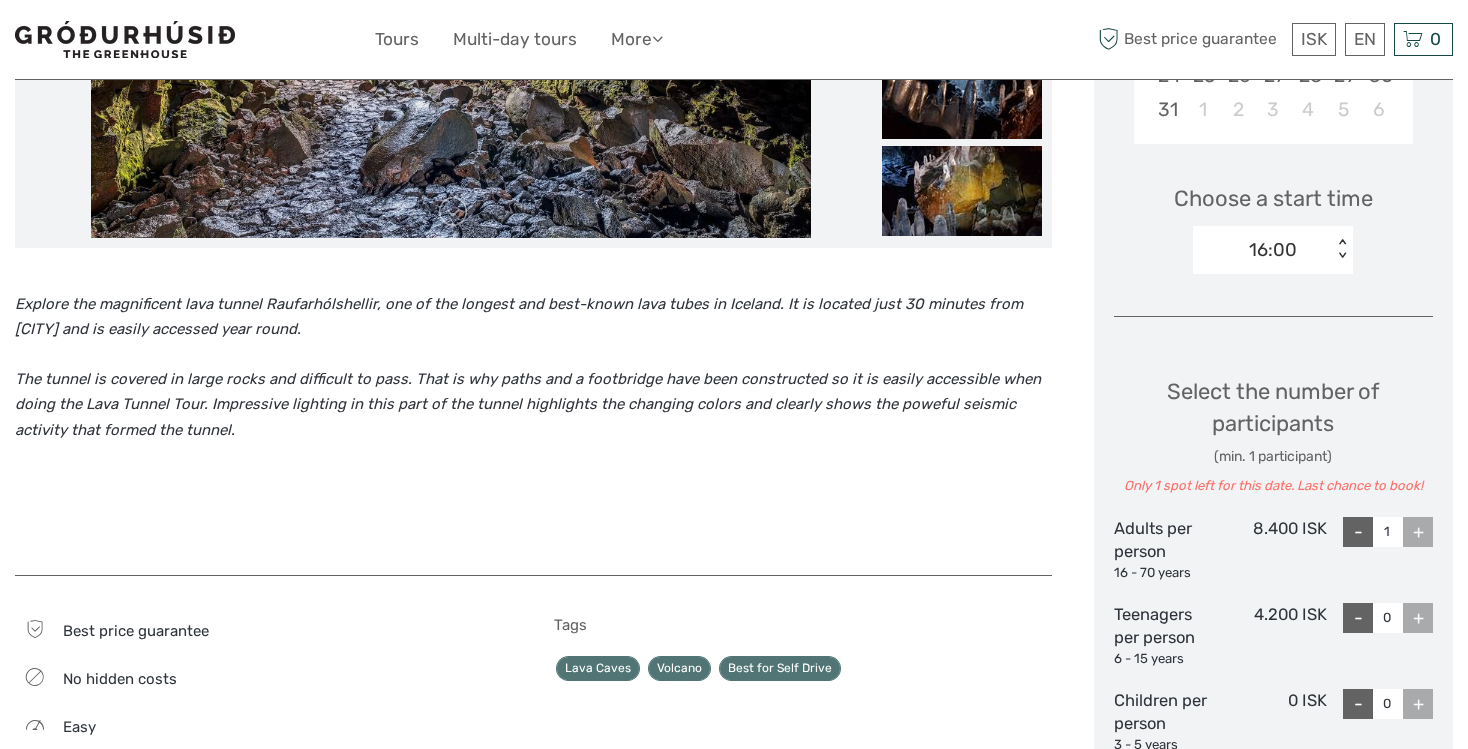 scroll, scrollTop: 633, scrollLeft: 0, axis: vertical 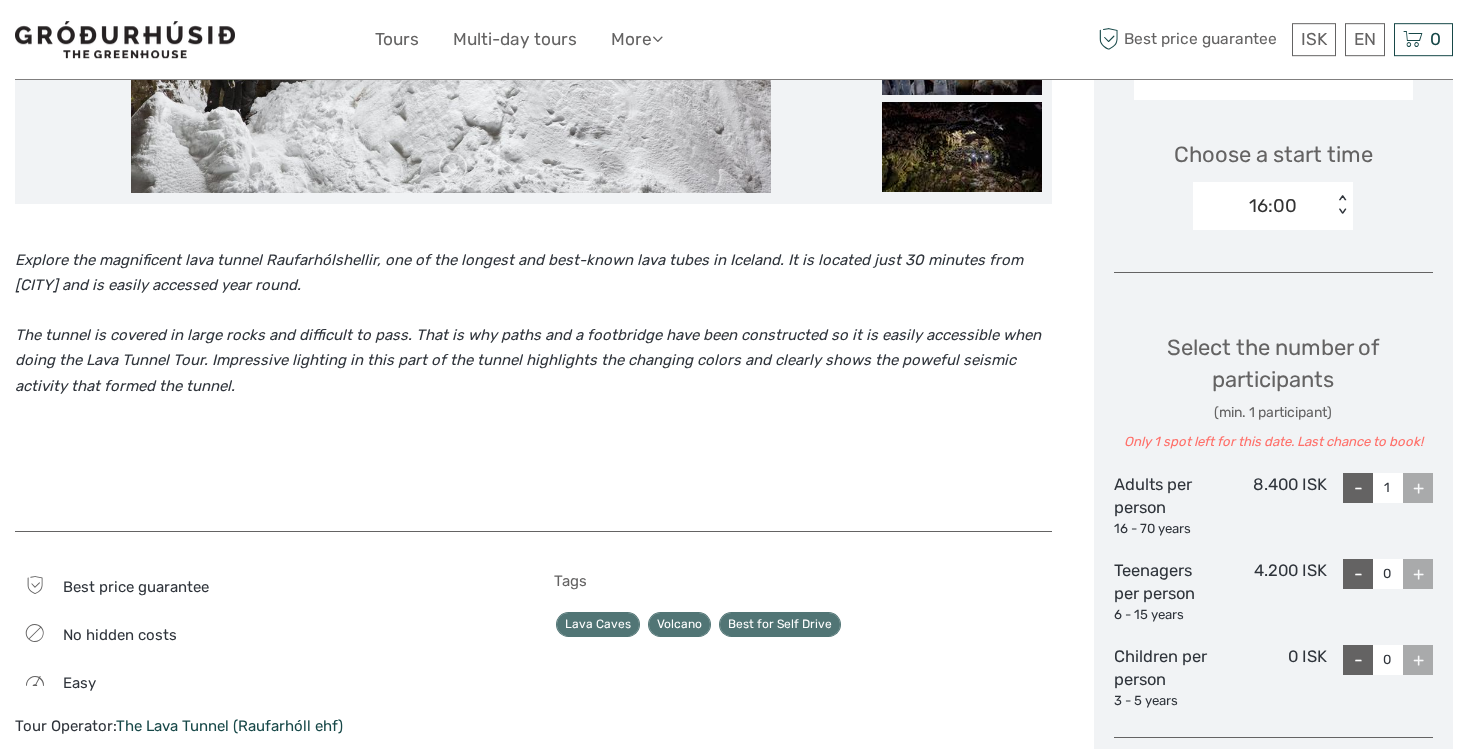 click on "+" at bounding box center [1418, 488] 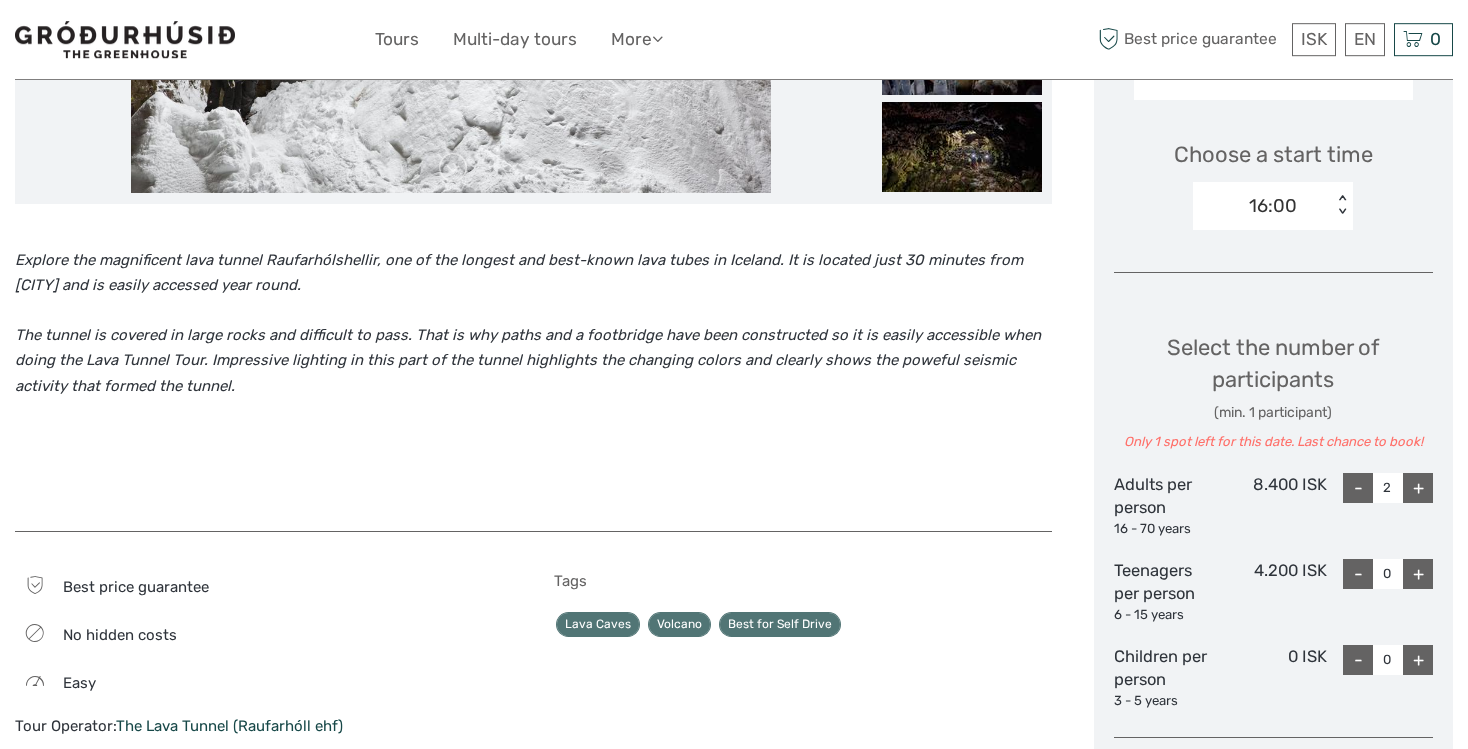 scroll, scrollTop: 999, scrollLeft: 0, axis: vertical 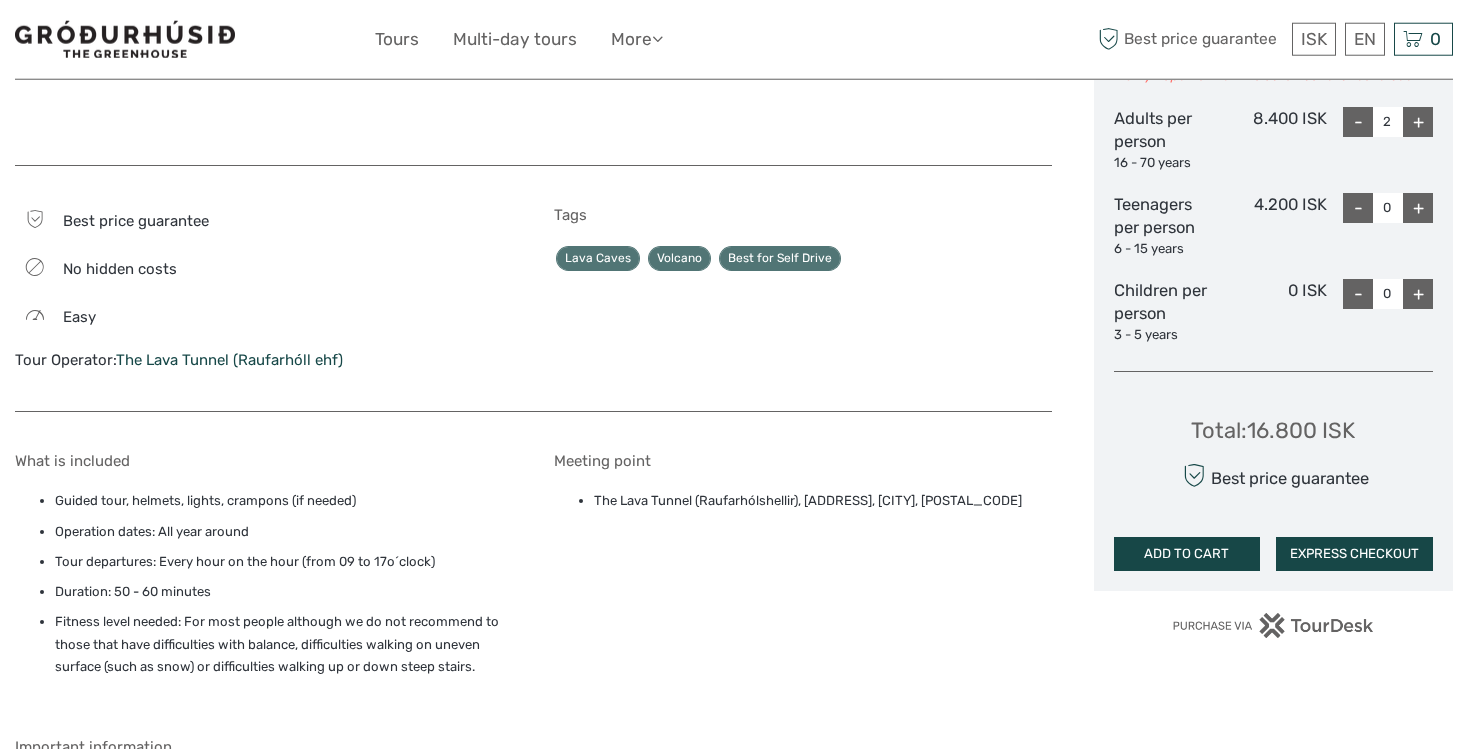 click on "EXPRESS CHECKOUT" at bounding box center [1354, 554] 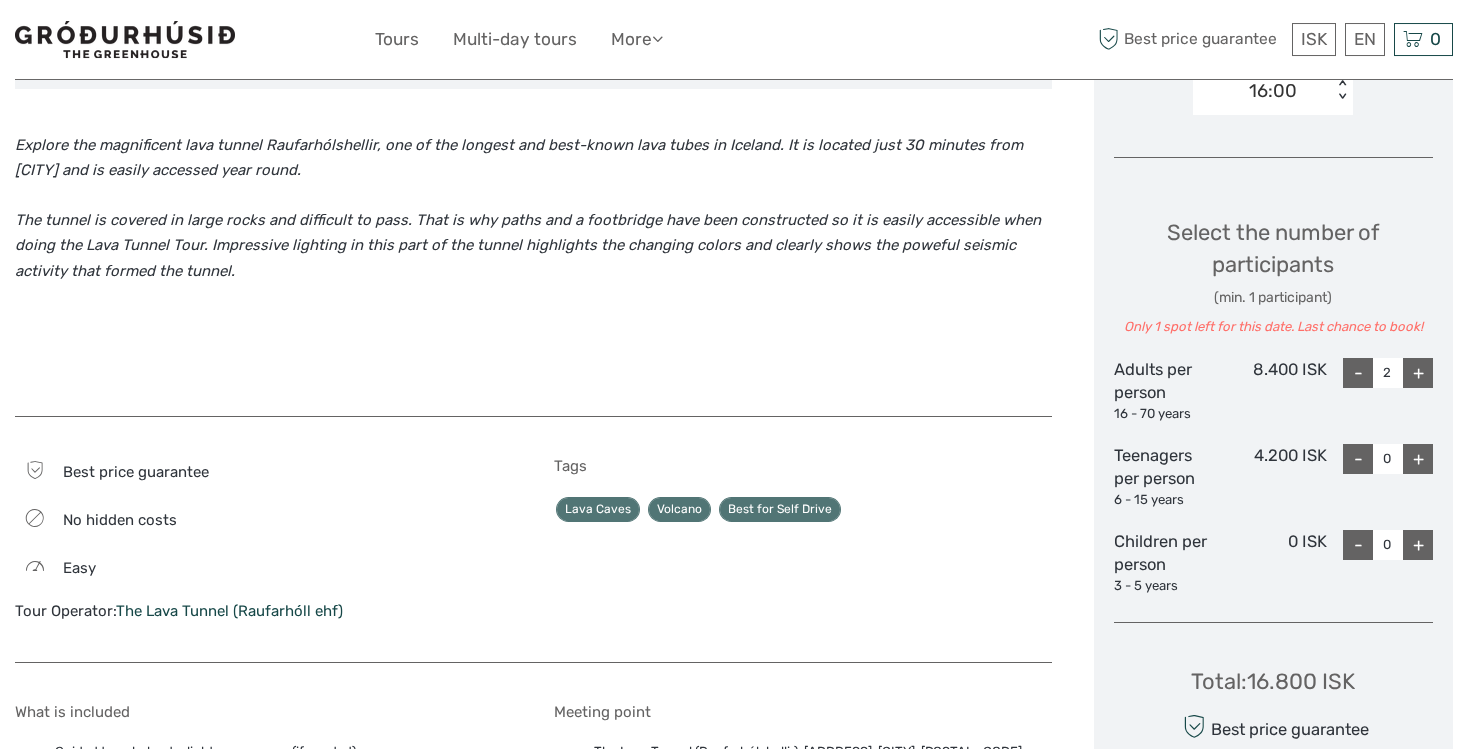 scroll, scrollTop: 605, scrollLeft: 0, axis: vertical 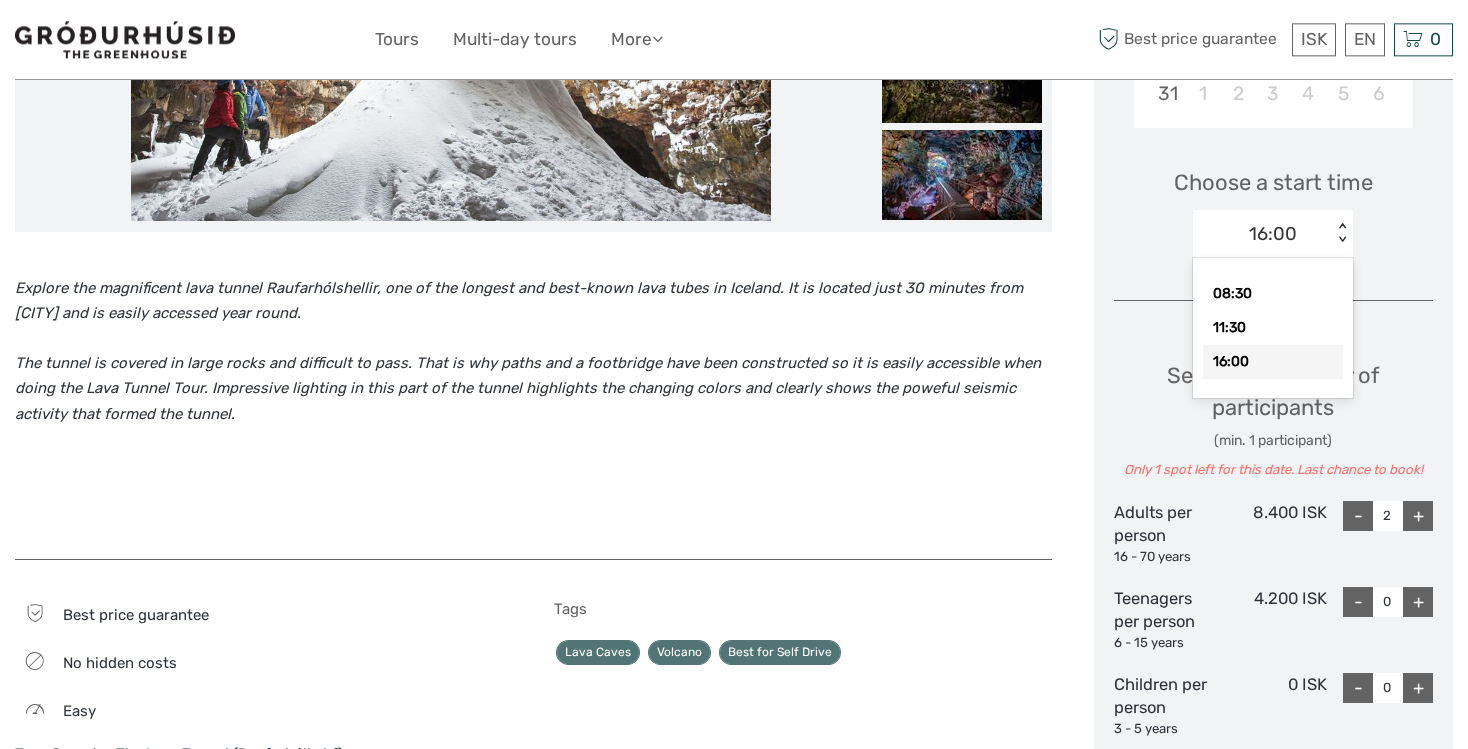click on "16:00" at bounding box center [1273, 234] 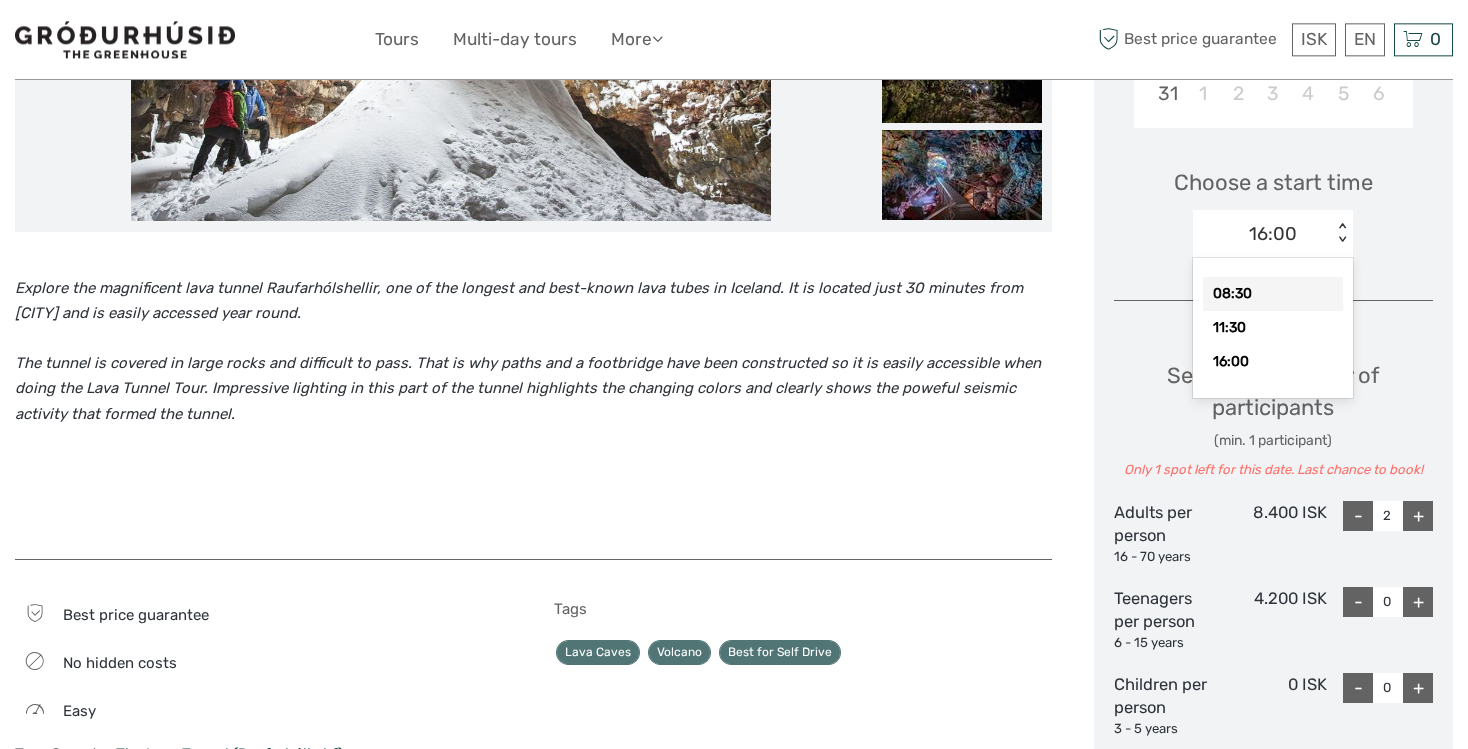 click on "08:30" at bounding box center (1273, 294) 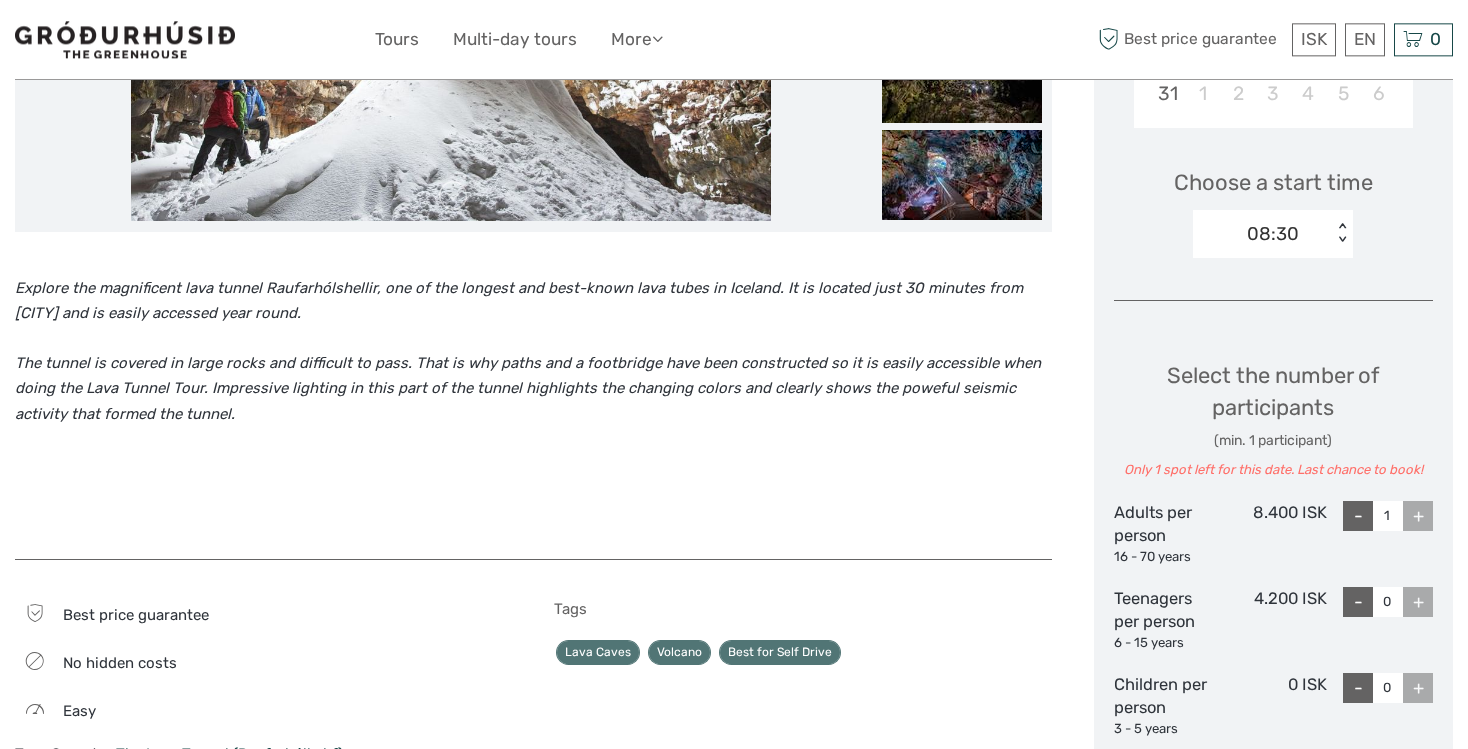 click on "+" at bounding box center [1418, 516] 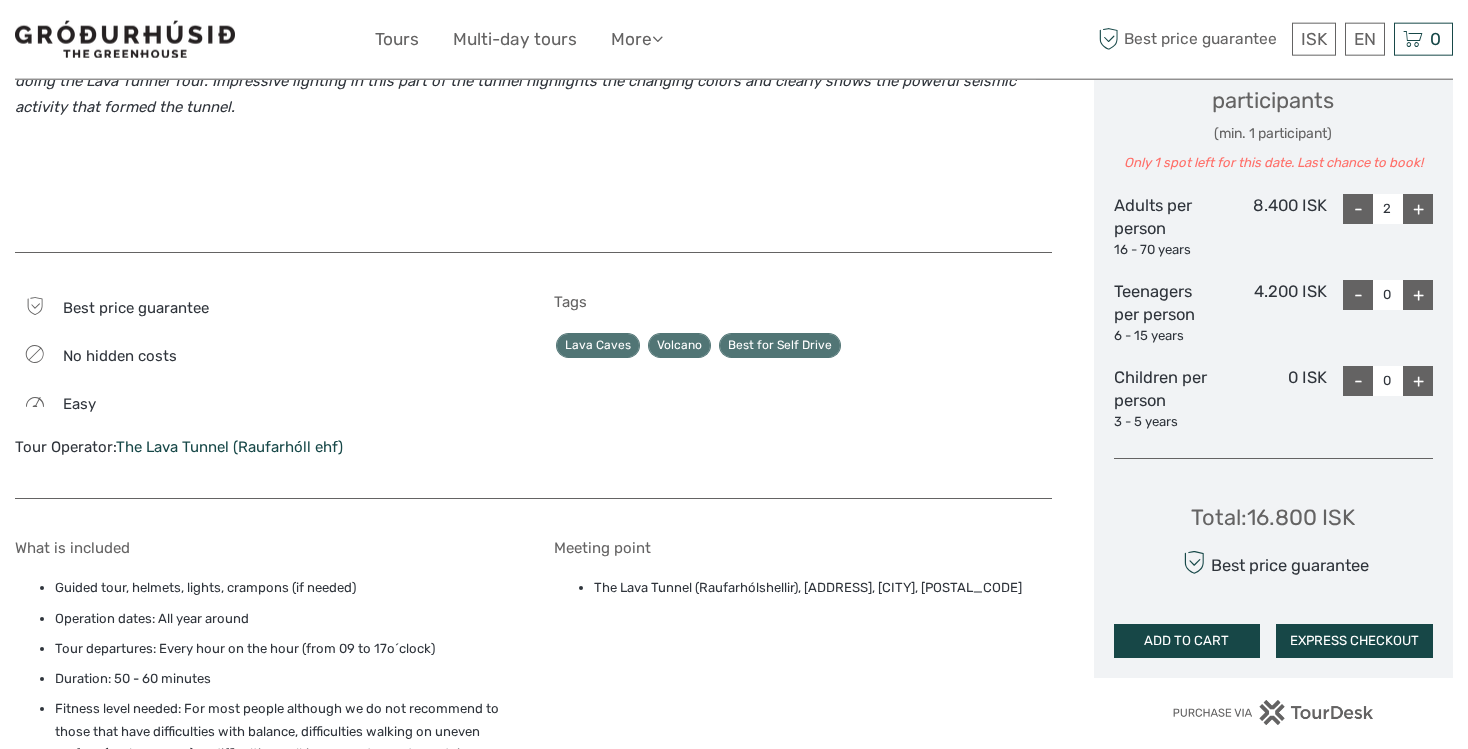 scroll, scrollTop: 950, scrollLeft: 0, axis: vertical 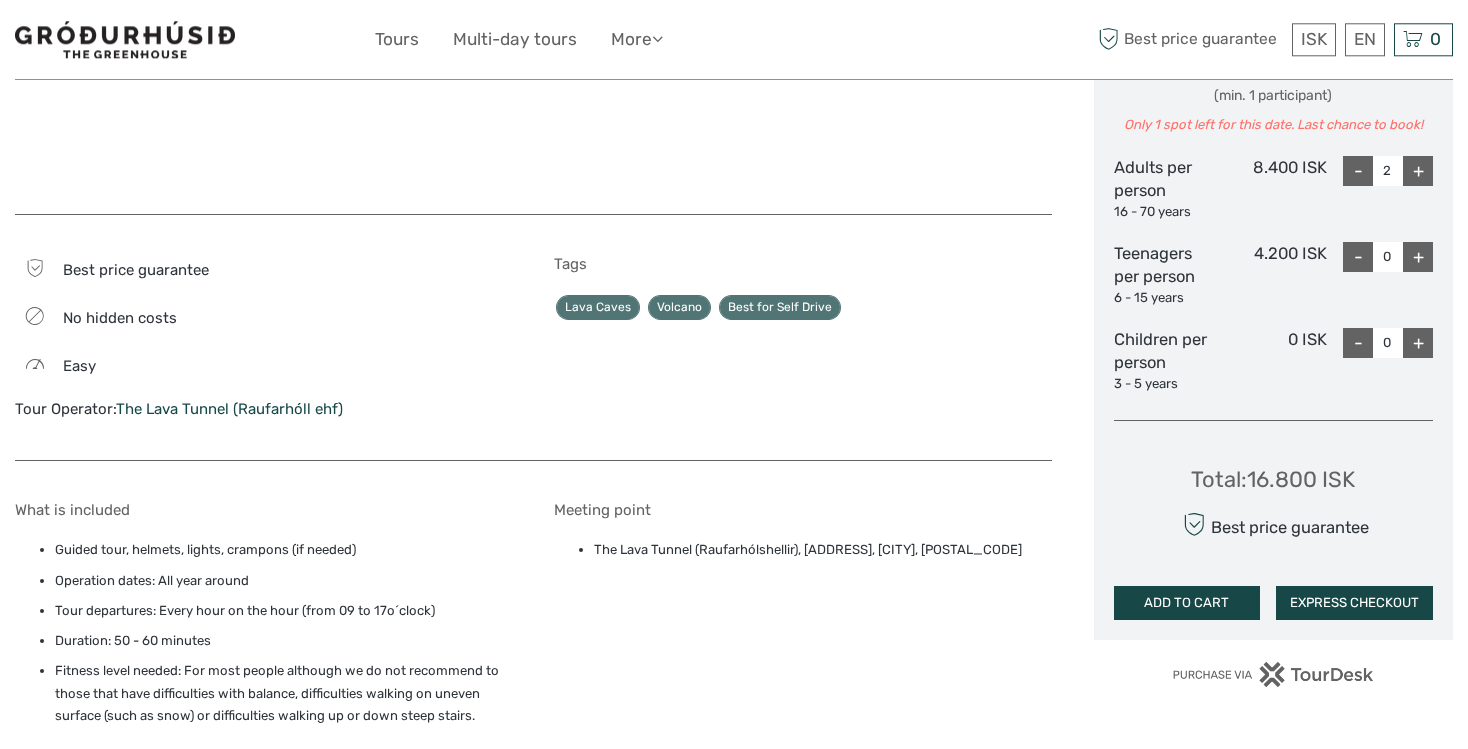 type on "2" 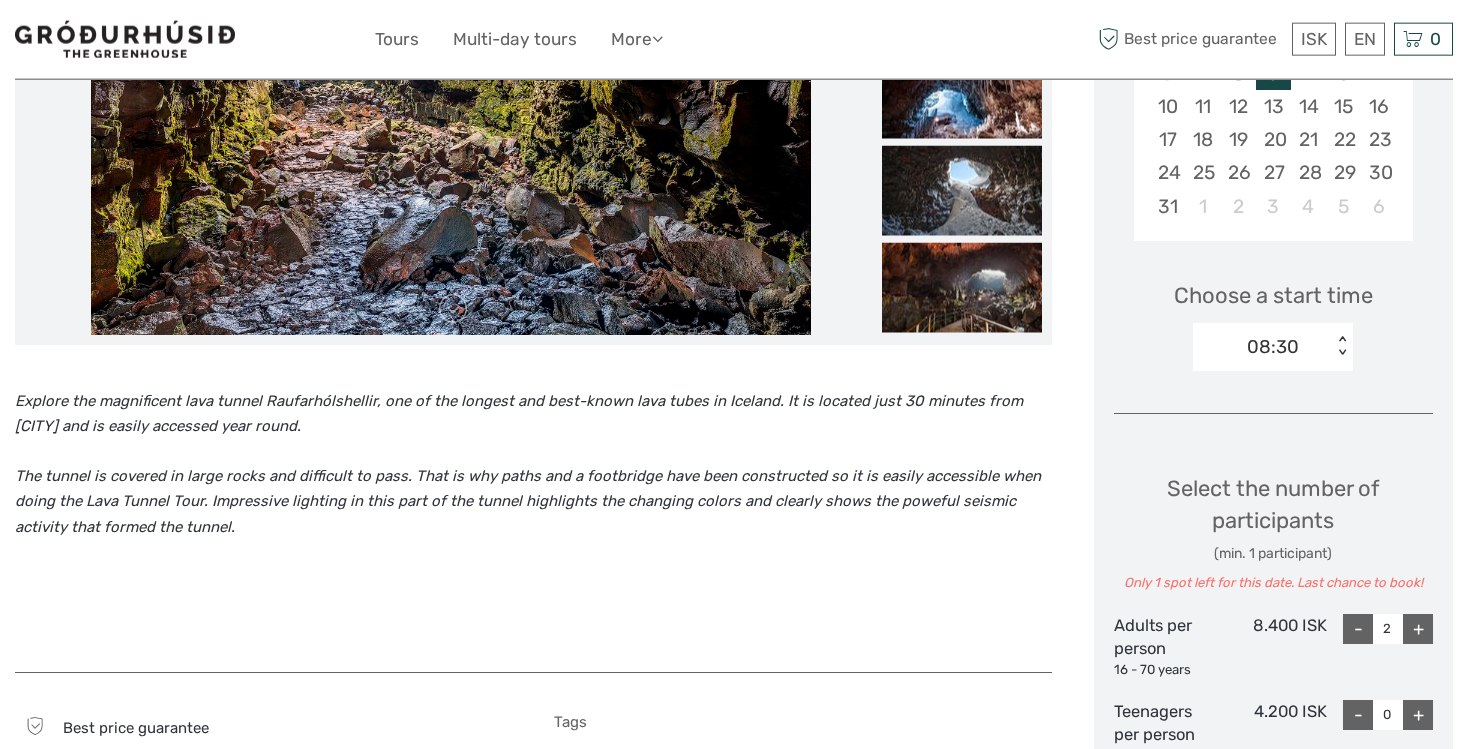 scroll, scrollTop: 323, scrollLeft: 0, axis: vertical 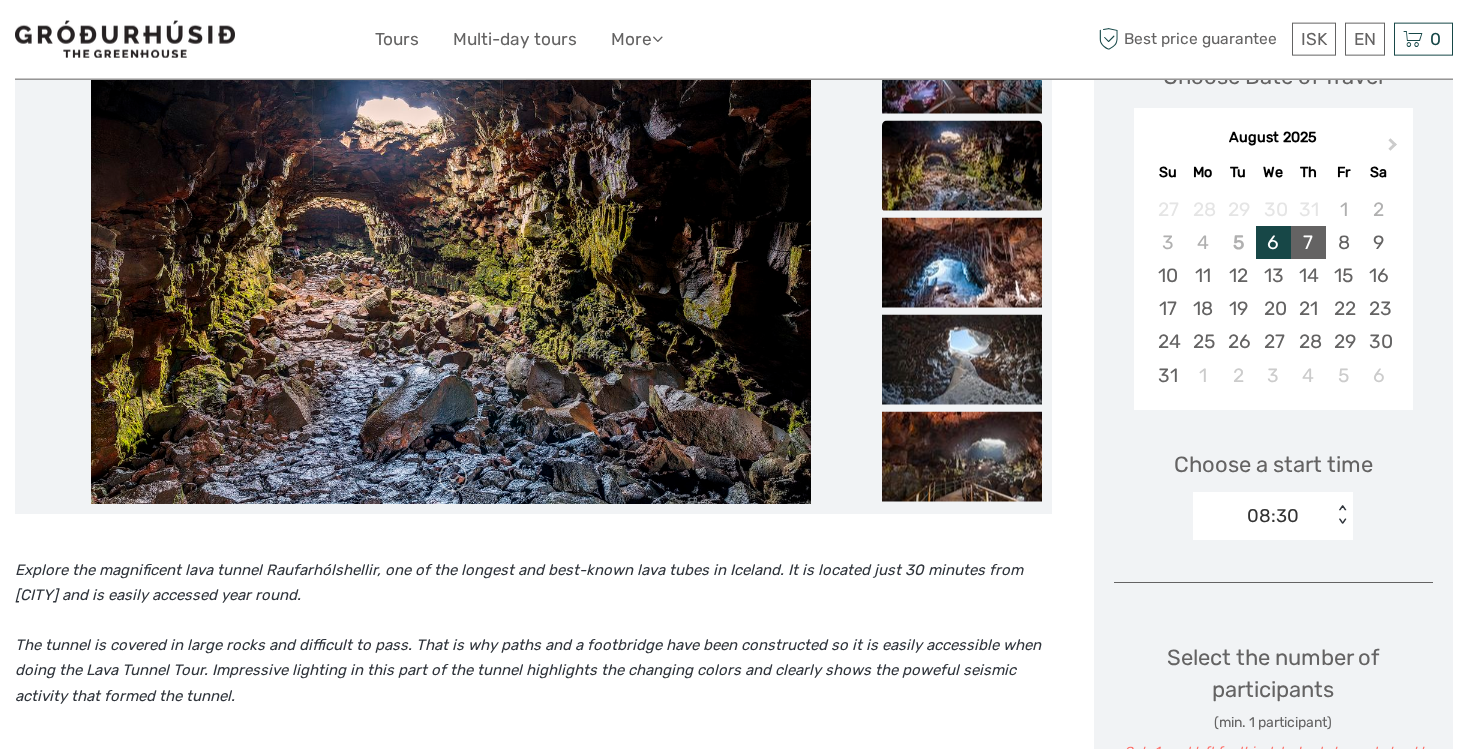 click on "7" at bounding box center [1308, 242] 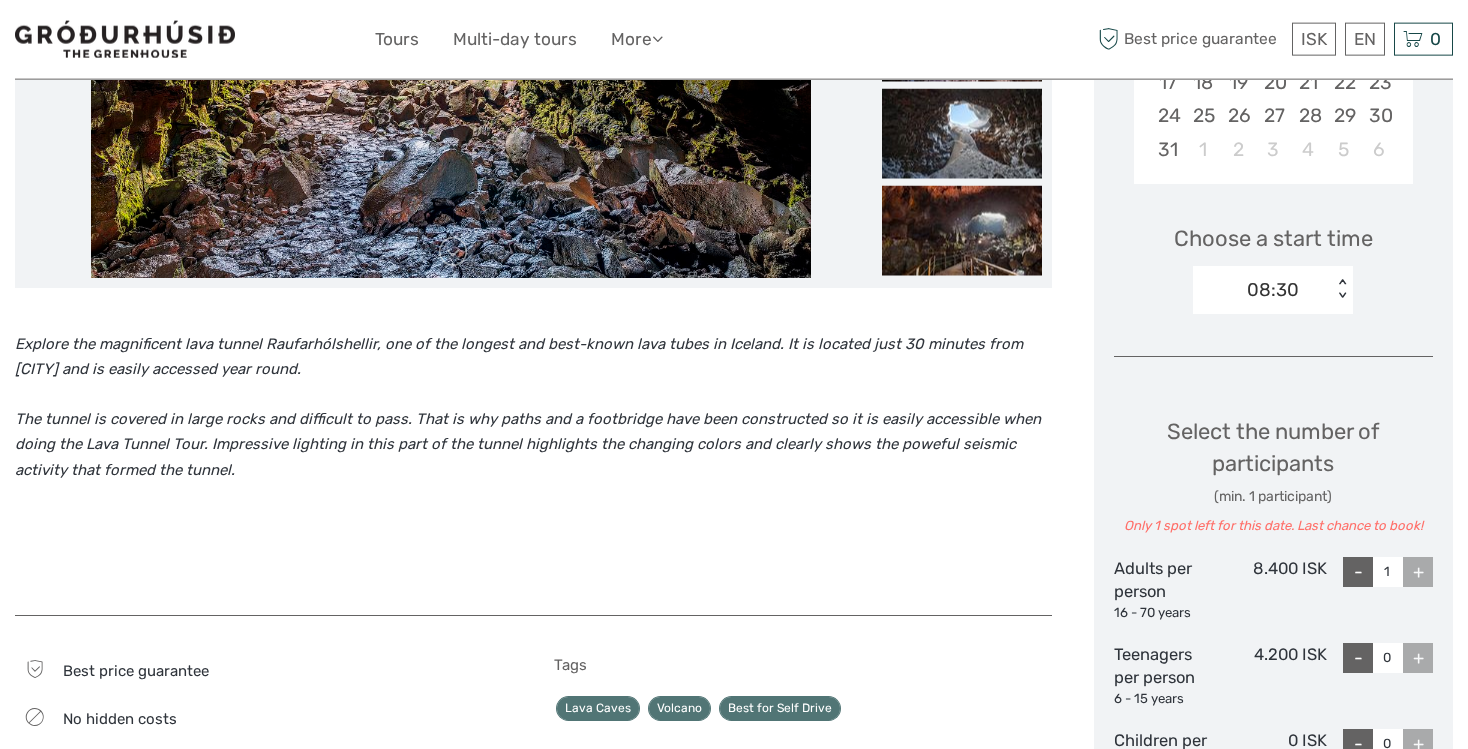 scroll, scrollTop: 556, scrollLeft: 0, axis: vertical 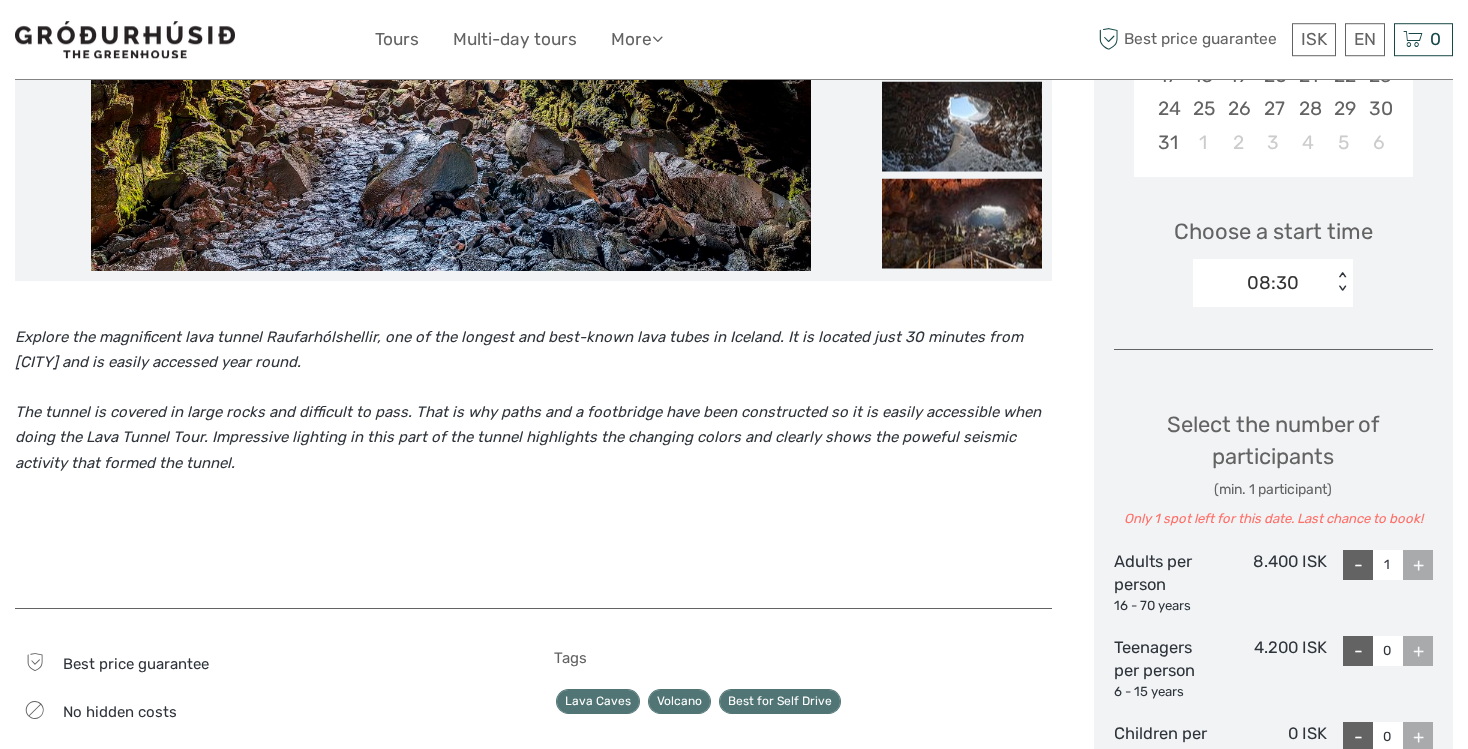 click on "08:30 < >" at bounding box center [1273, 283] 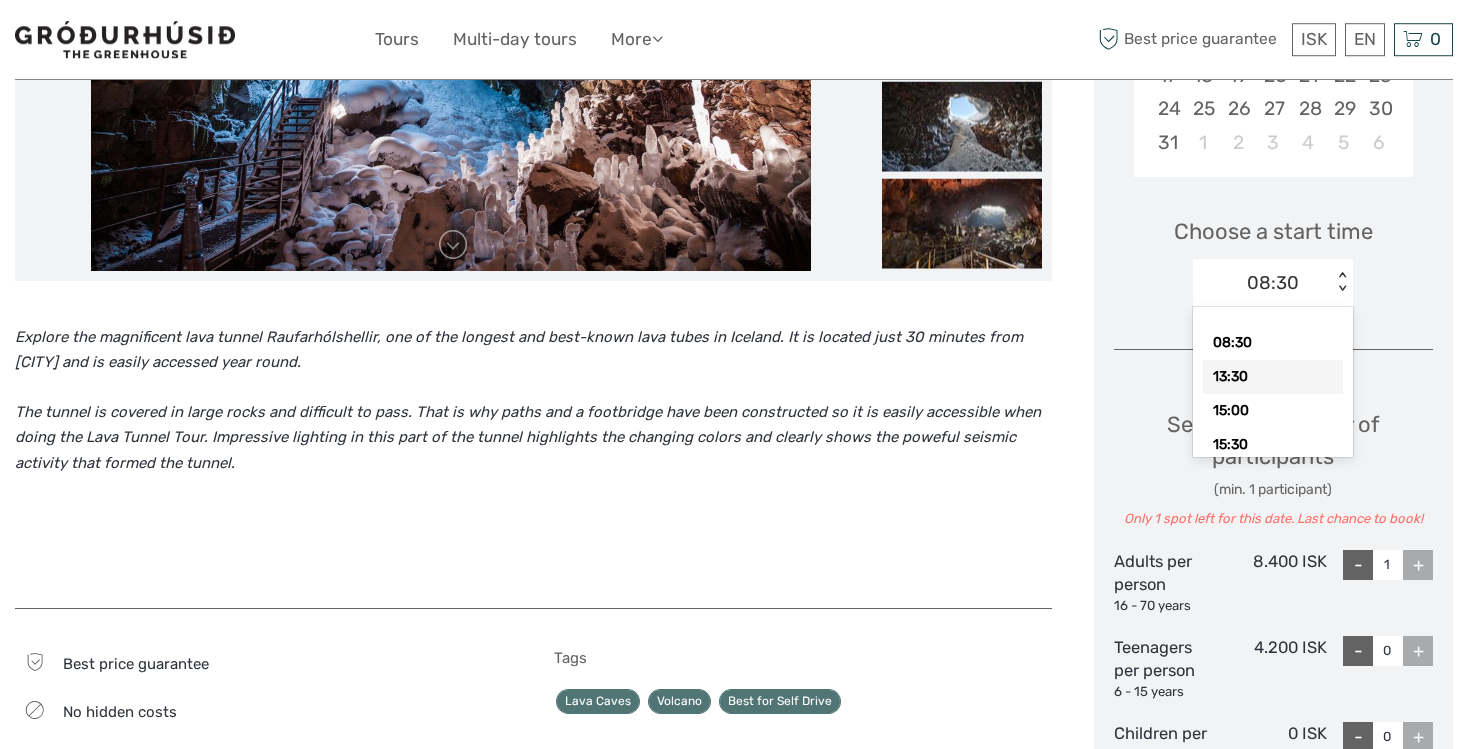 click on "13:30" at bounding box center [1273, 377] 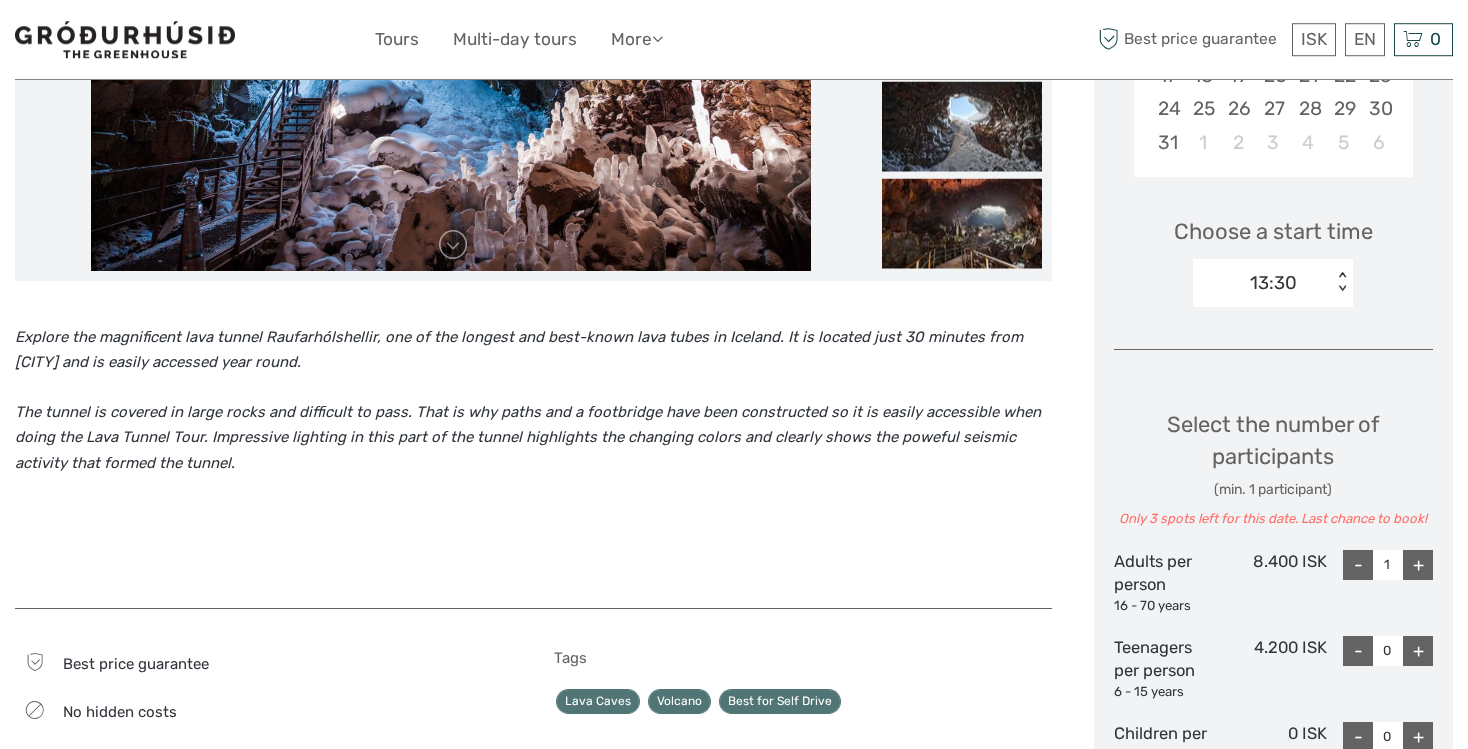 click on "+" at bounding box center (1418, 565) 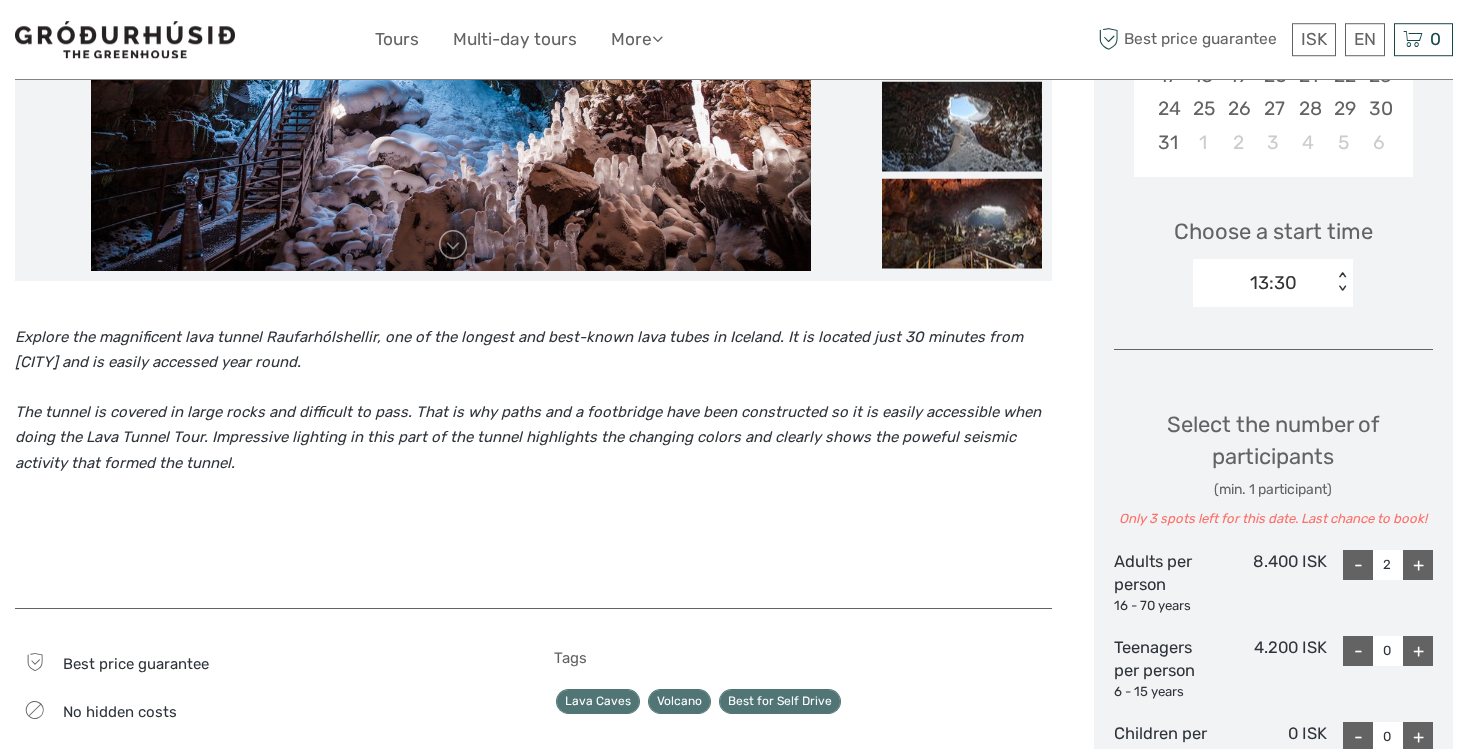 click on "-" at bounding box center (1358, 565) 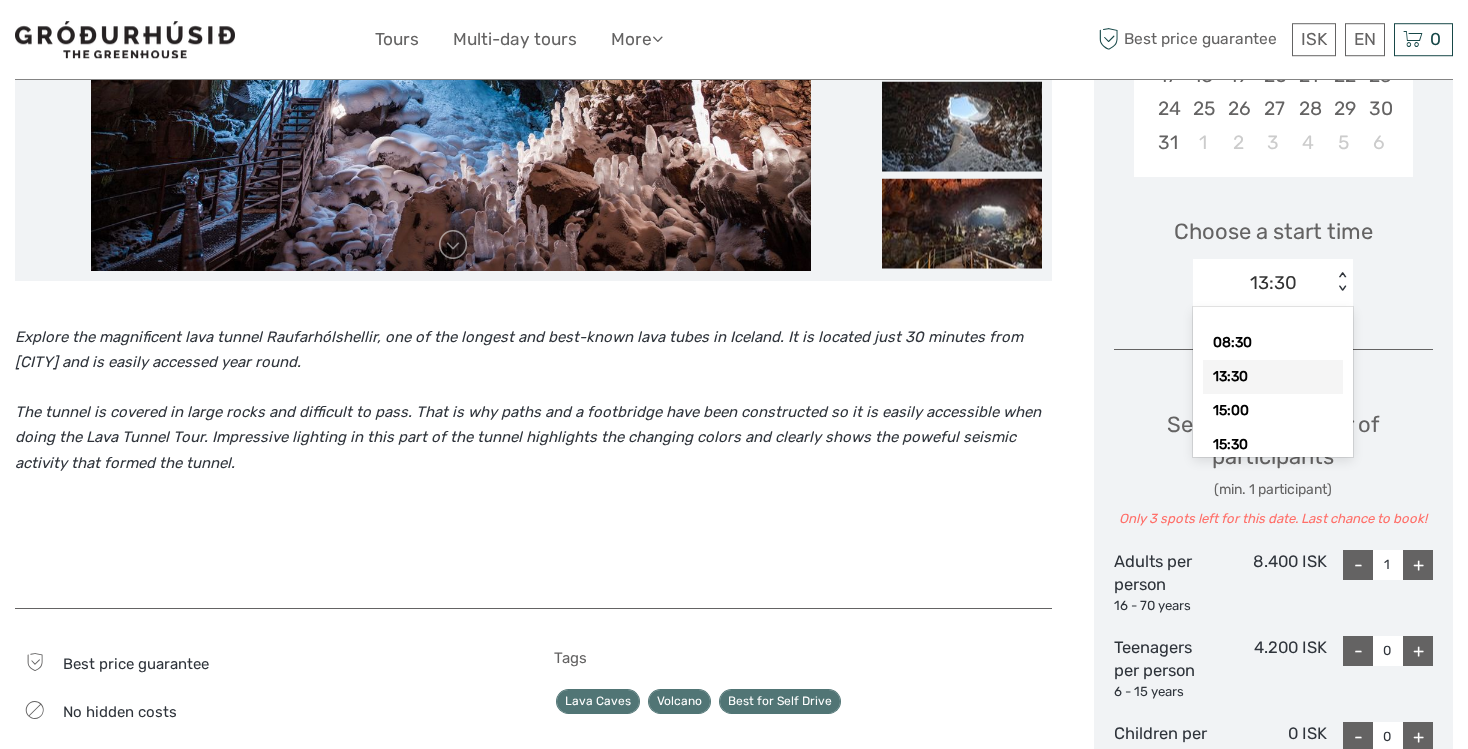 click on "13:30" at bounding box center (1273, 283) 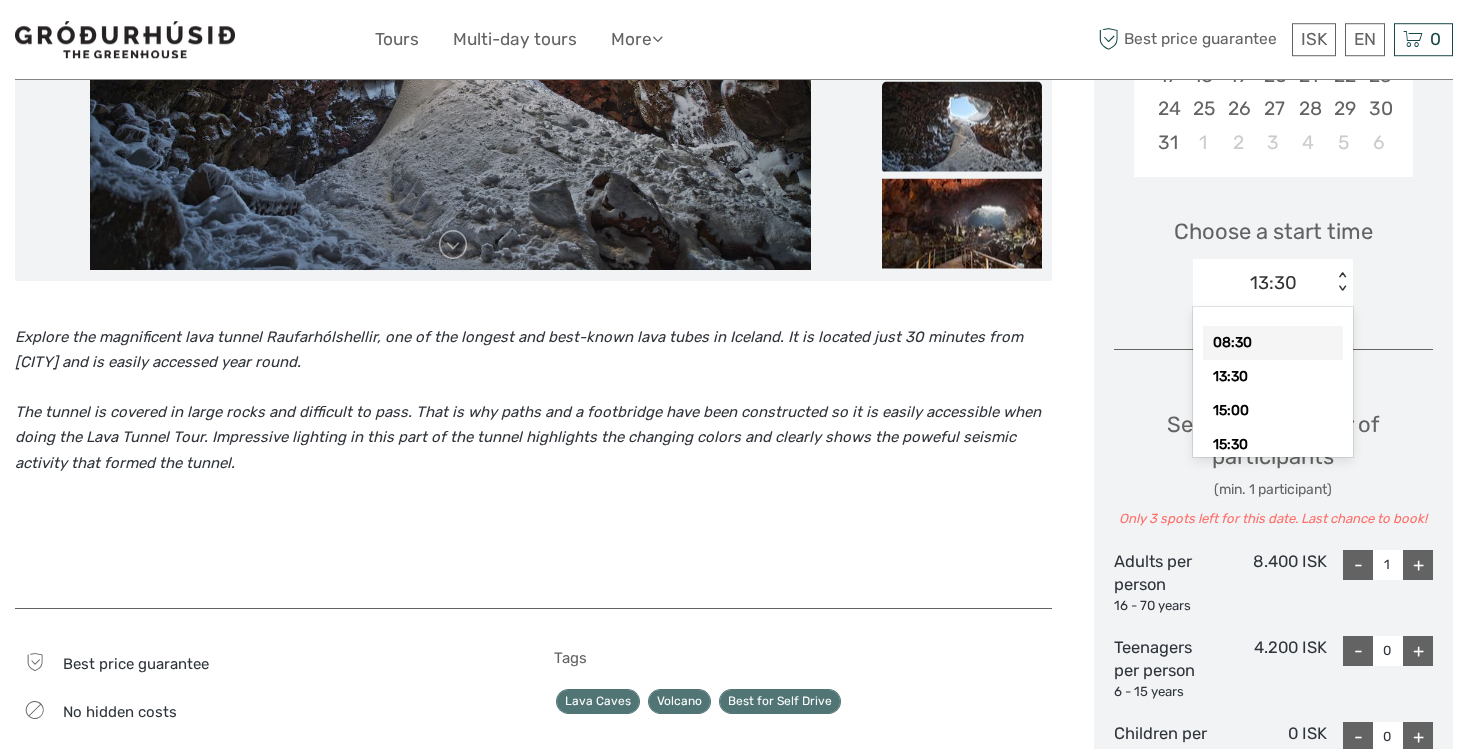 click on "08:30" at bounding box center (1273, 343) 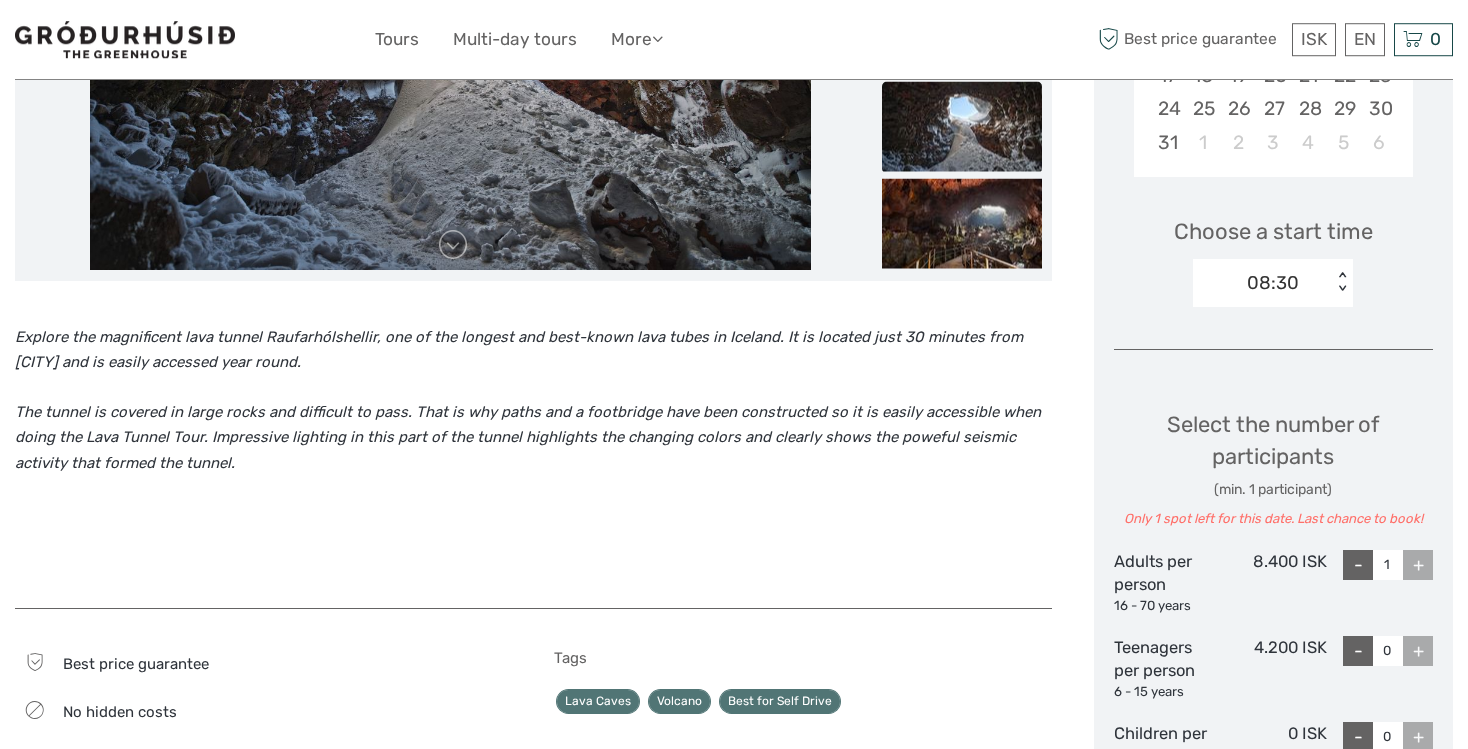 click on "+" at bounding box center (1418, 565) 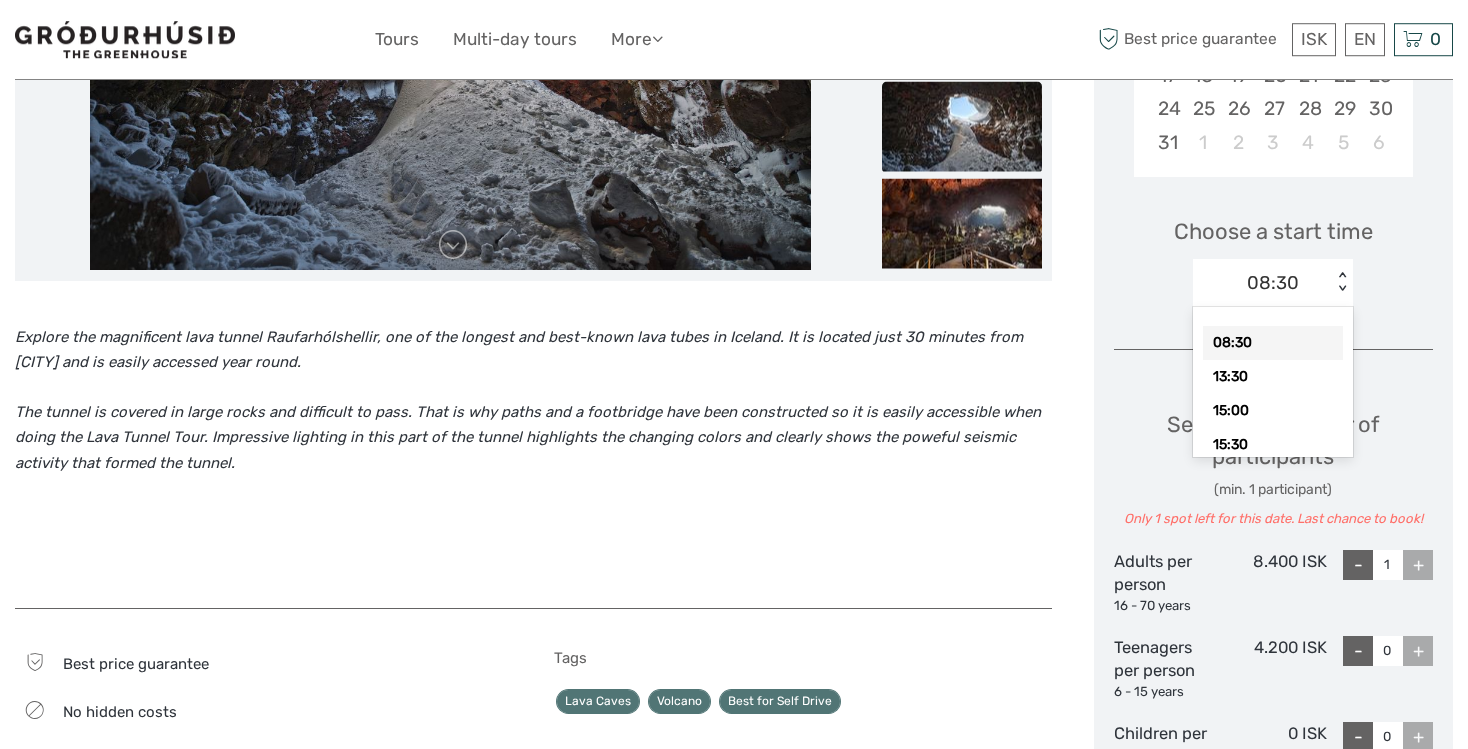 click on "08:30" at bounding box center (1262, 283) 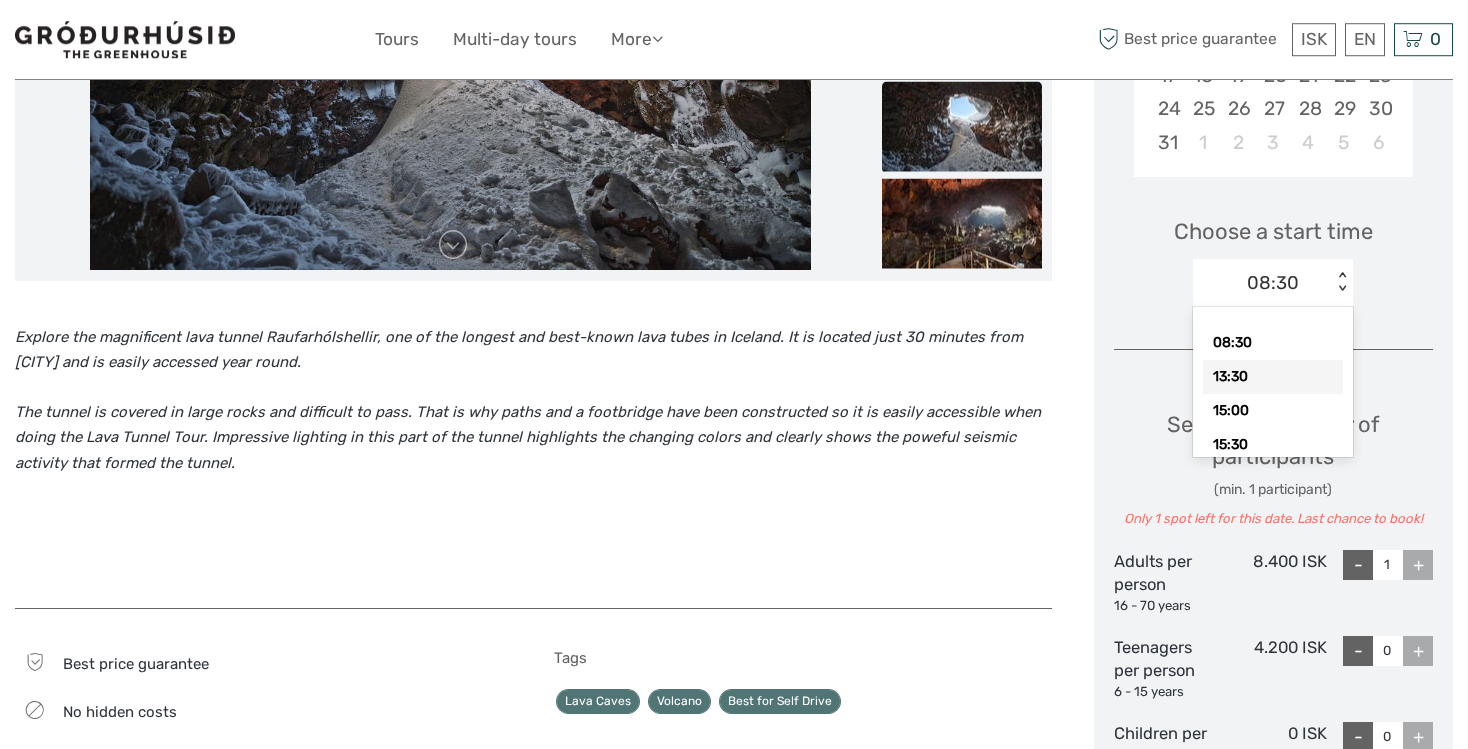 click on "13:30" at bounding box center [1273, 377] 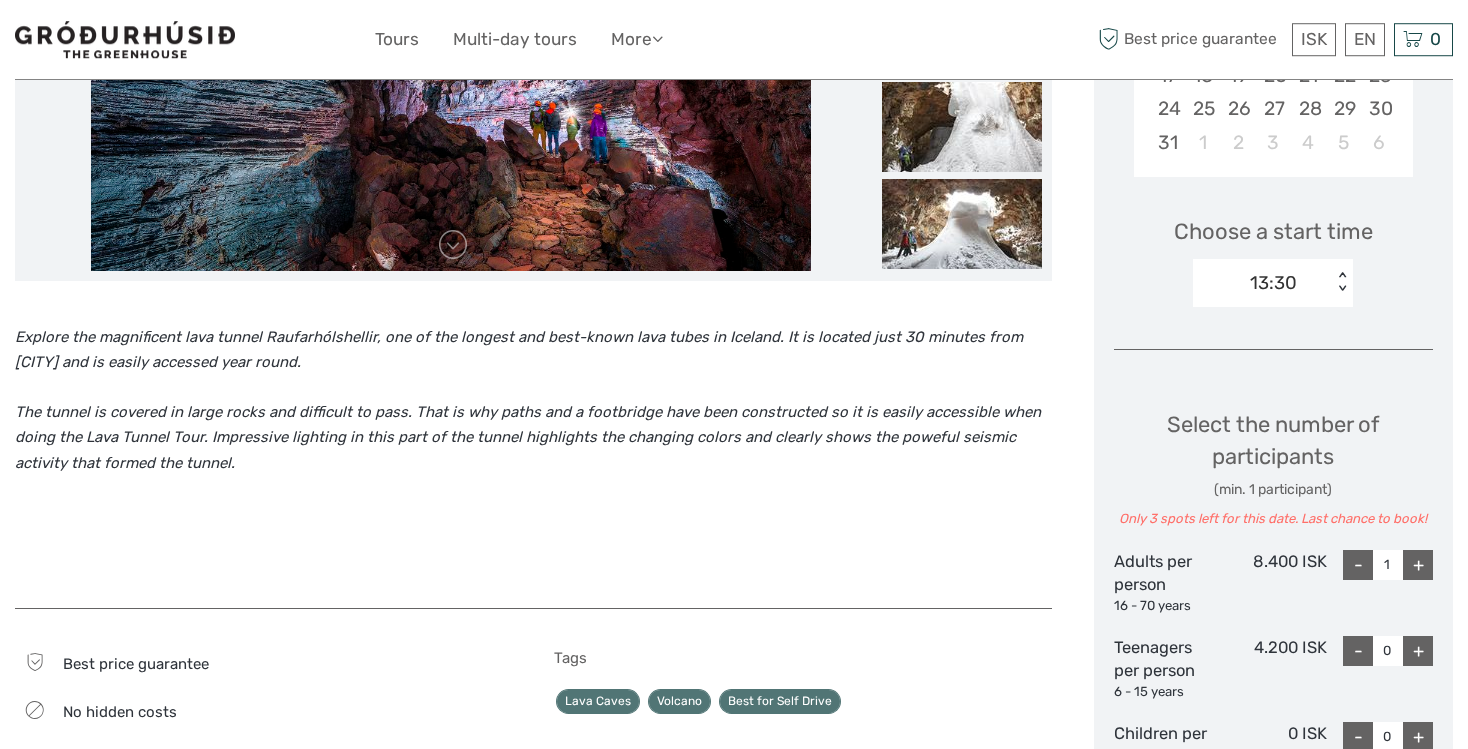 click on "13:30" at bounding box center (1273, 283) 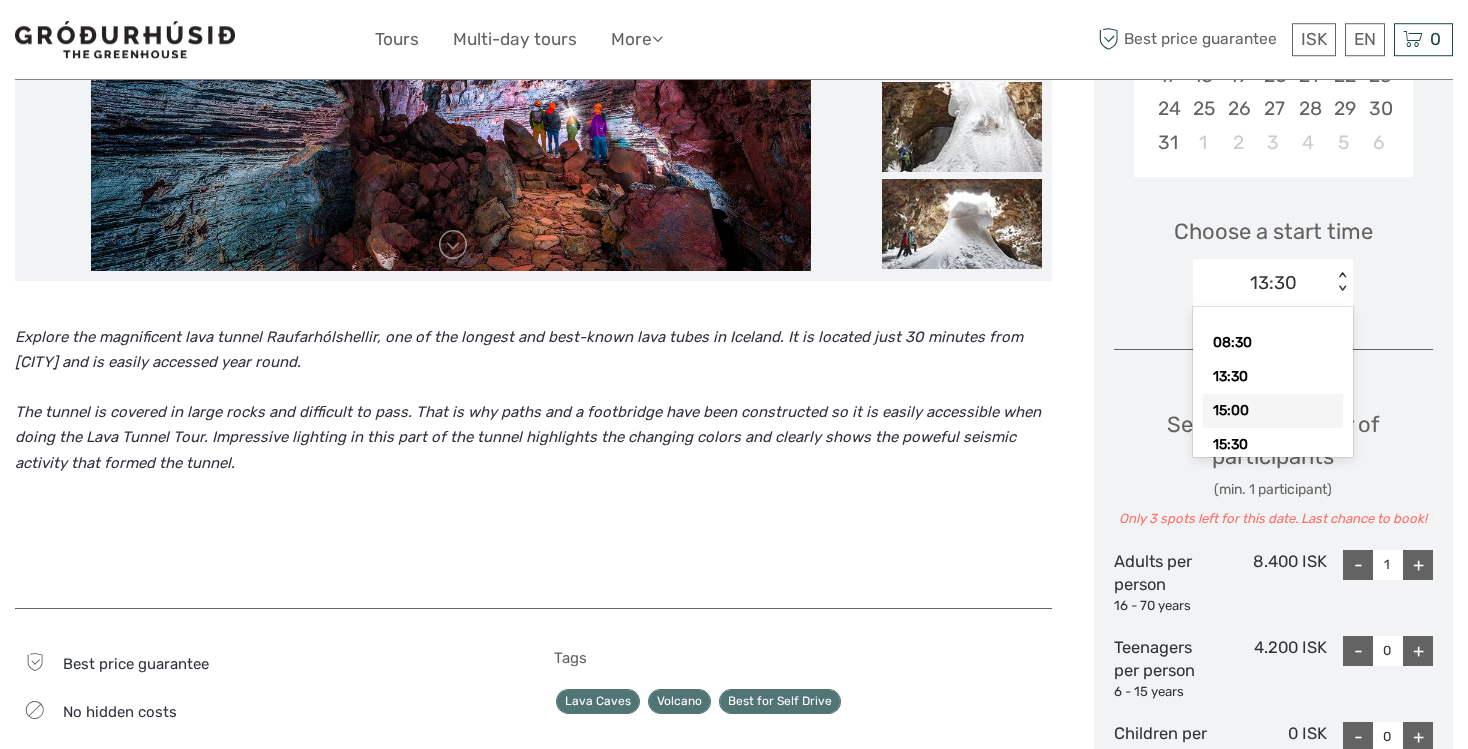 click on "15:00" at bounding box center [1273, 411] 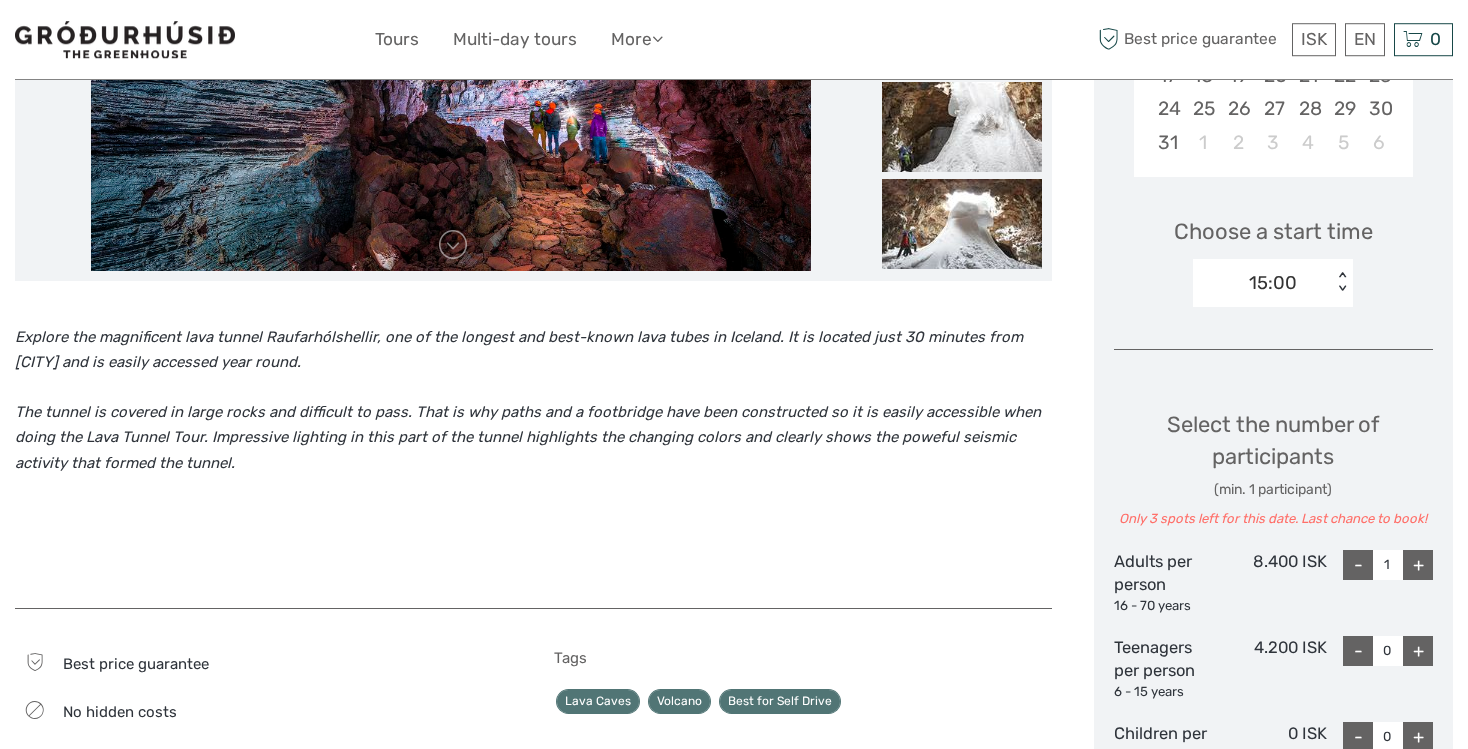 click on "+" at bounding box center [1418, 565] 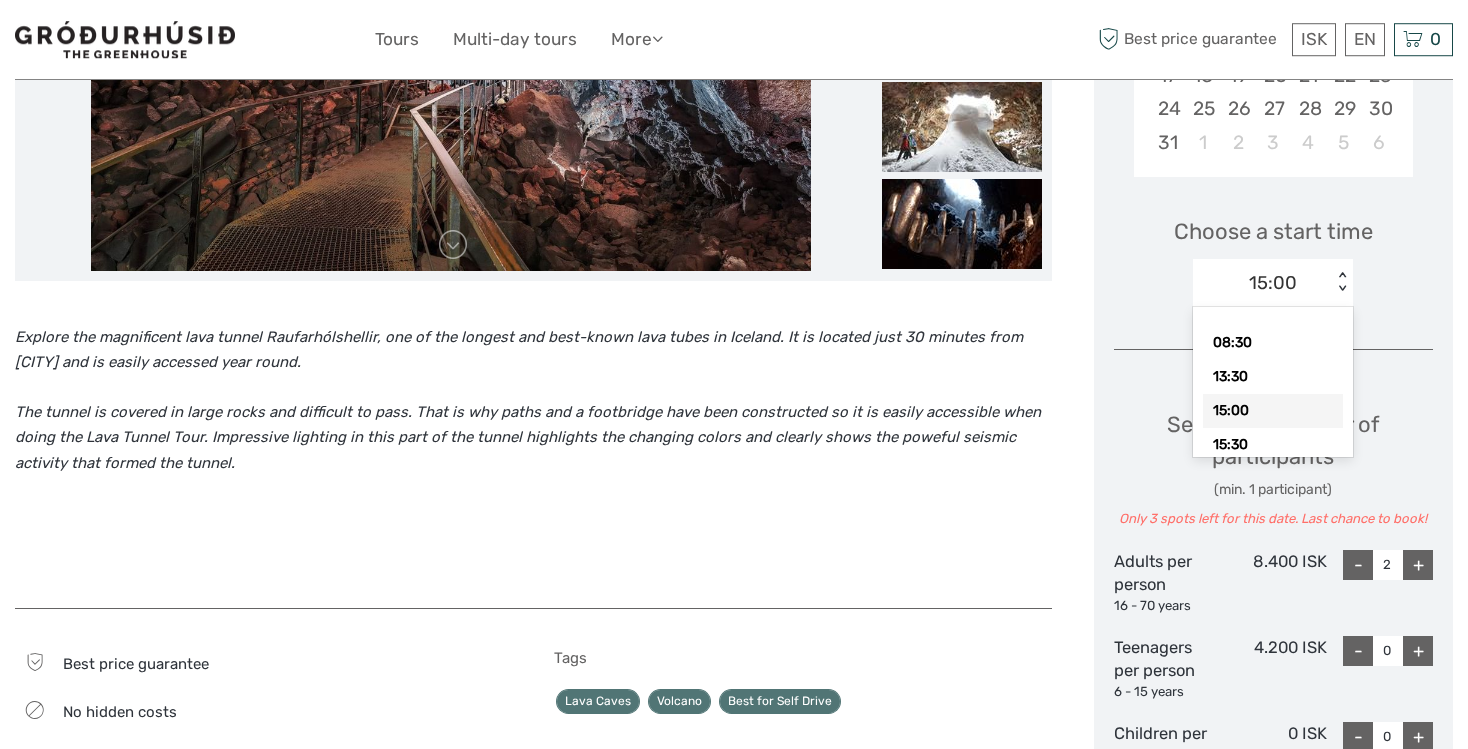 click on "15:00" at bounding box center (1262, 283) 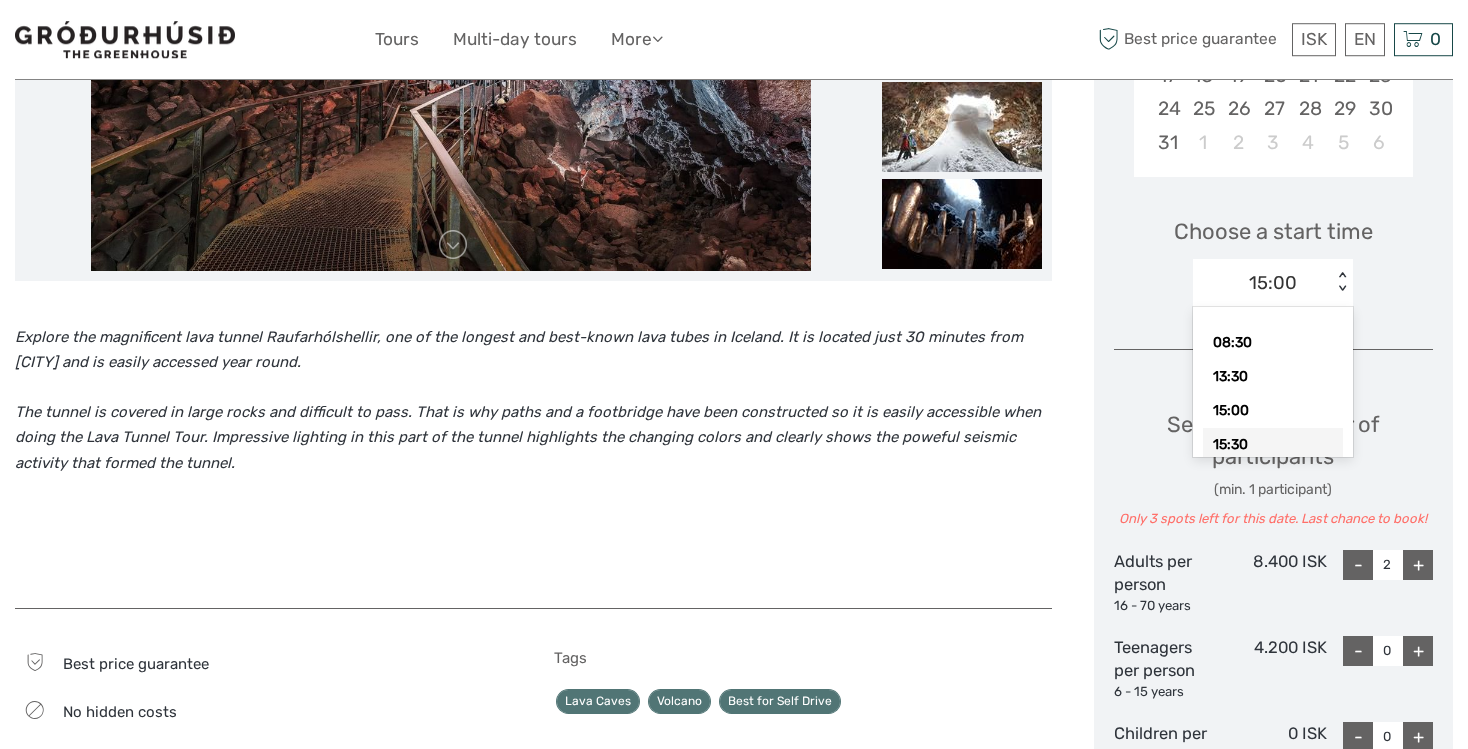 click on "15:30" at bounding box center (1273, 445) 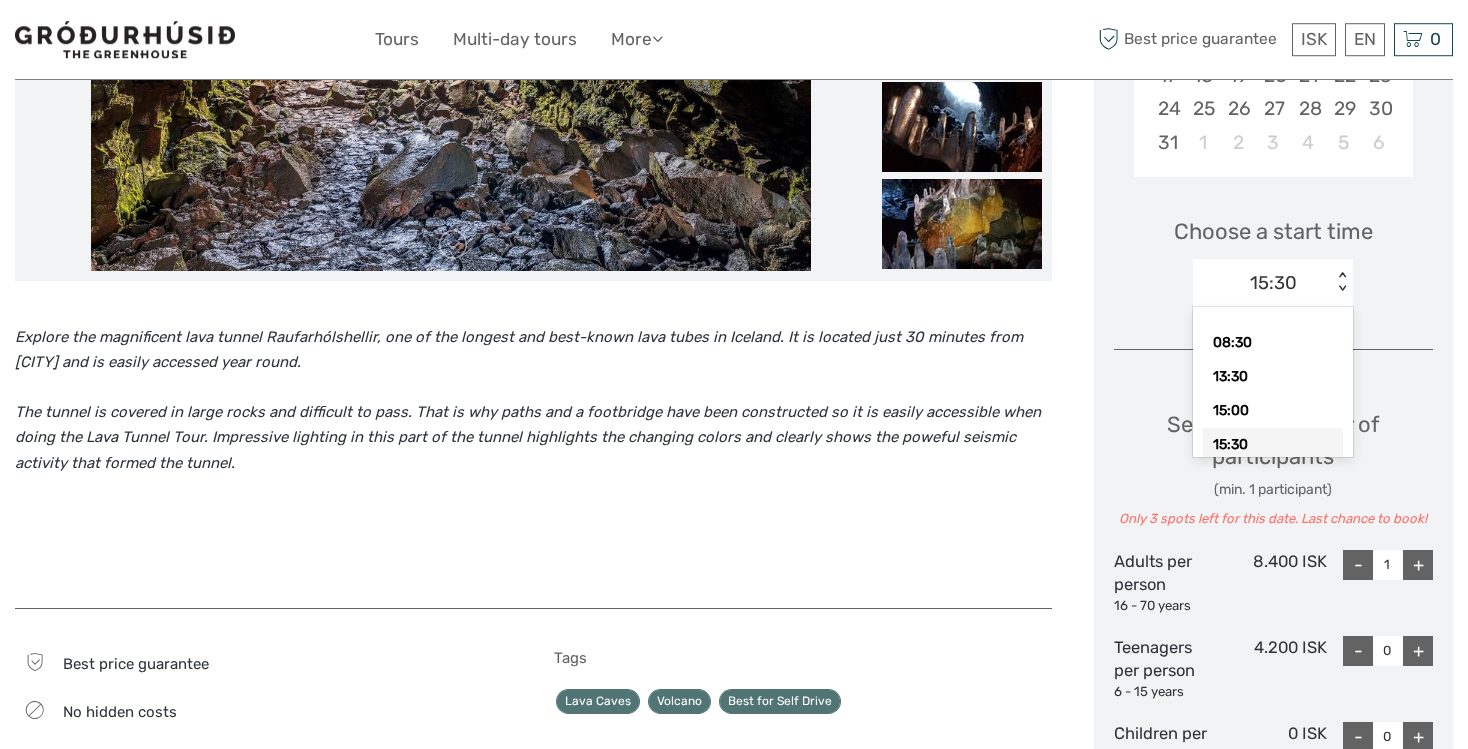 click on "15:30" at bounding box center [1262, 283] 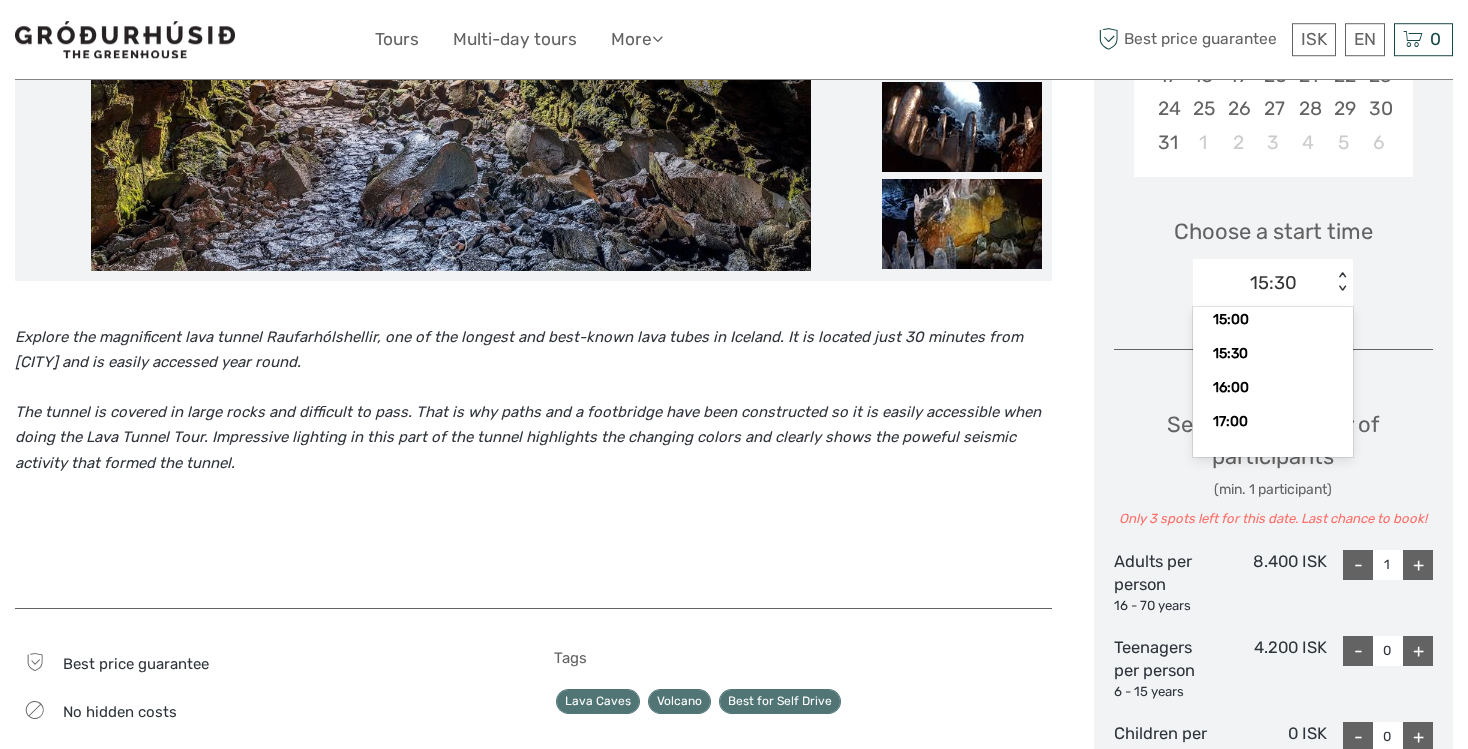 scroll, scrollTop: 92, scrollLeft: 0, axis: vertical 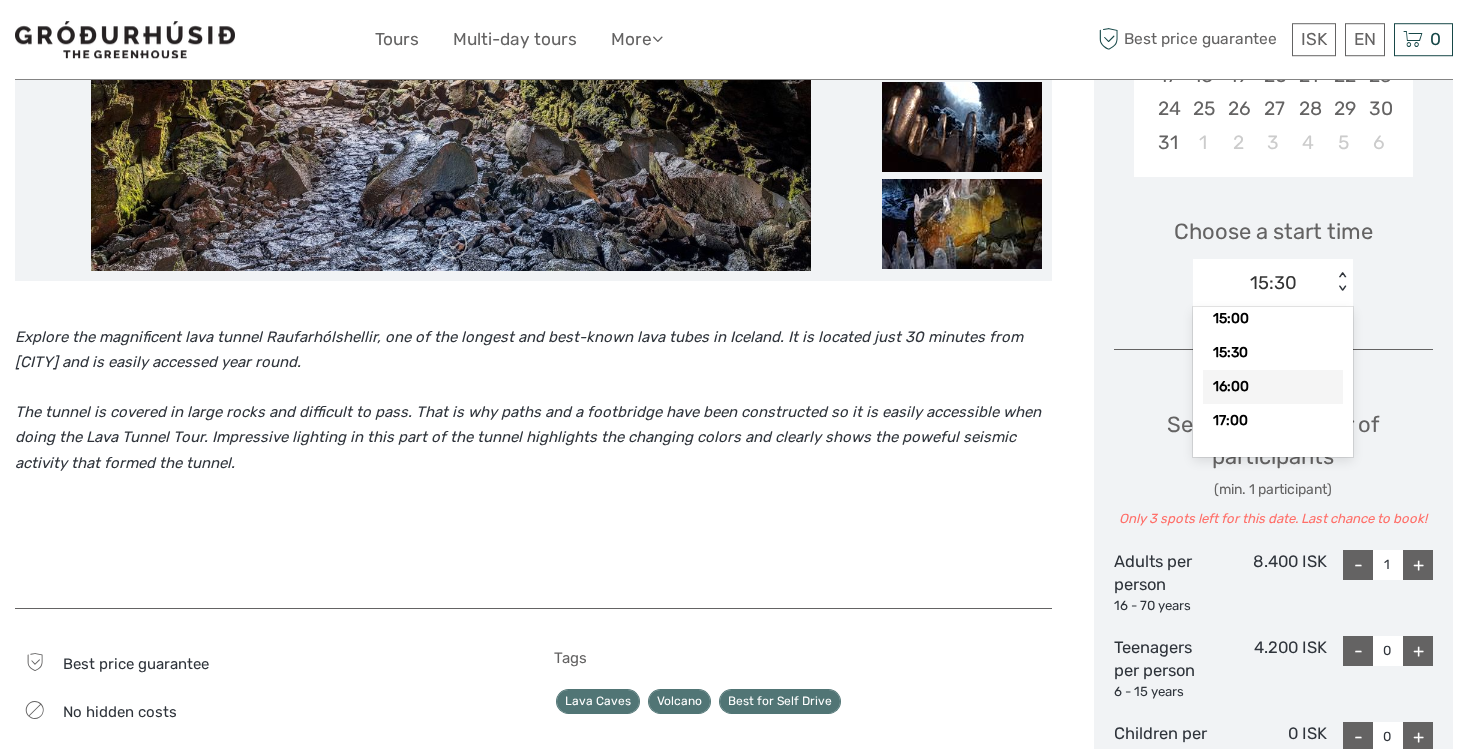 click on "16:00" at bounding box center (1273, 387) 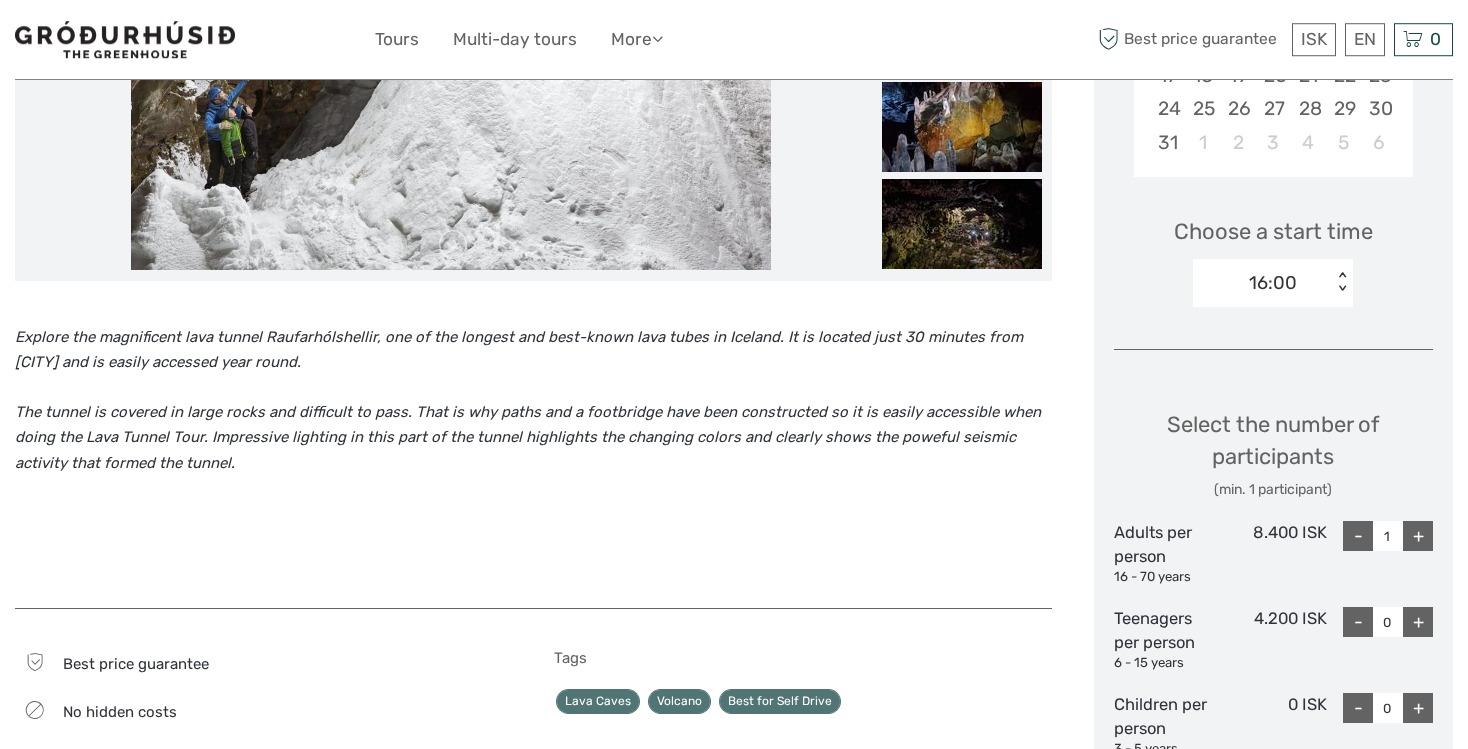 click on "16:00" at bounding box center (1262, 283) 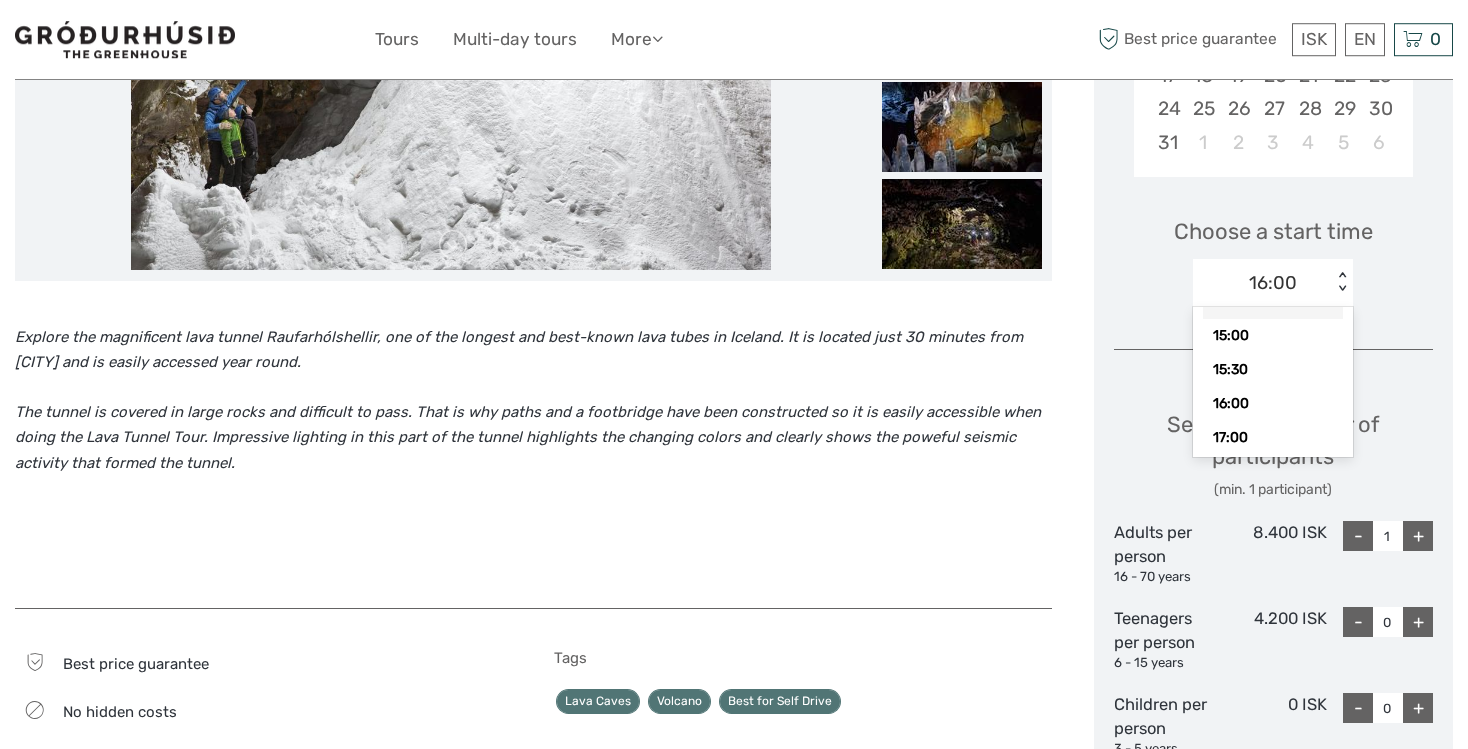 scroll, scrollTop: 77, scrollLeft: 0, axis: vertical 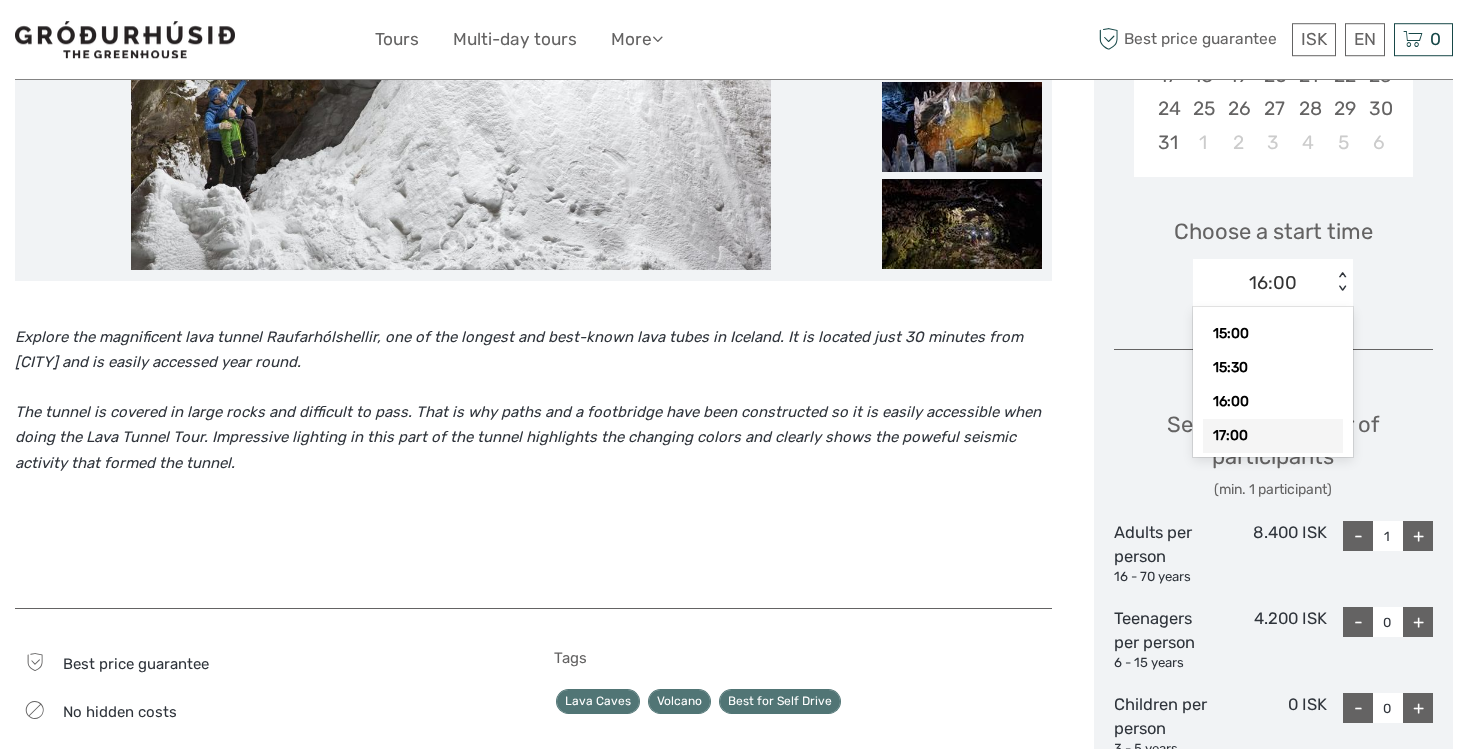 click on "17:00" at bounding box center (1273, 436) 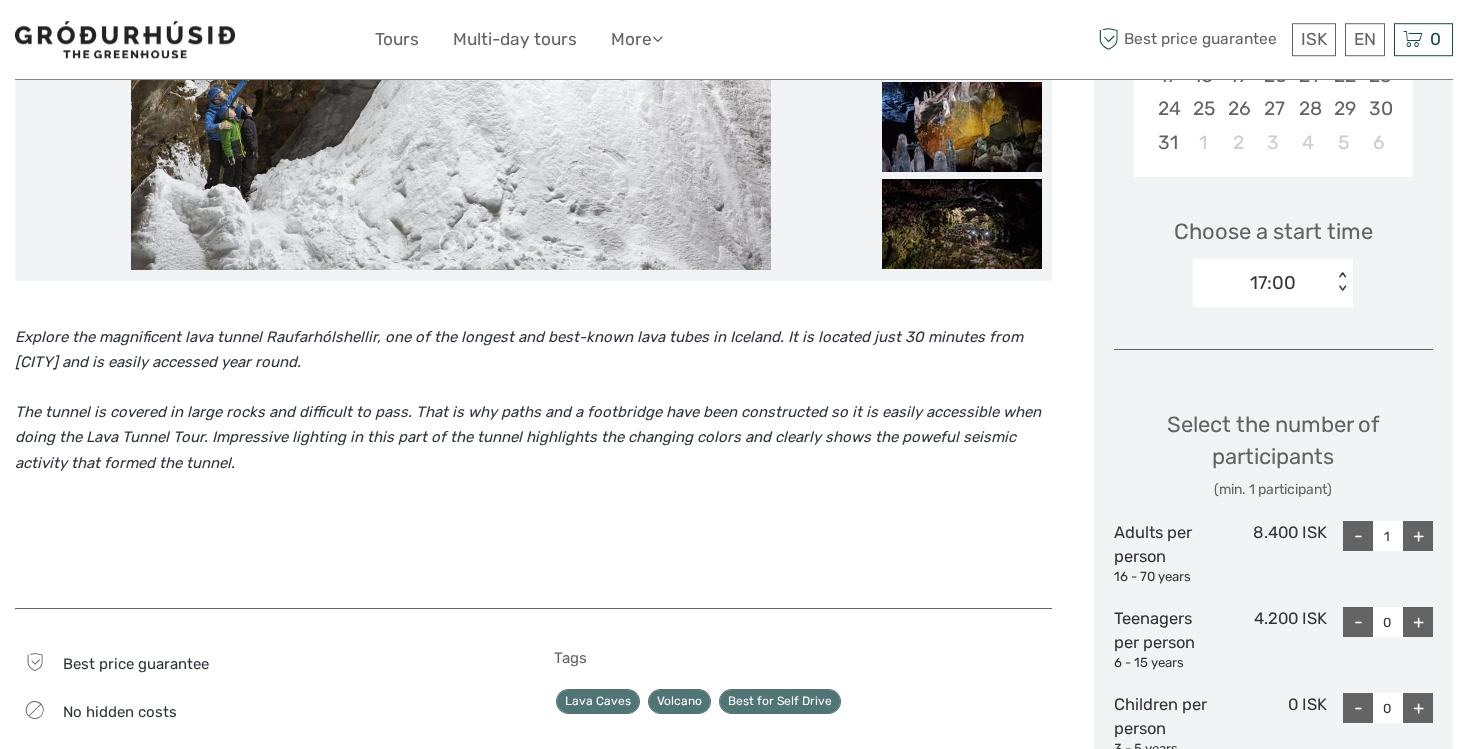 click on "17:00 < >" at bounding box center [1273, 283] 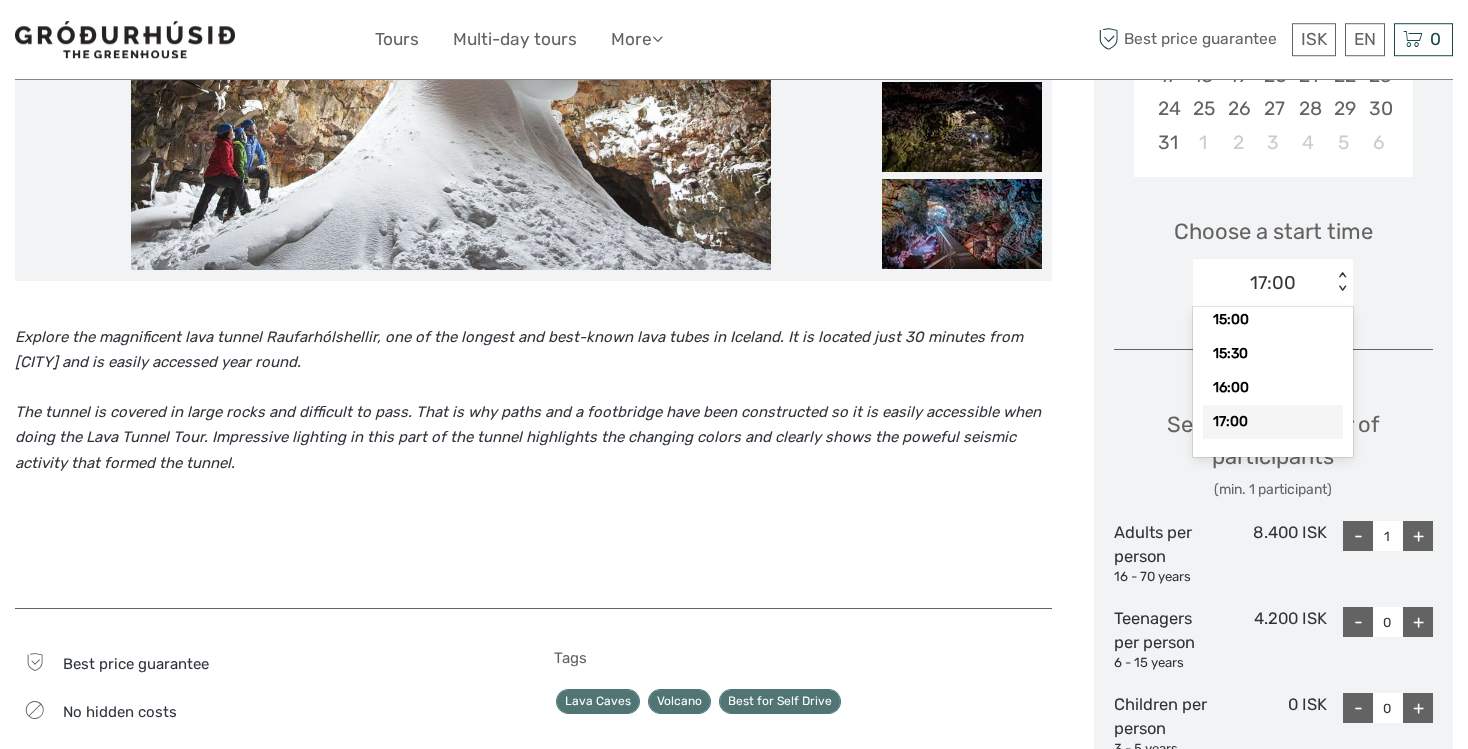 scroll, scrollTop: 92, scrollLeft: 0, axis: vertical 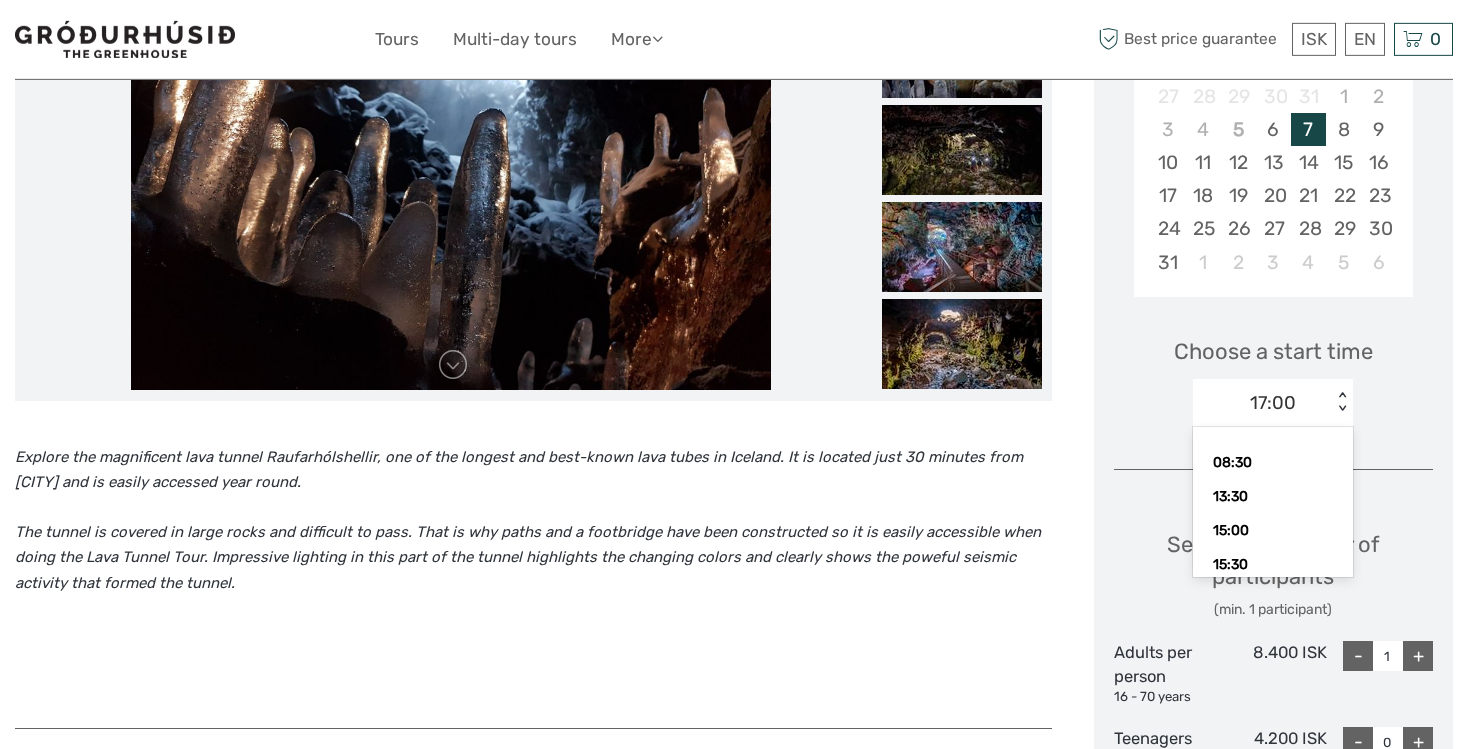 click on "17:00" at bounding box center (1273, 403) 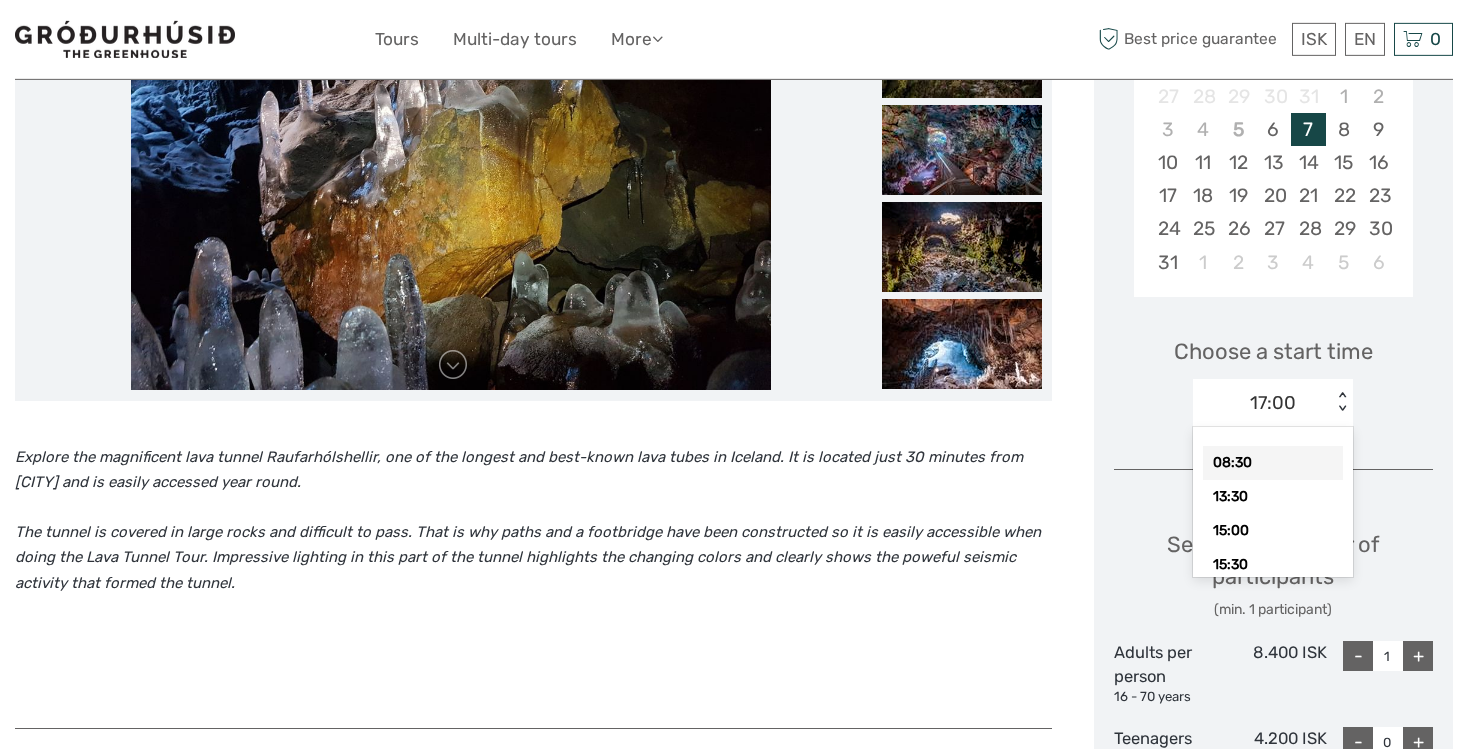 click on "08:30" at bounding box center (1273, 463) 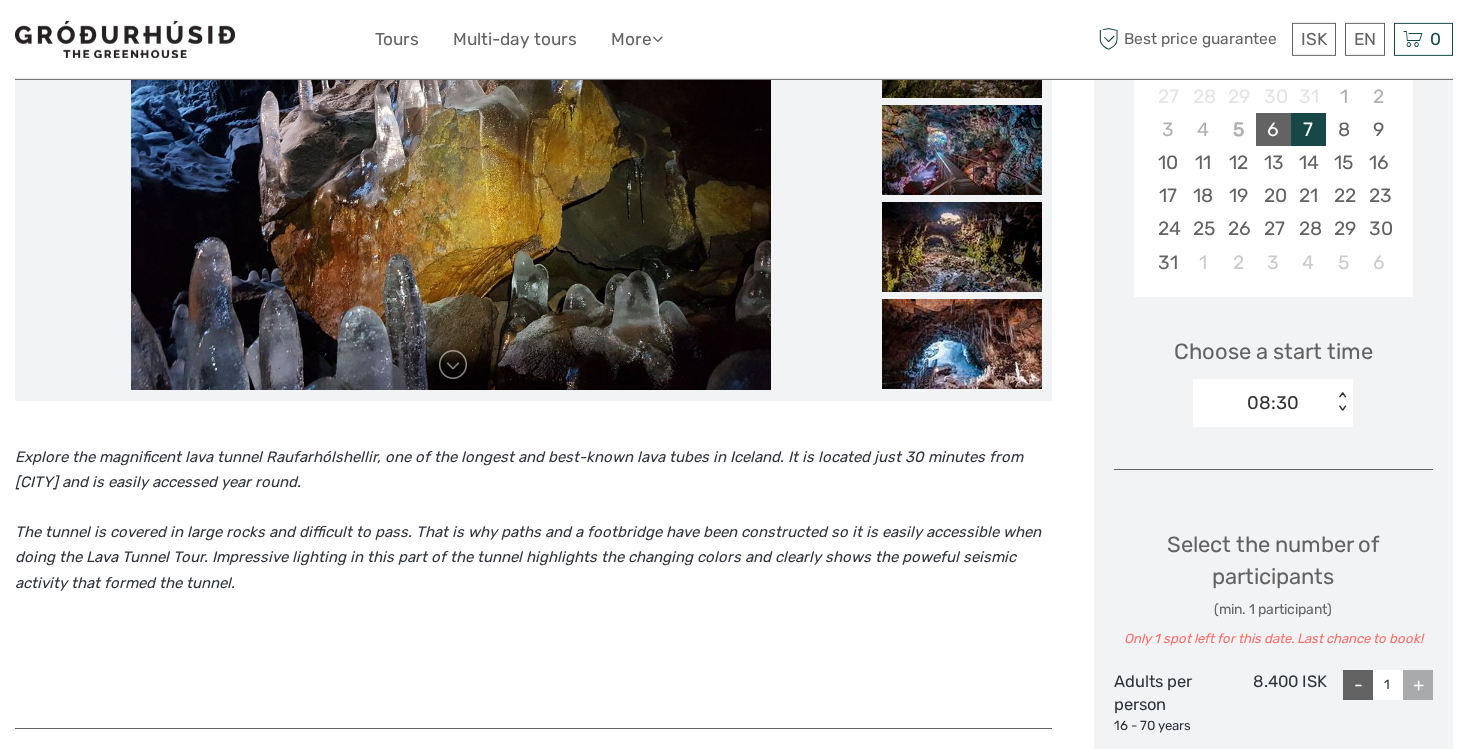 click on "6" at bounding box center (1273, 129) 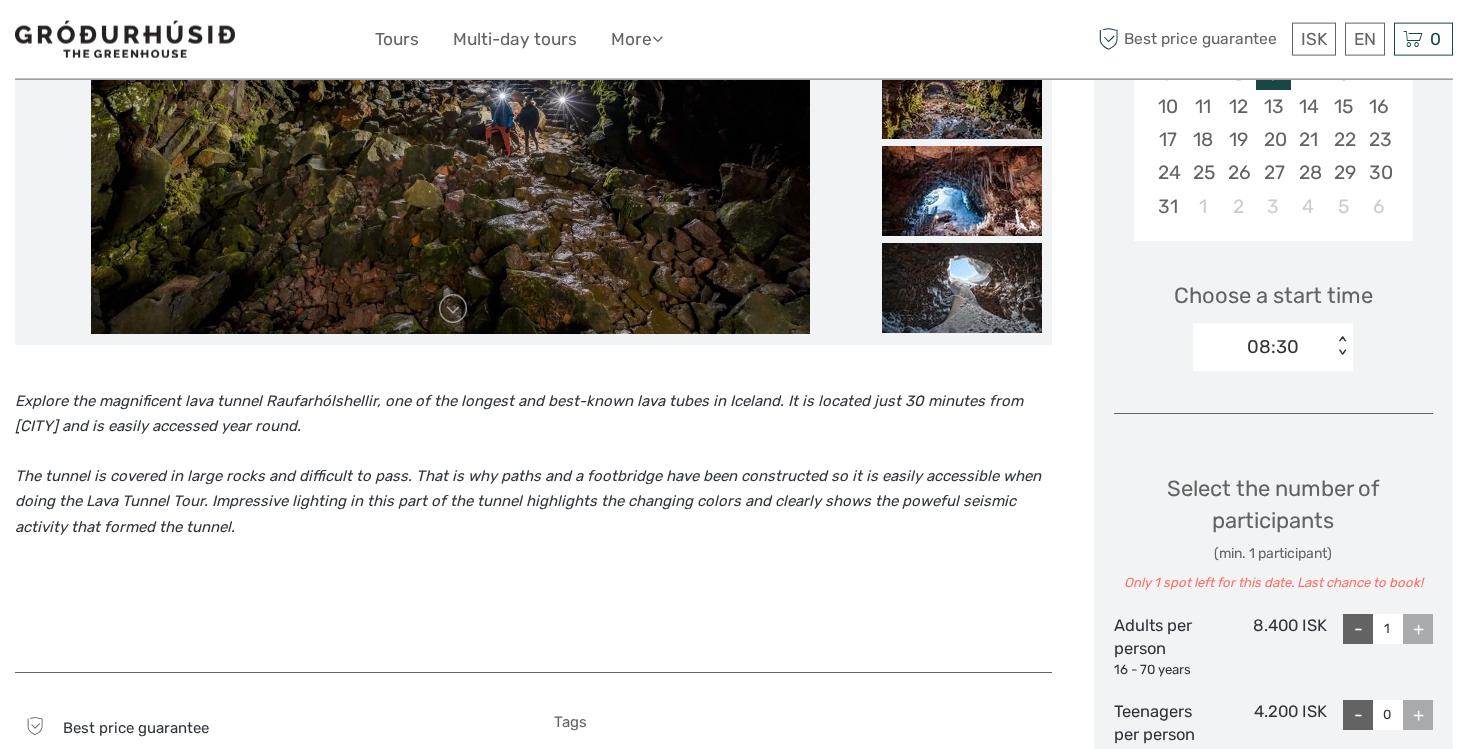 scroll, scrollTop: 492, scrollLeft: 0, axis: vertical 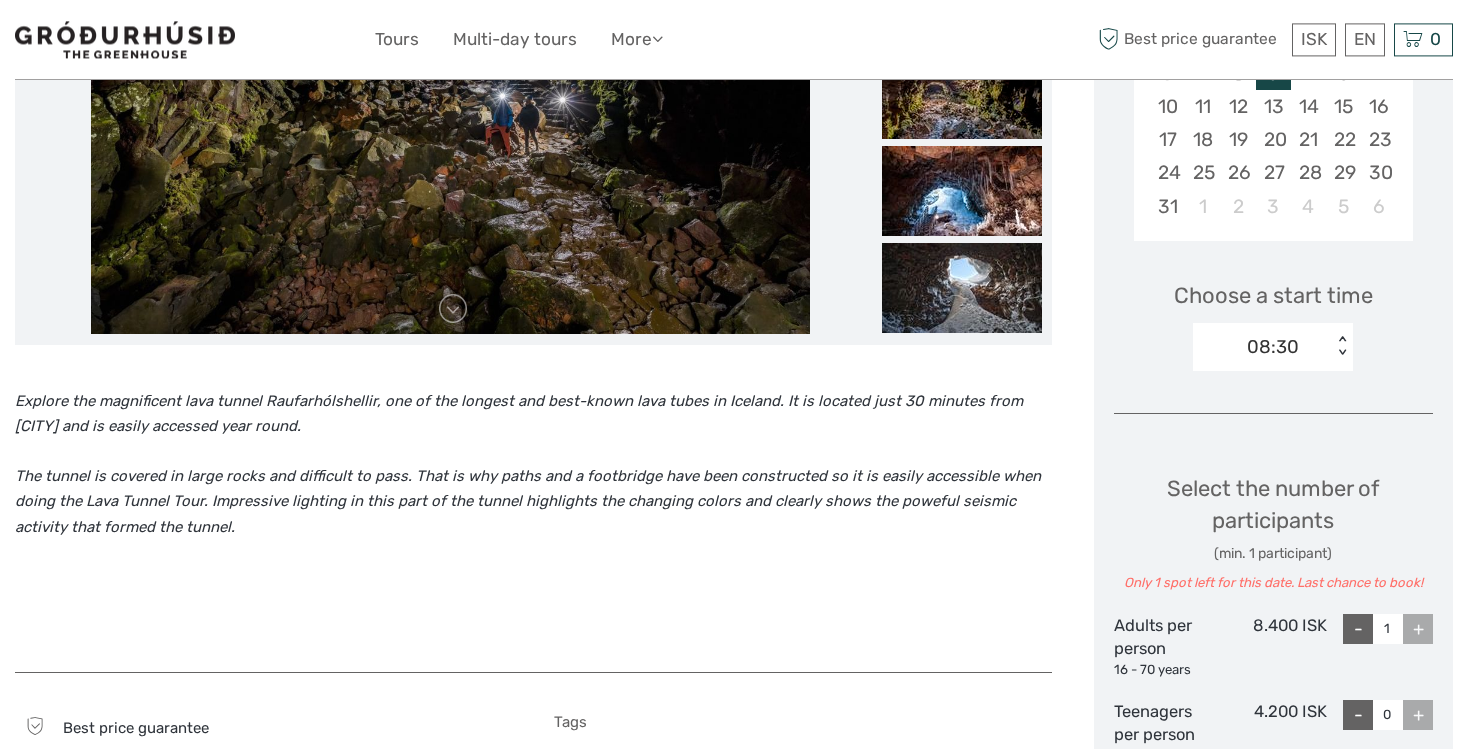 click on "08:30 < >" at bounding box center (1273, 347) 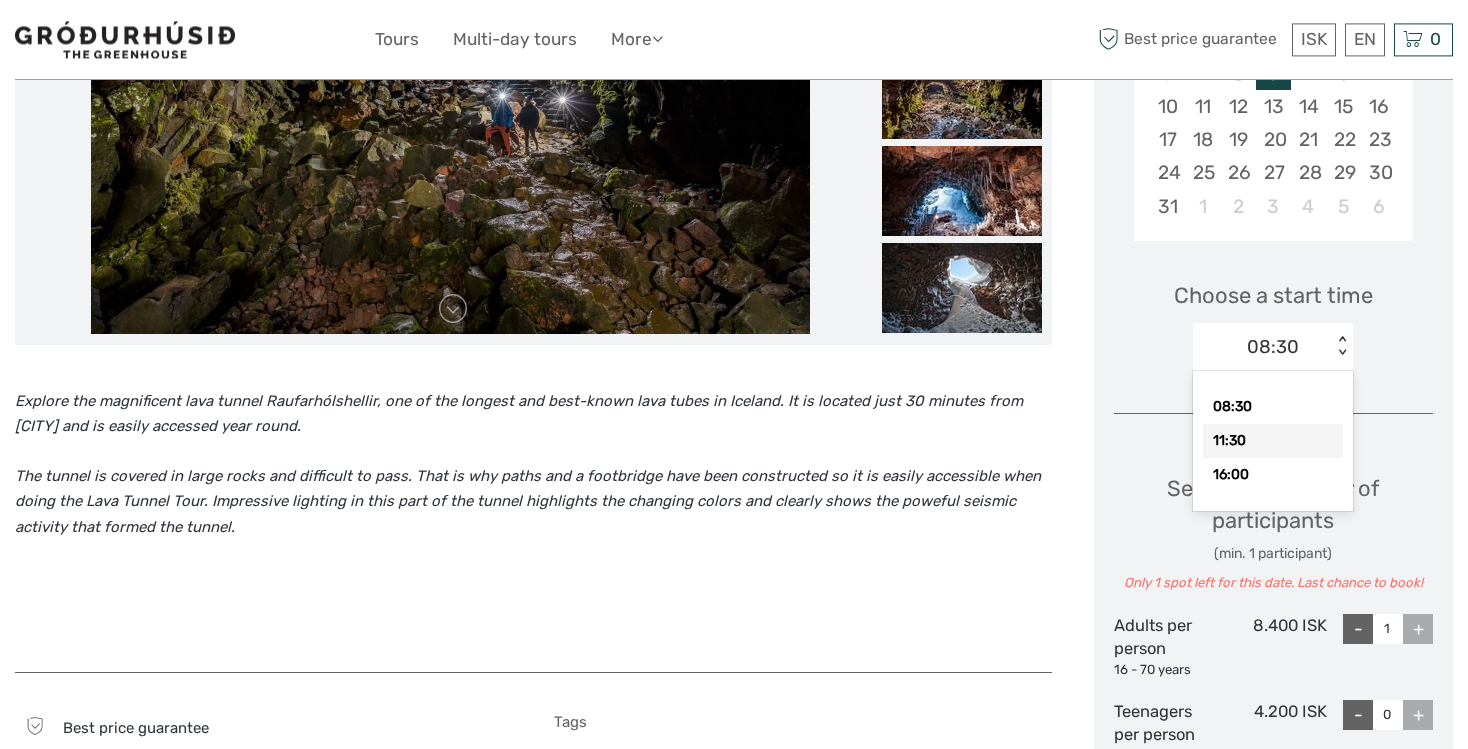 click on "11:30" at bounding box center (1273, 441) 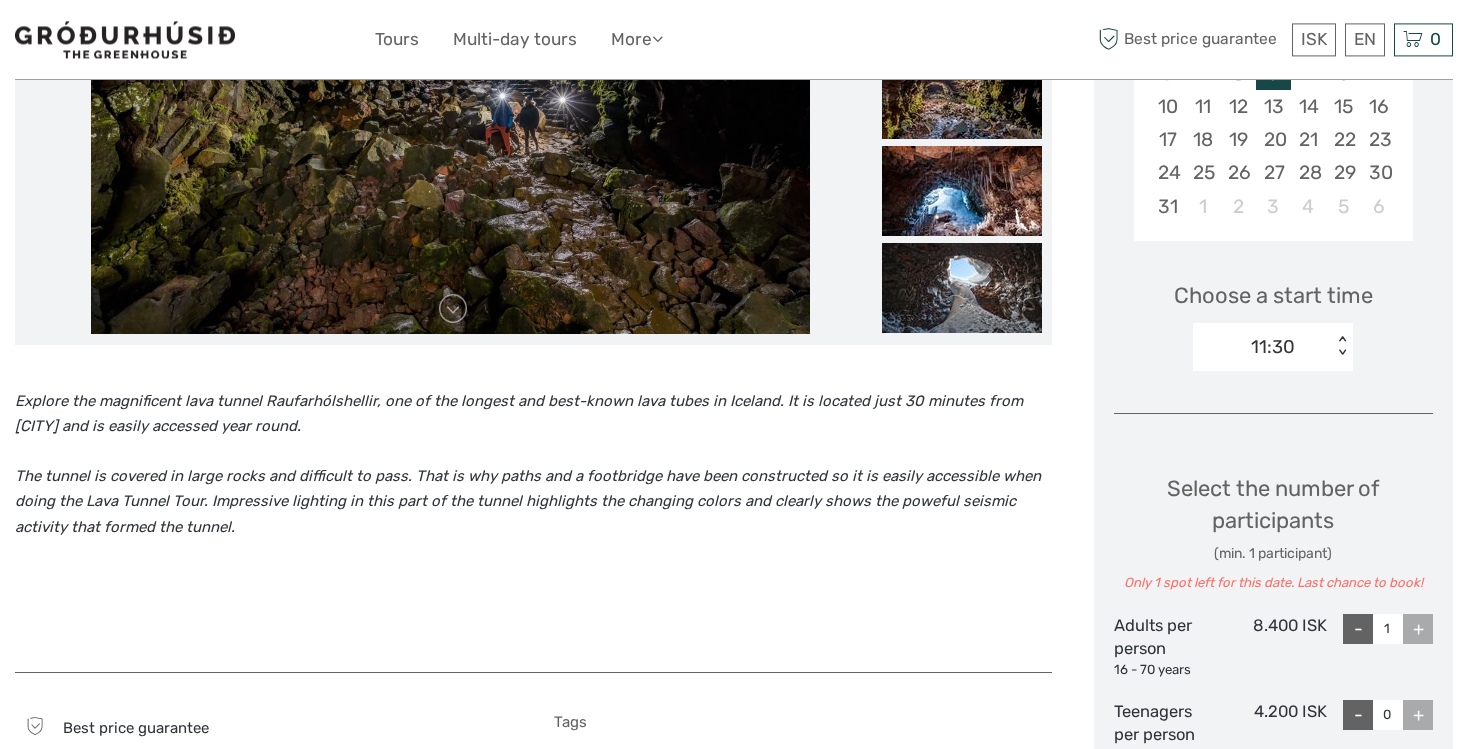click on "11:30" at bounding box center (1273, 347) 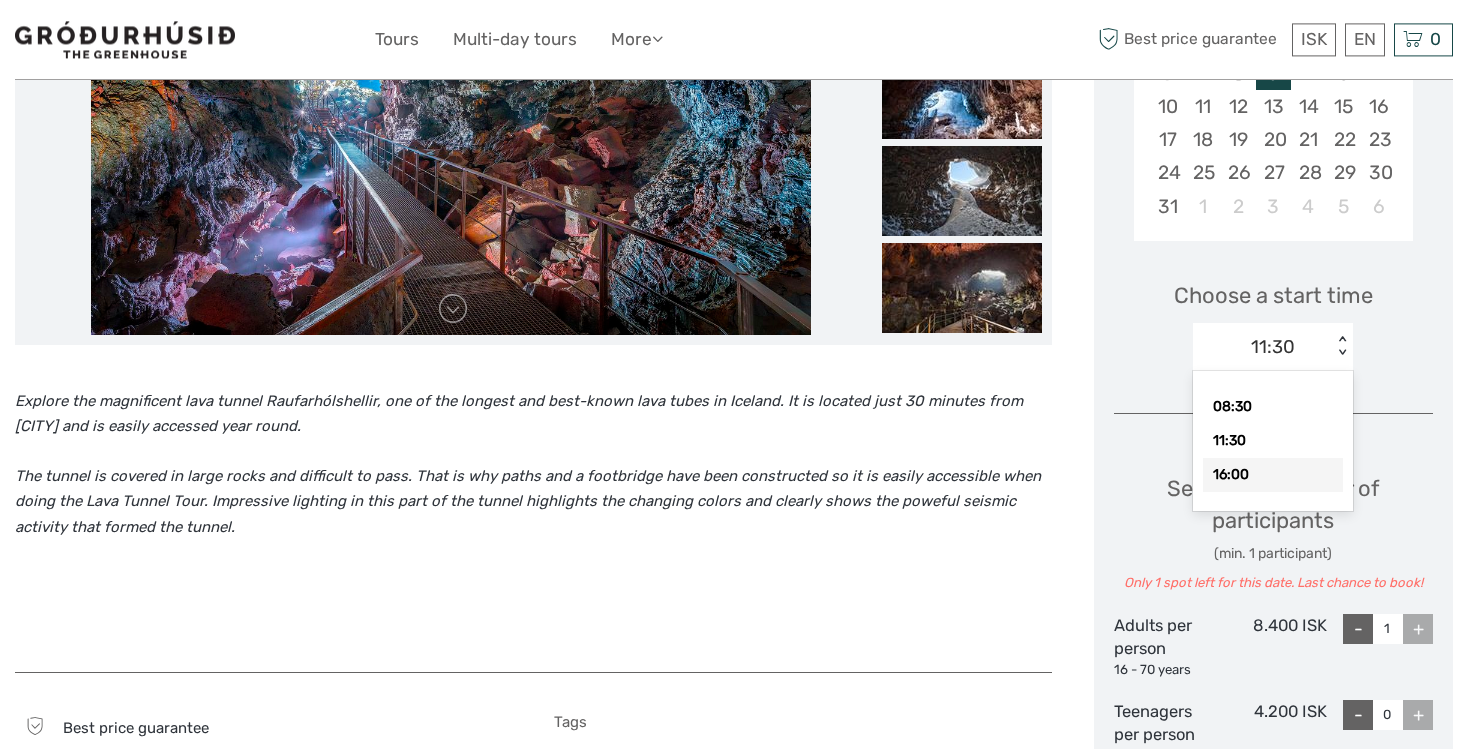 click on "16:00" at bounding box center [1273, 475] 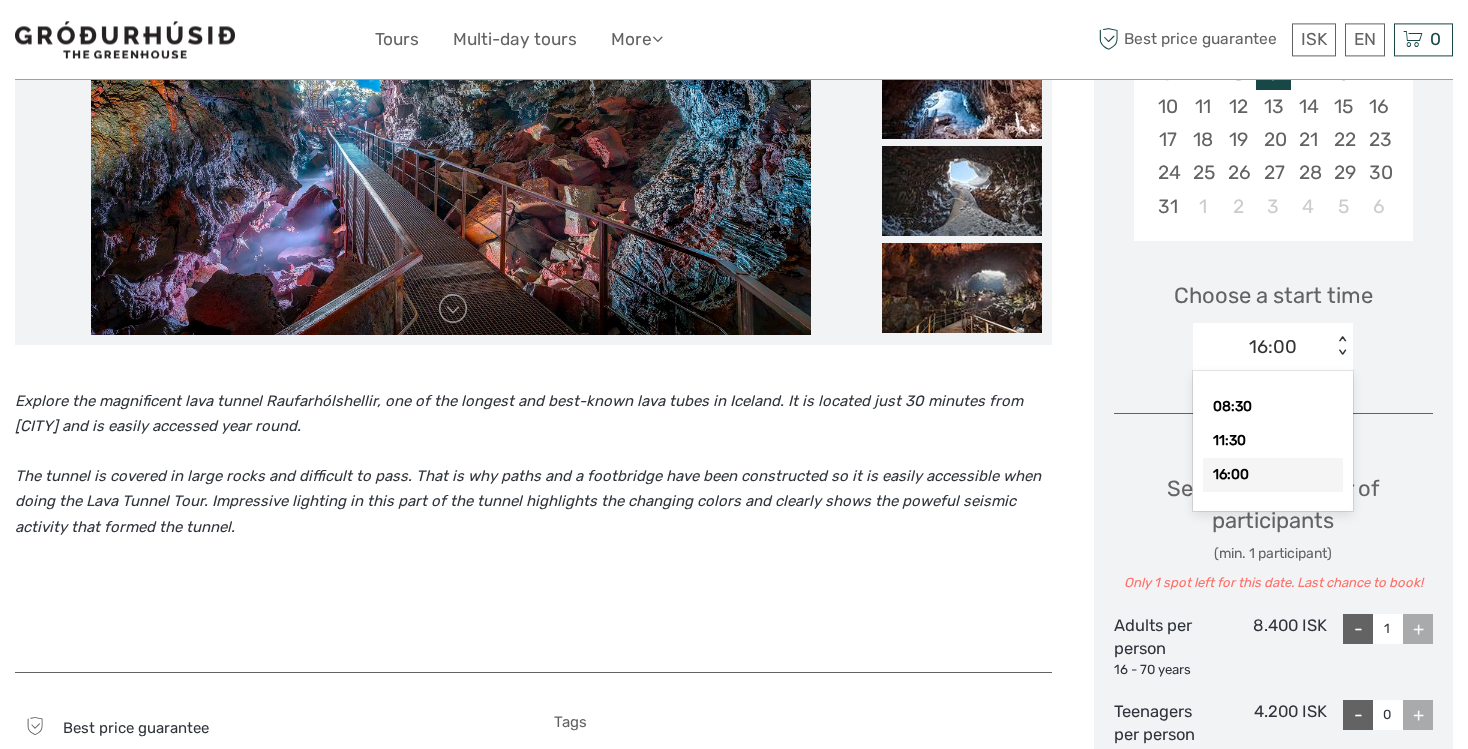click on "16:00" at bounding box center [1273, 347] 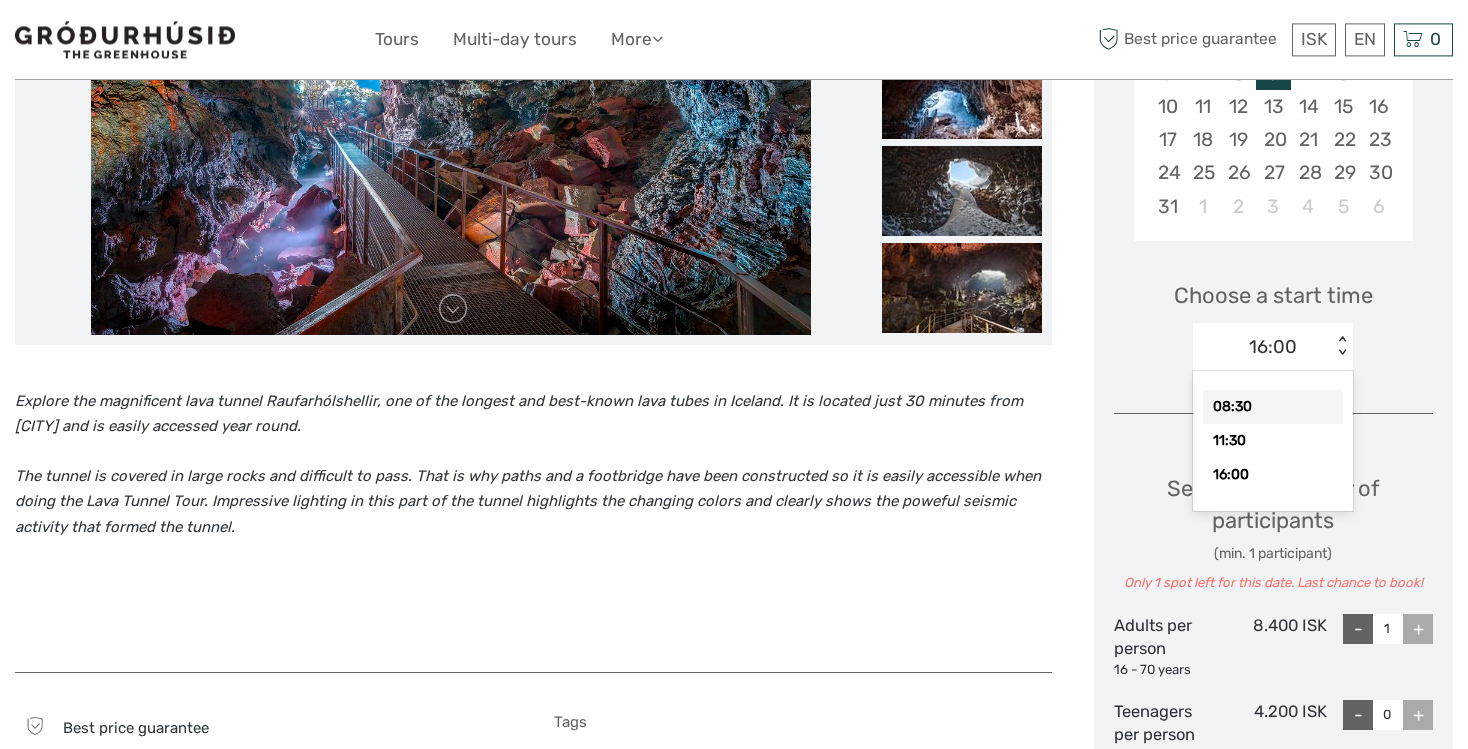 click on "08:30" at bounding box center (1273, 407) 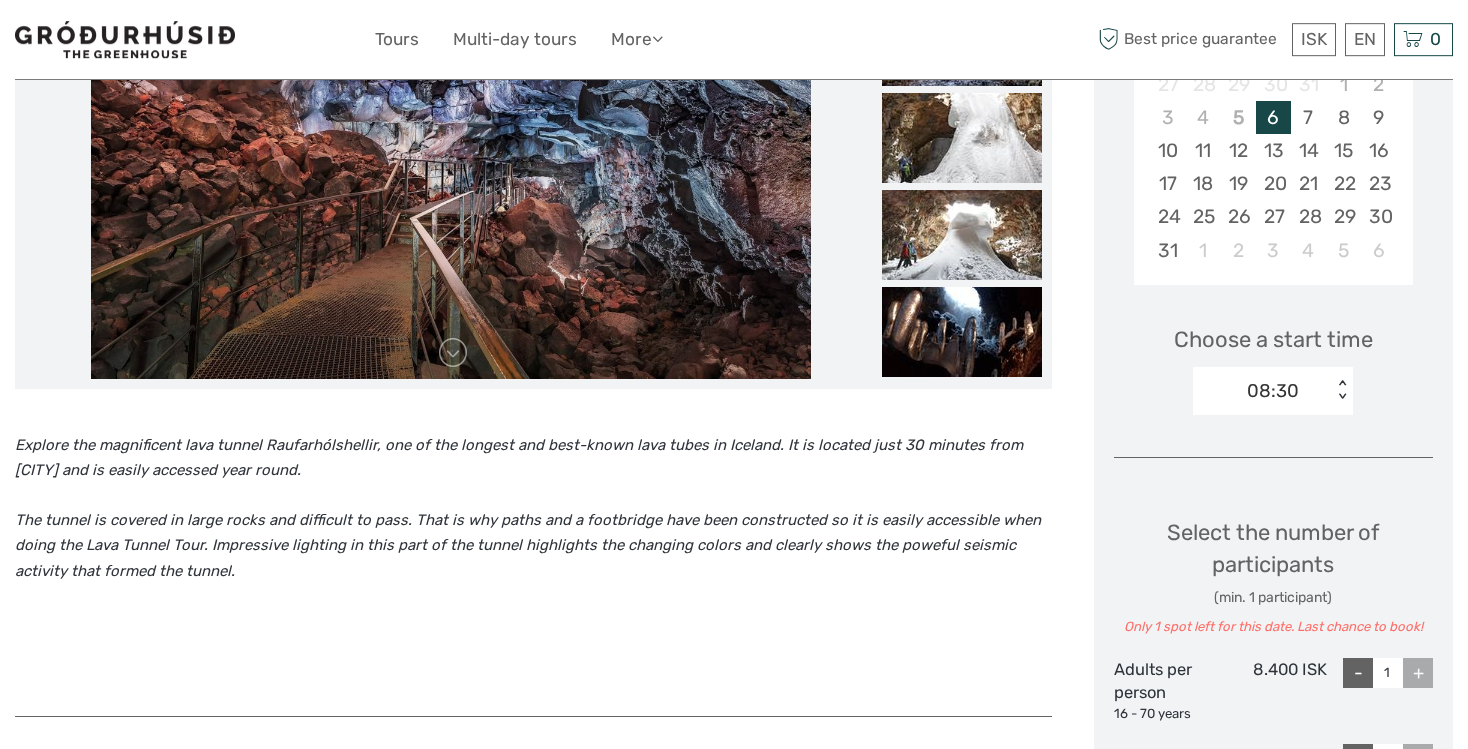 scroll, scrollTop: 443, scrollLeft: 0, axis: vertical 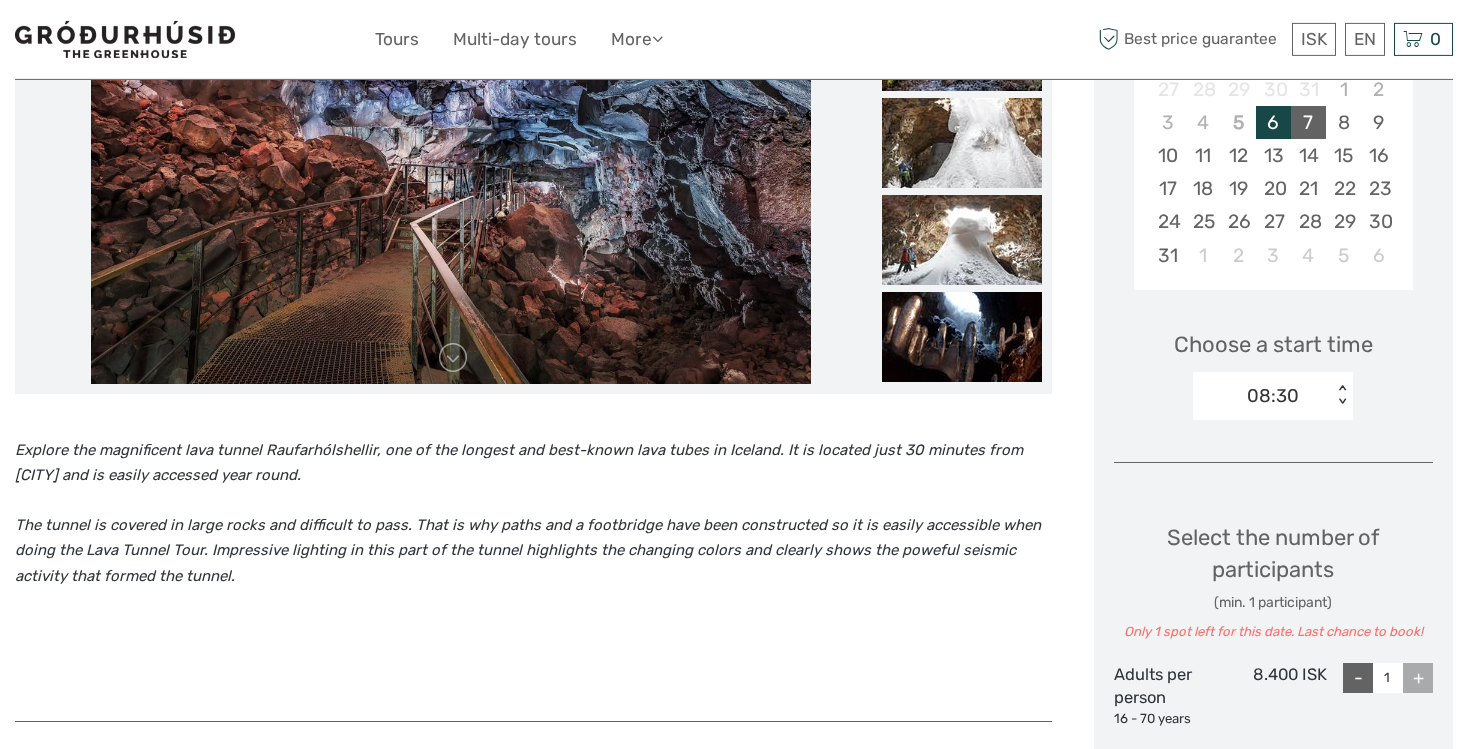 click on "7" at bounding box center [1308, 122] 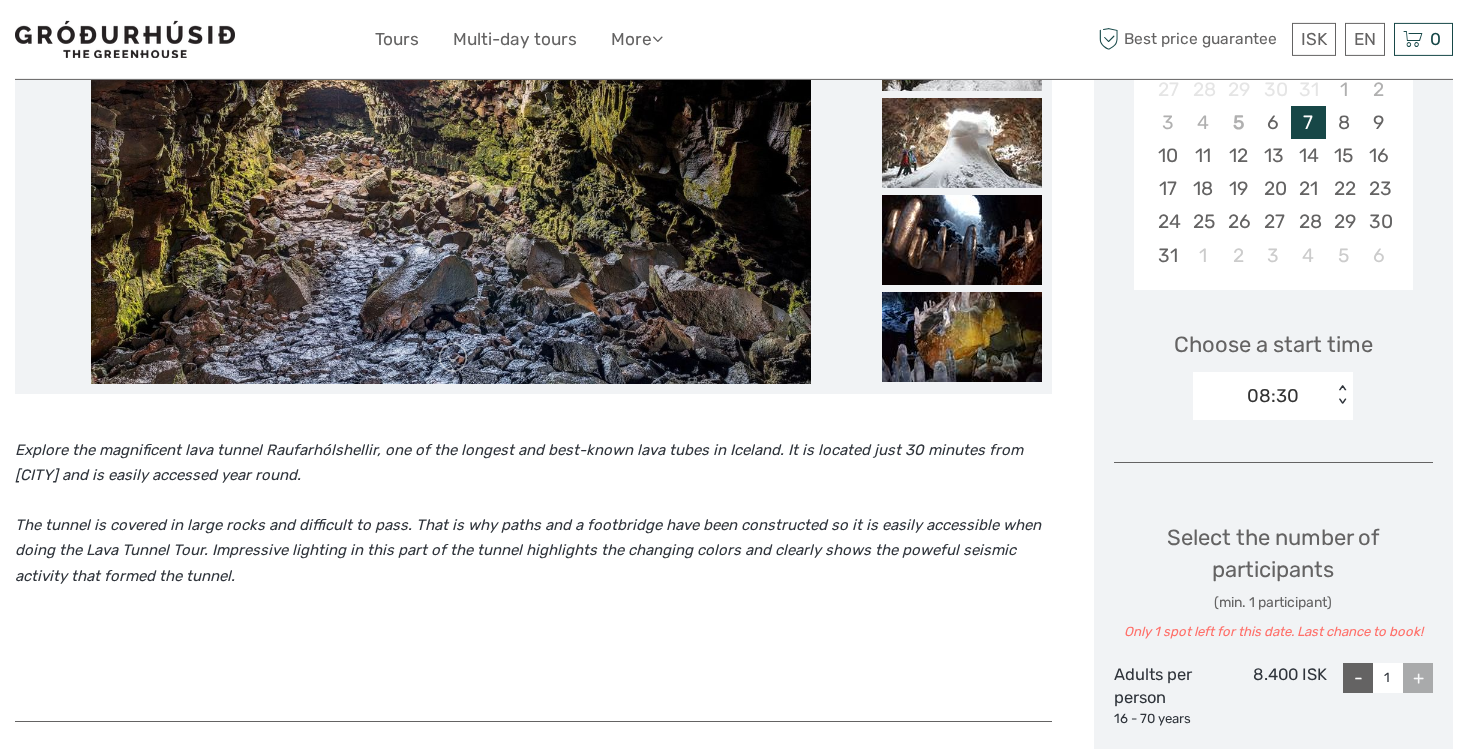 click on "08:30" at bounding box center [1273, 396] 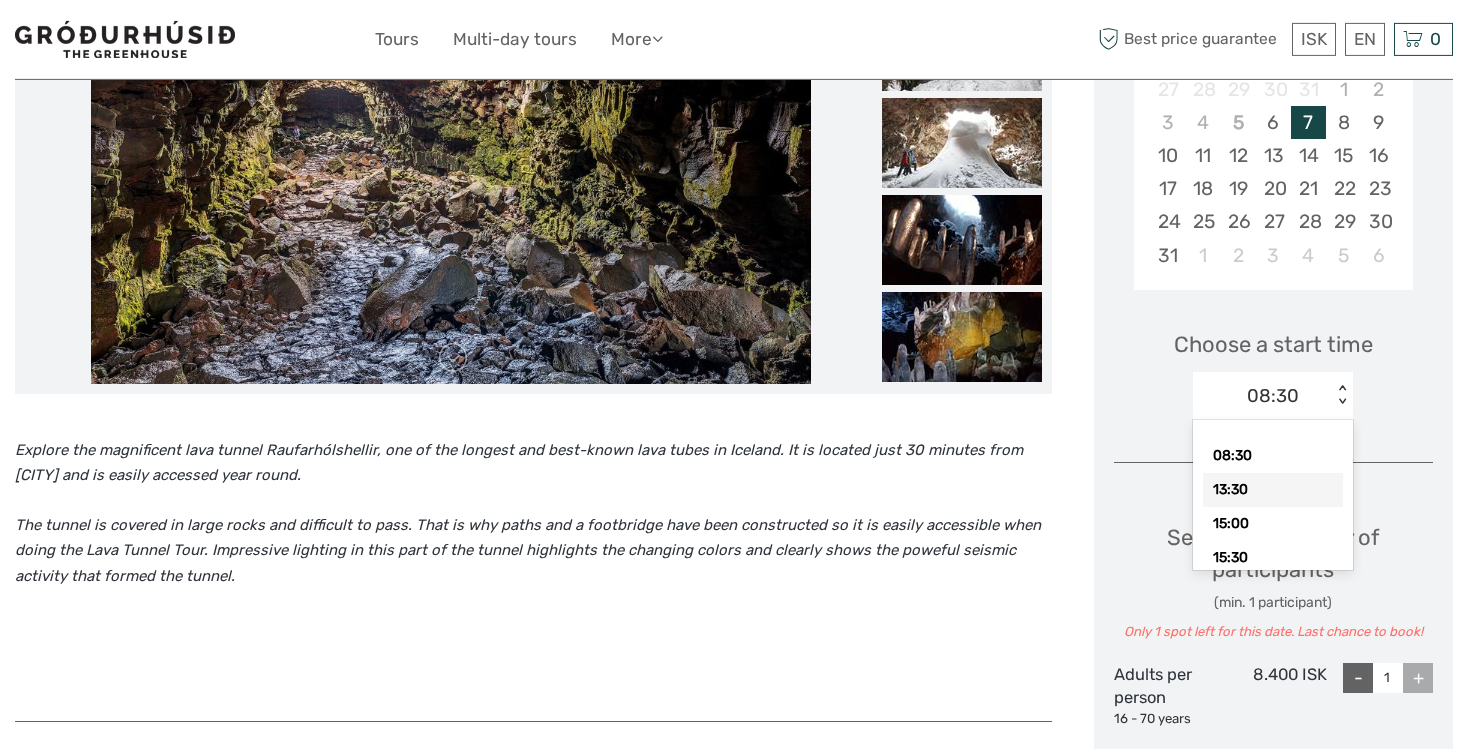 click on "13:30" at bounding box center (1273, 490) 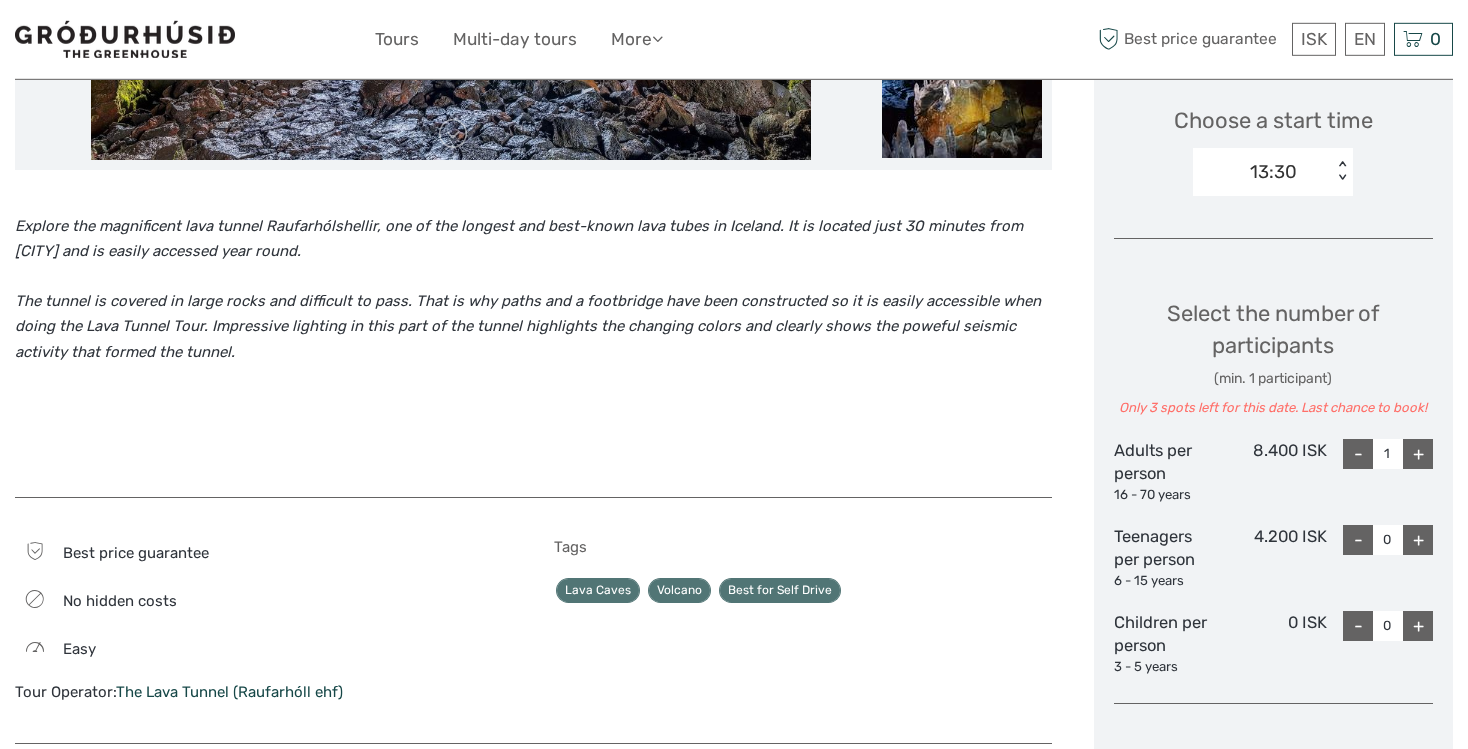 scroll, scrollTop: 668, scrollLeft: 0, axis: vertical 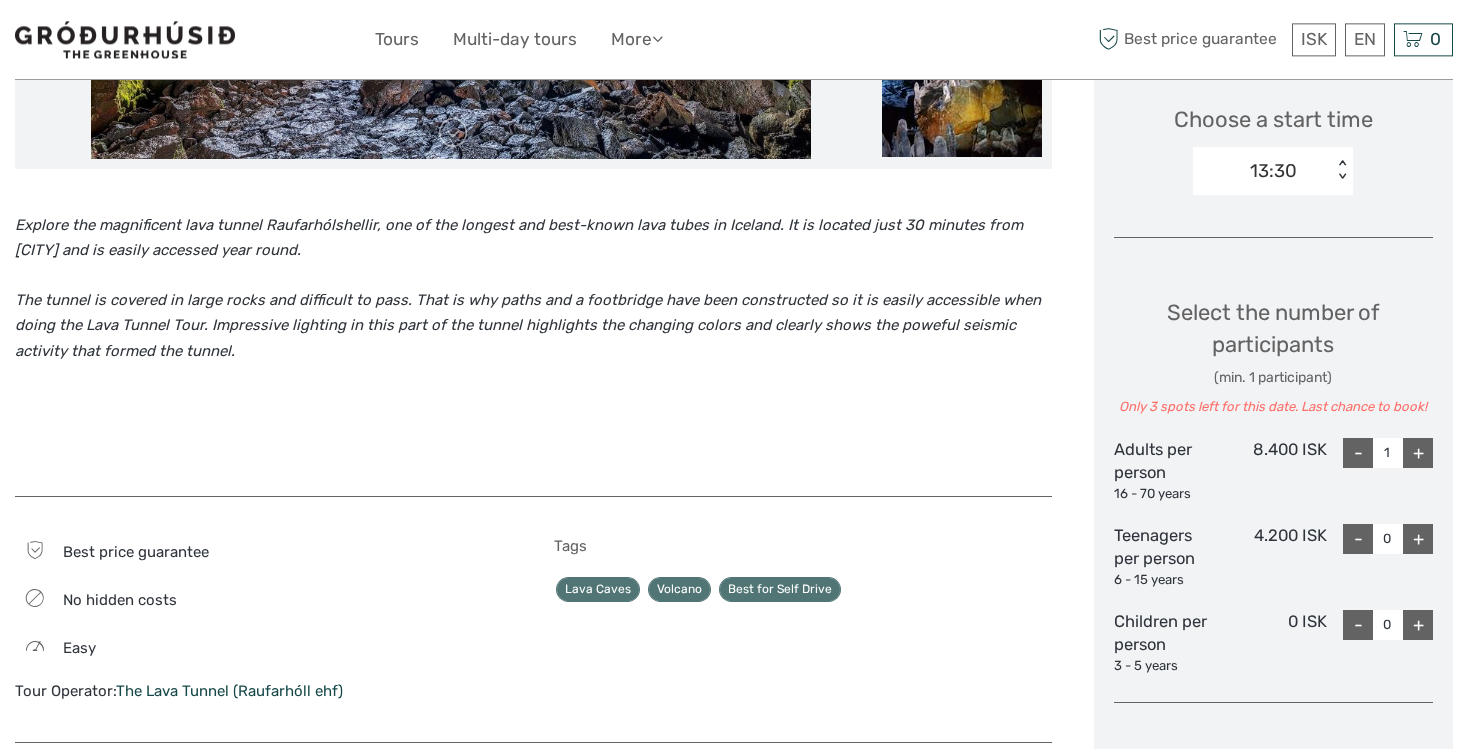 click on "+" at bounding box center [1418, 453] 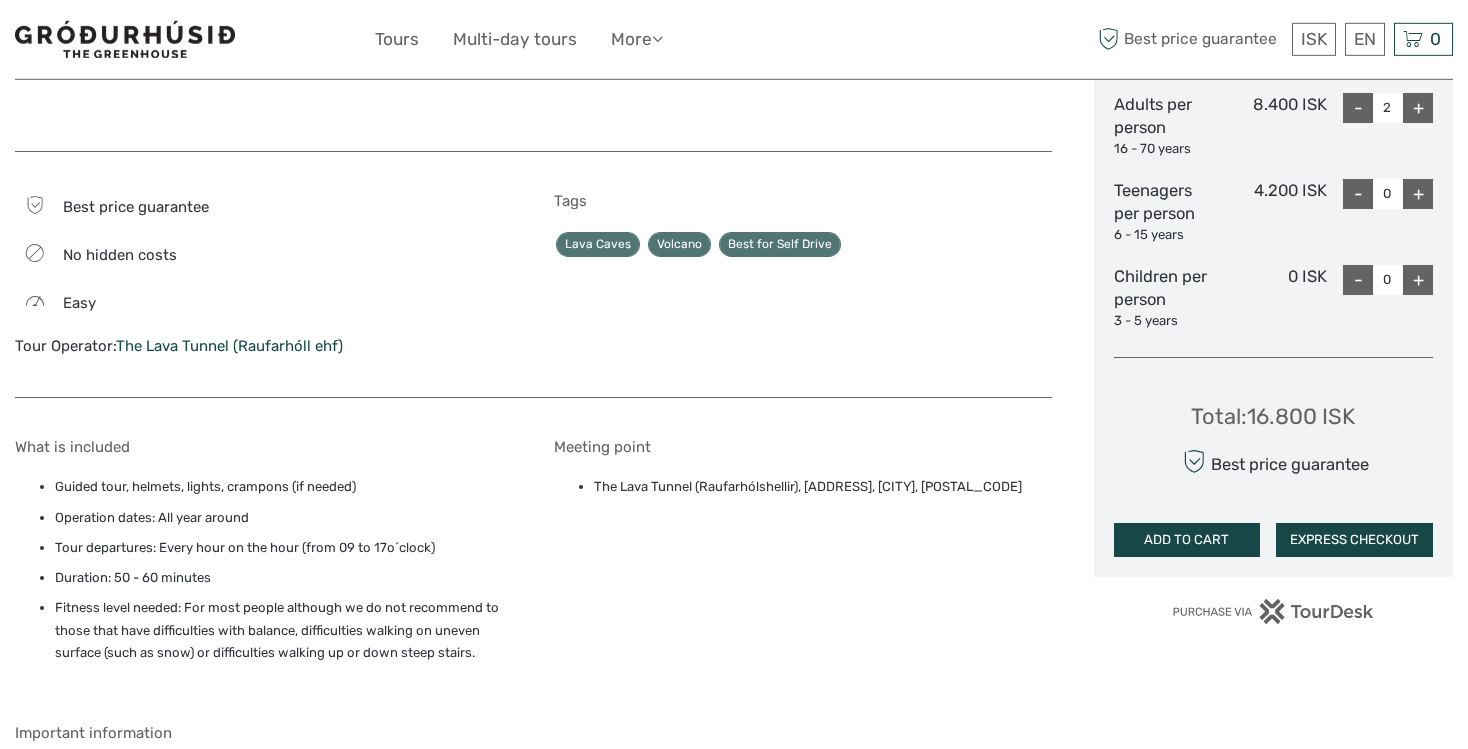 scroll, scrollTop: 1027, scrollLeft: 0, axis: vertical 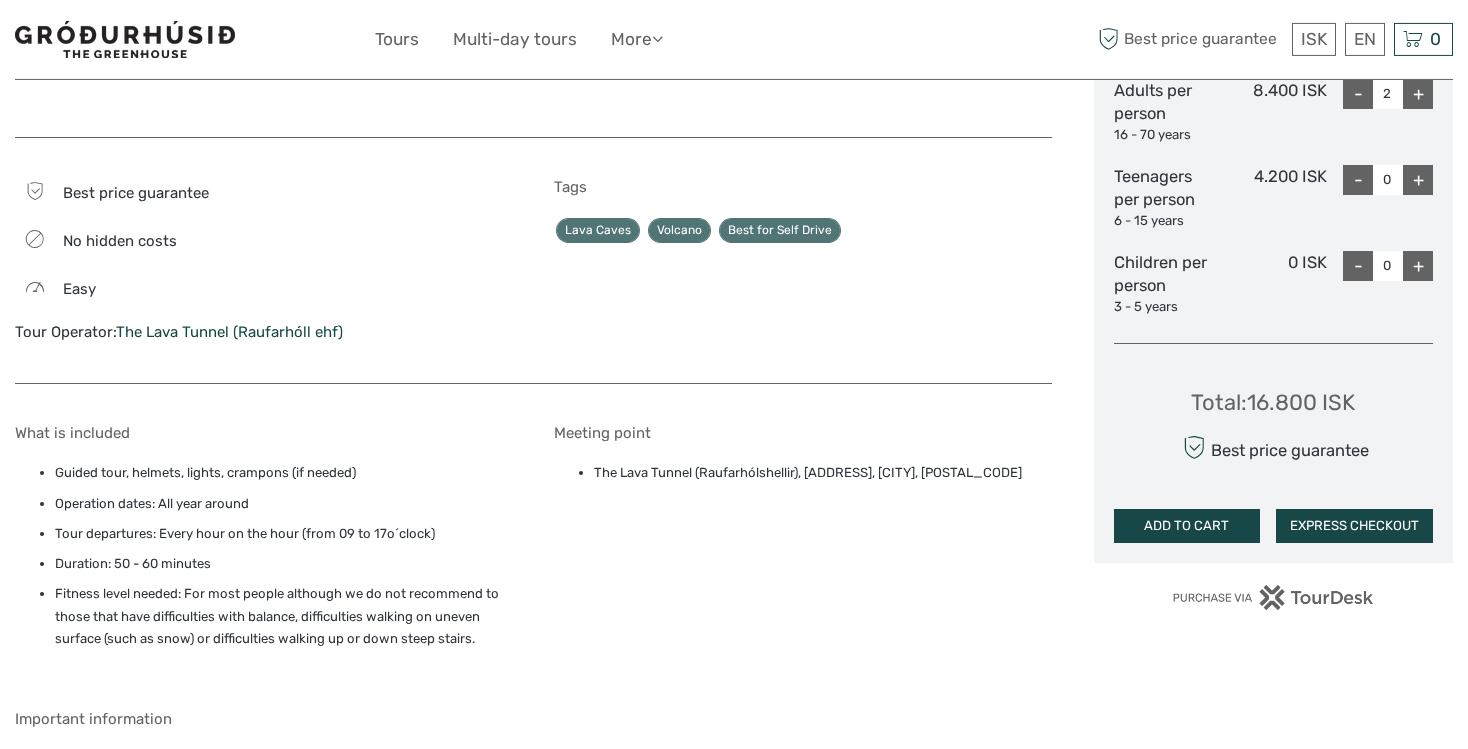 click on "EXPRESS CHECKOUT" at bounding box center (1354, 526) 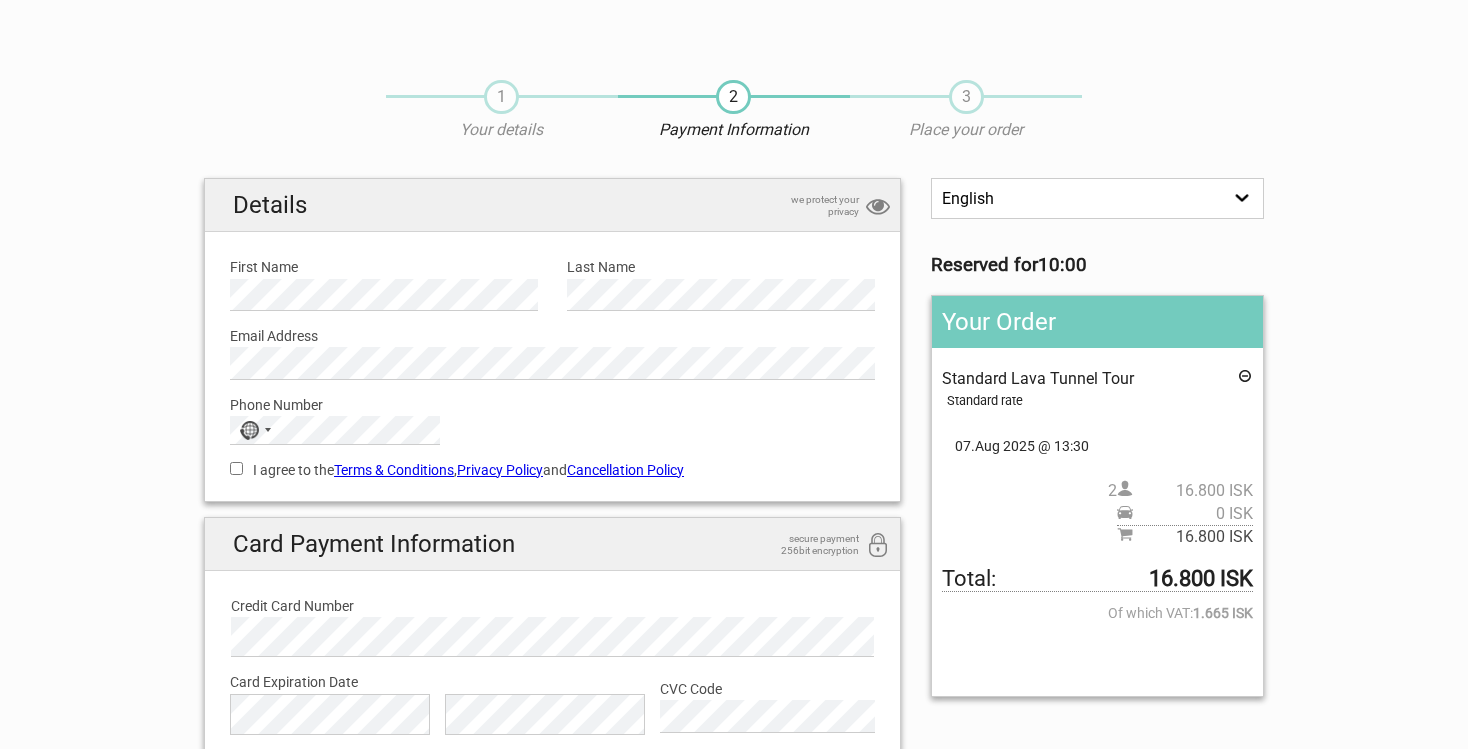 scroll, scrollTop: 0, scrollLeft: 0, axis: both 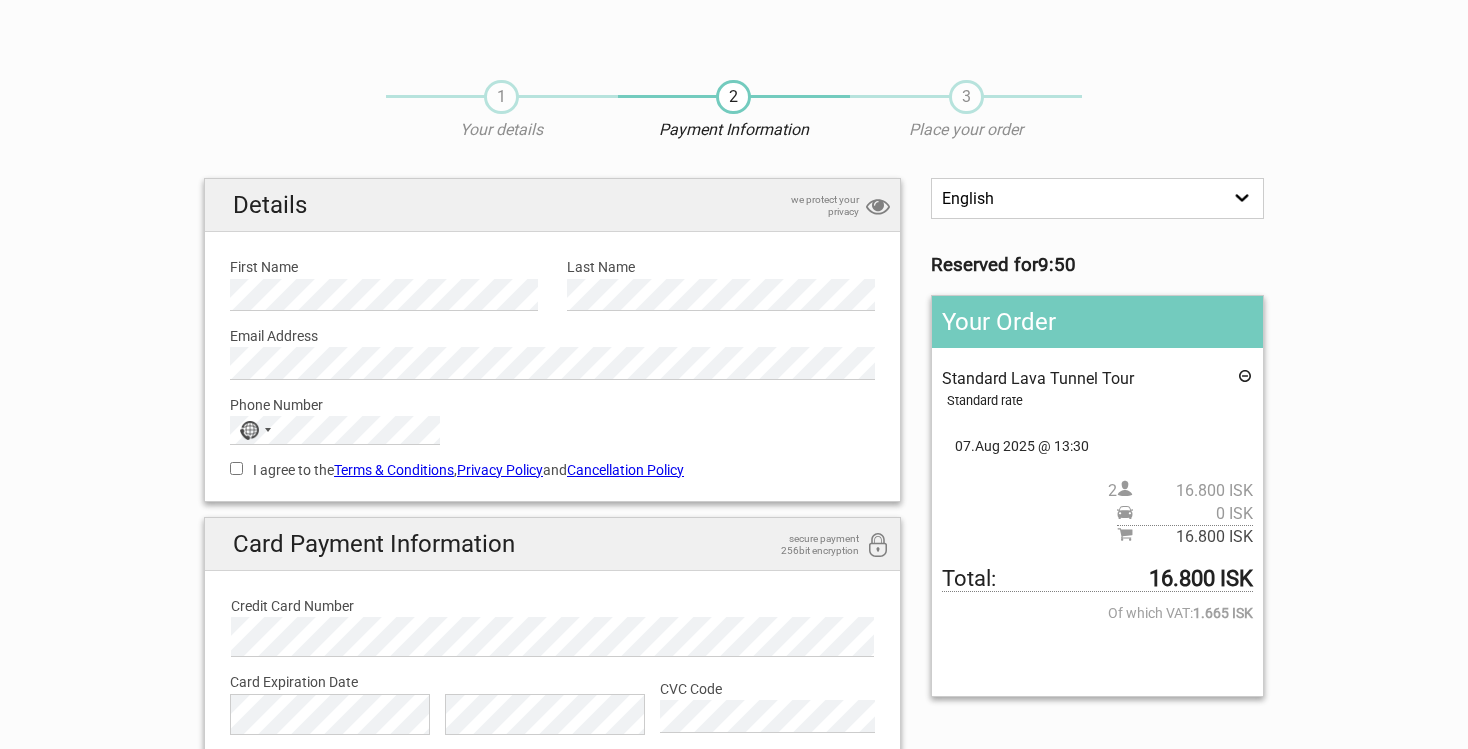 click on "First Name" at bounding box center (383, 267) 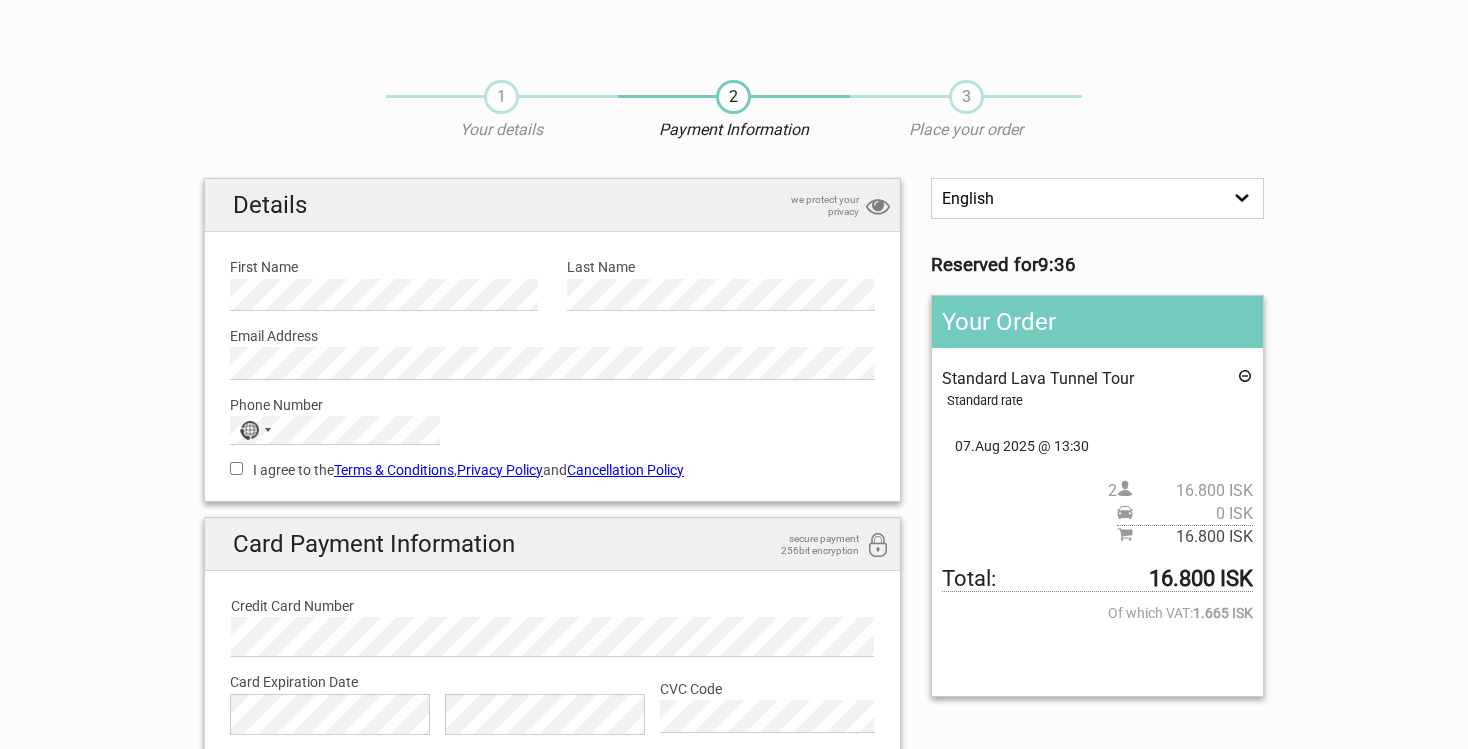 type 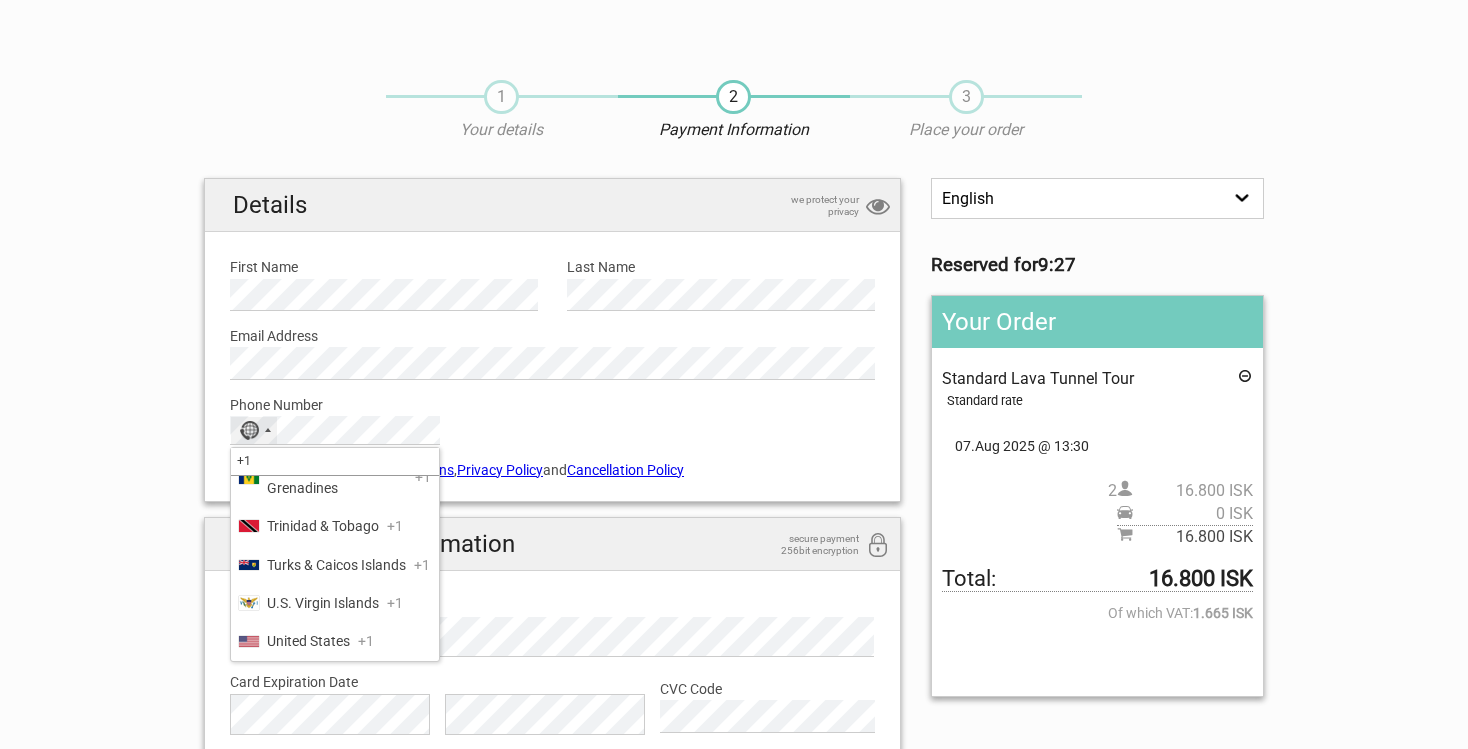 scroll, scrollTop: 865, scrollLeft: 0, axis: vertical 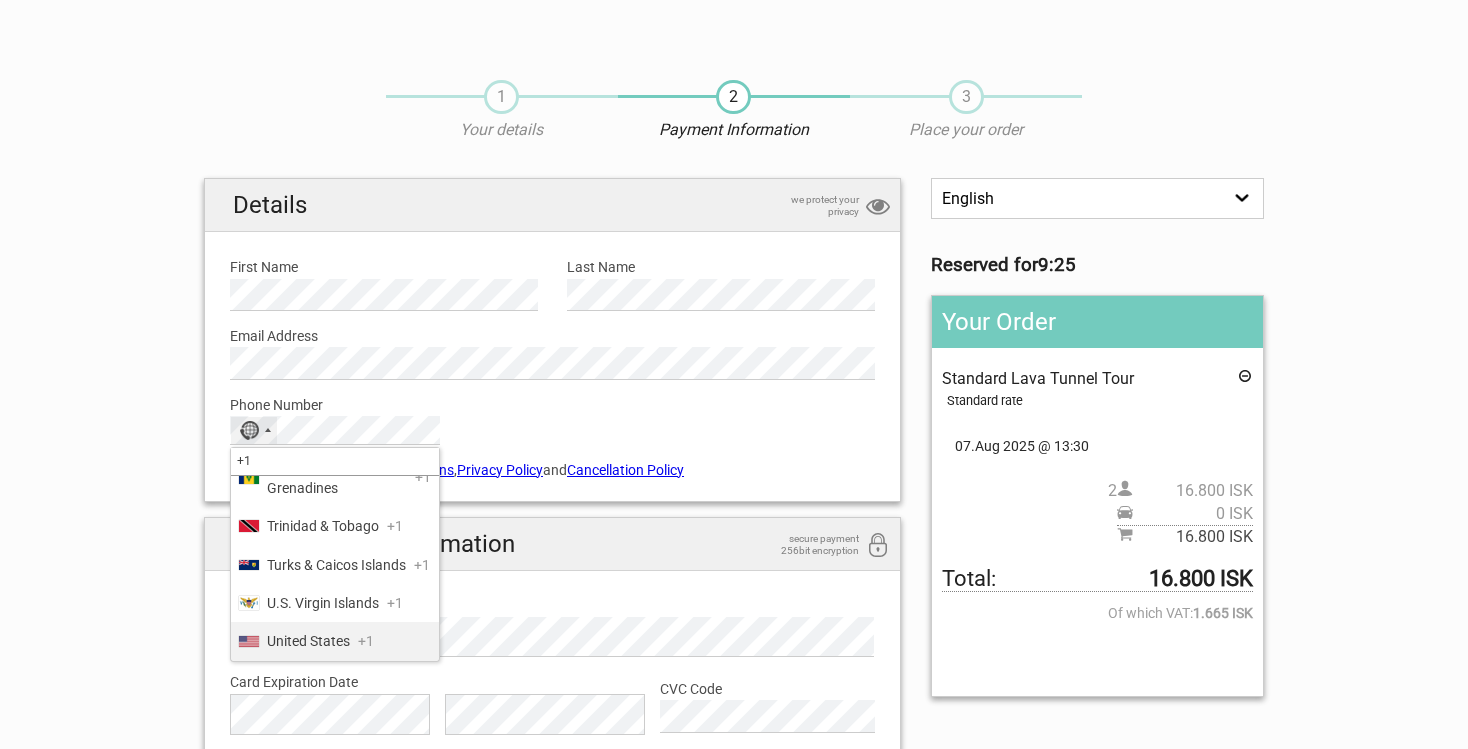 type on "+1" 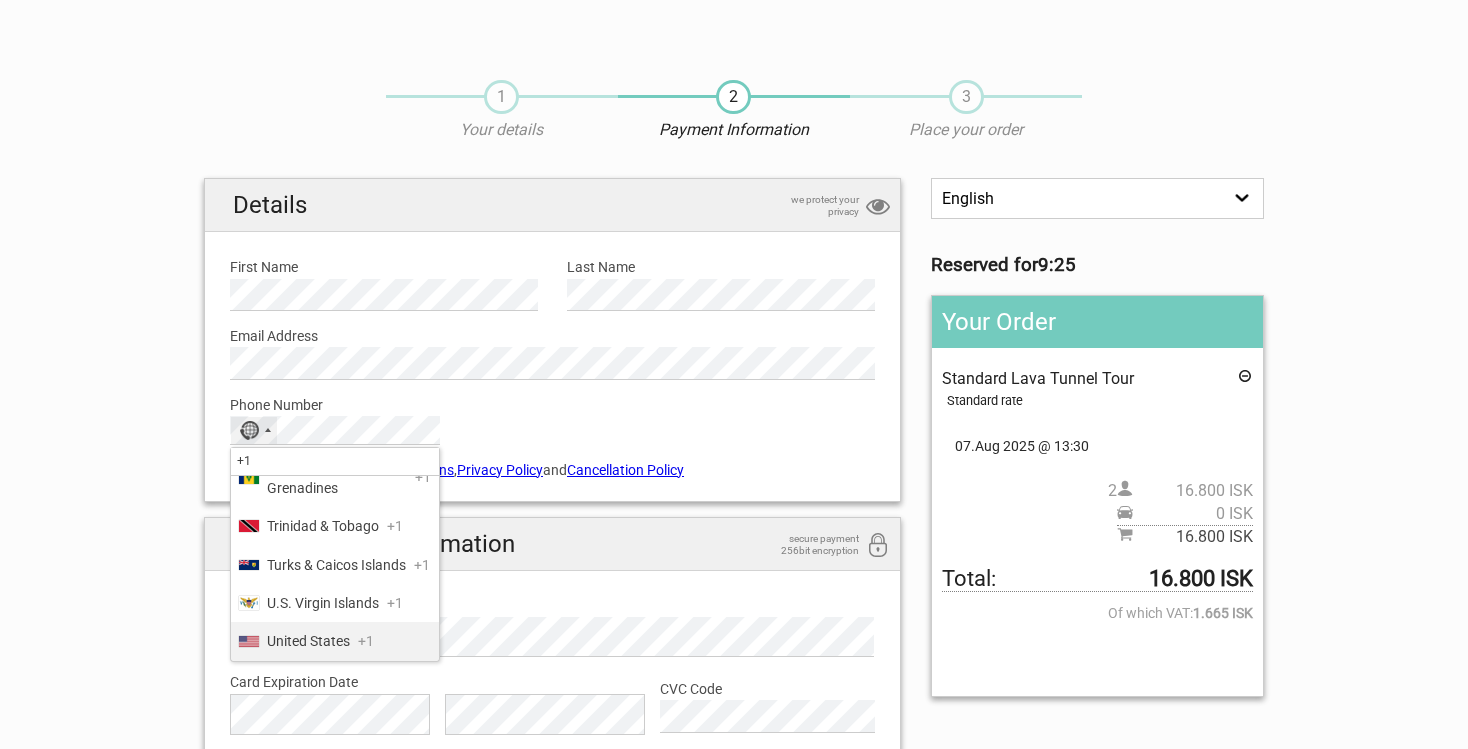 click on "United States" at bounding box center (308, 641) 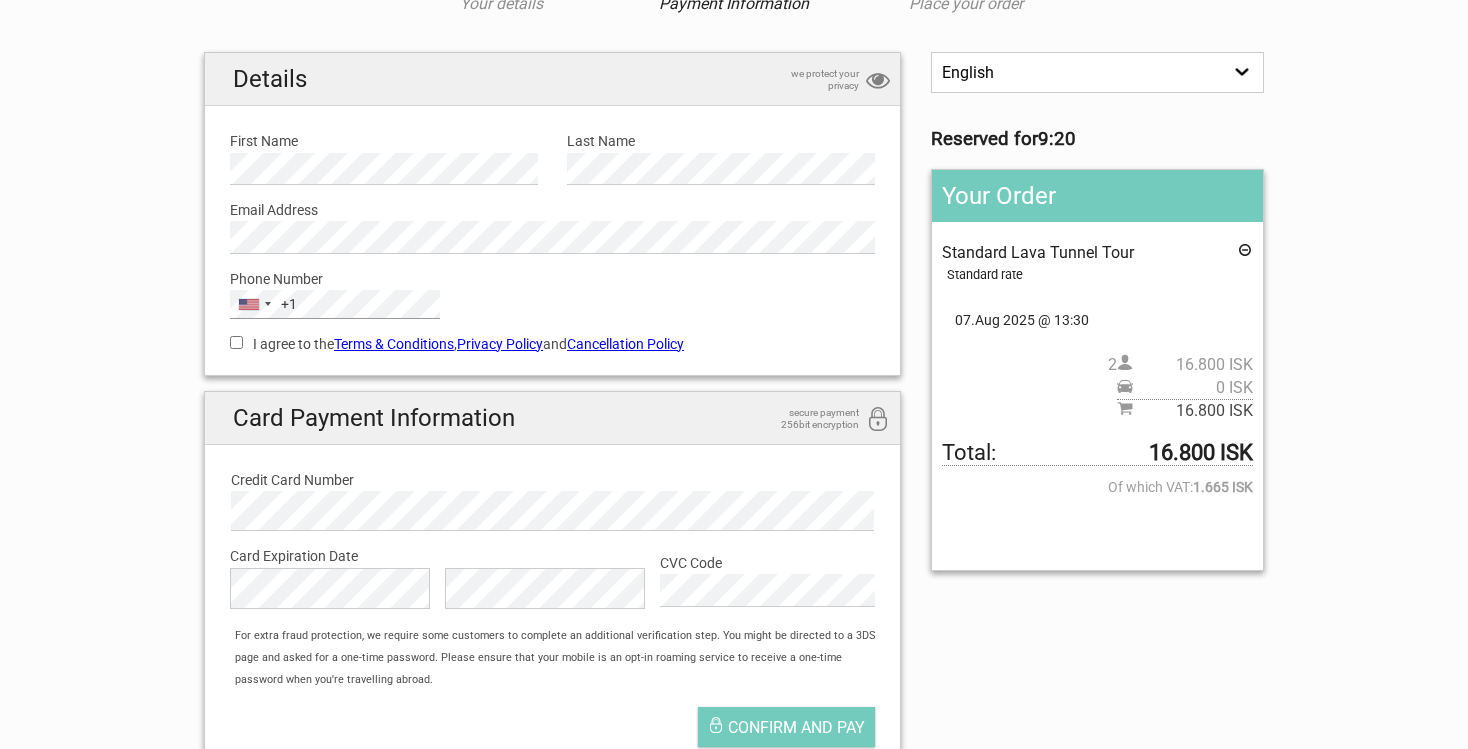 scroll, scrollTop: 133, scrollLeft: 0, axis: vertical 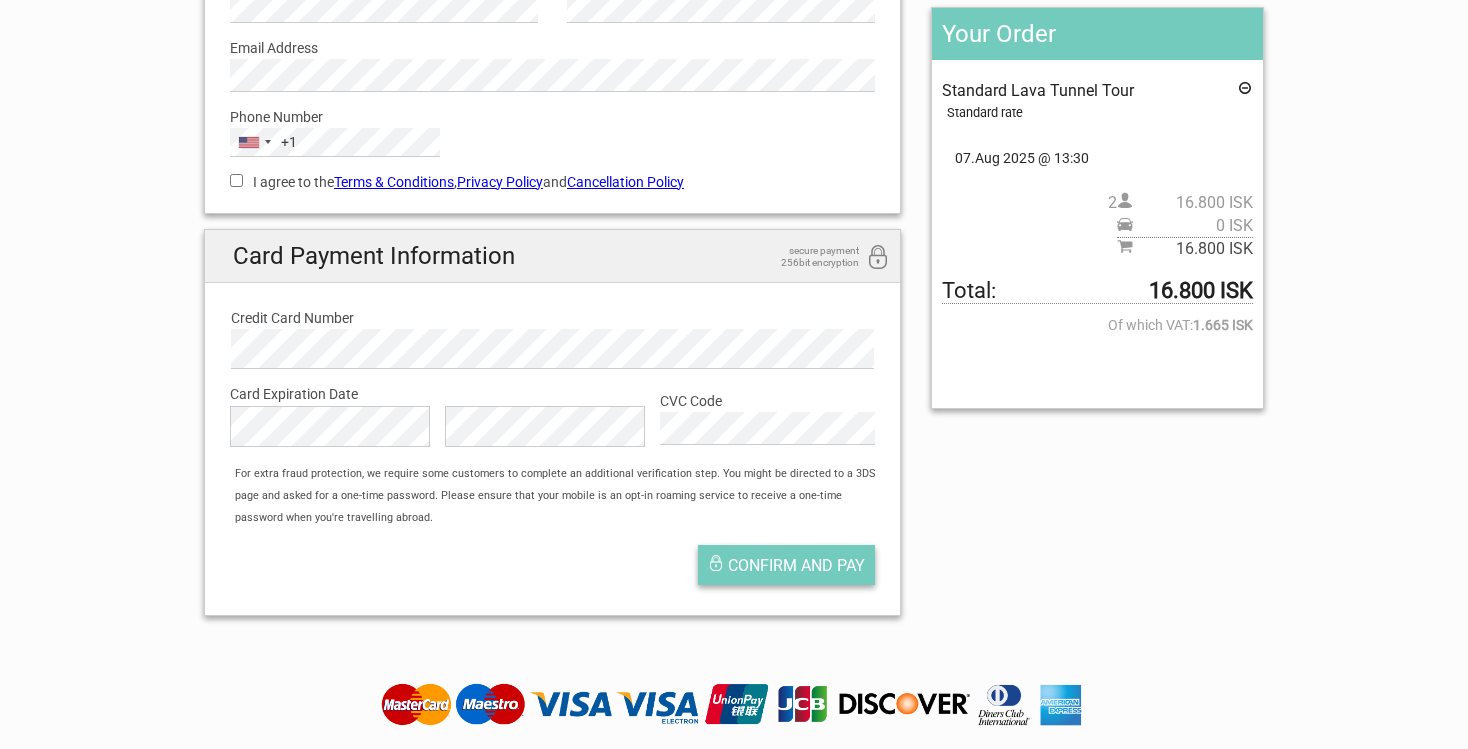 click on "Confirm and pay" at bounding box center [796, 565] 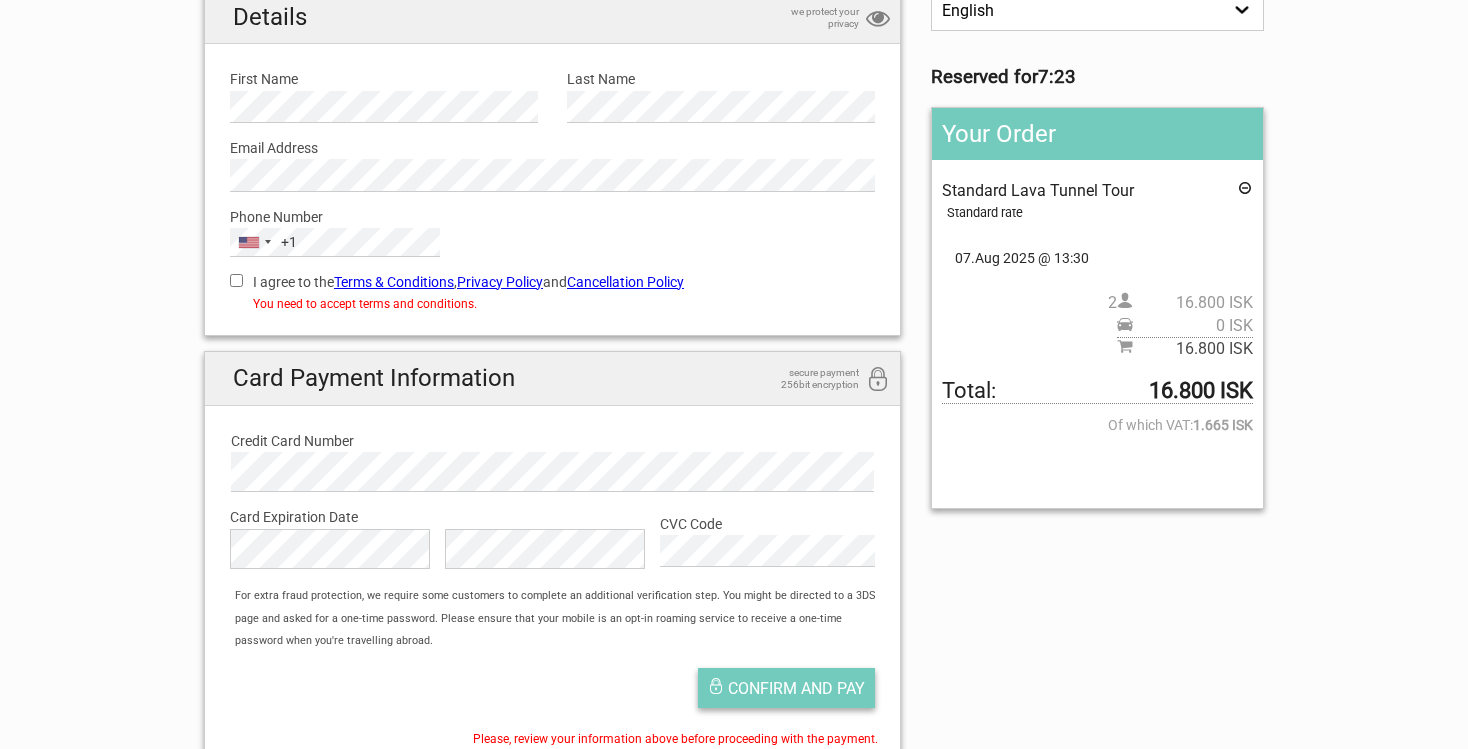 scroll, scrollTop: 183, scrollLeft: 0, axis: vertical 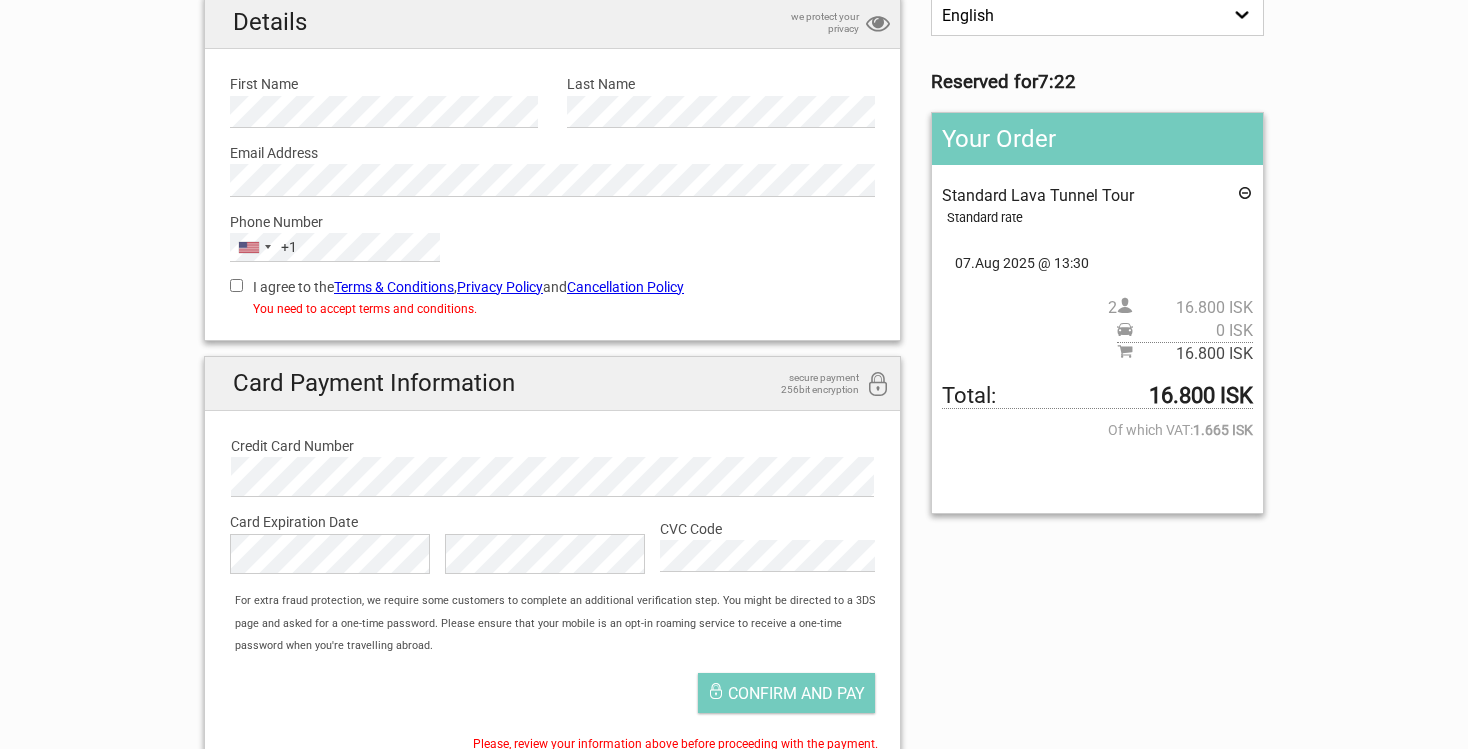 click on "I agree to the  Terms & Conditions ,  Privacy Policy  and  Cancellation Policy" at bounding box center [236, 285] 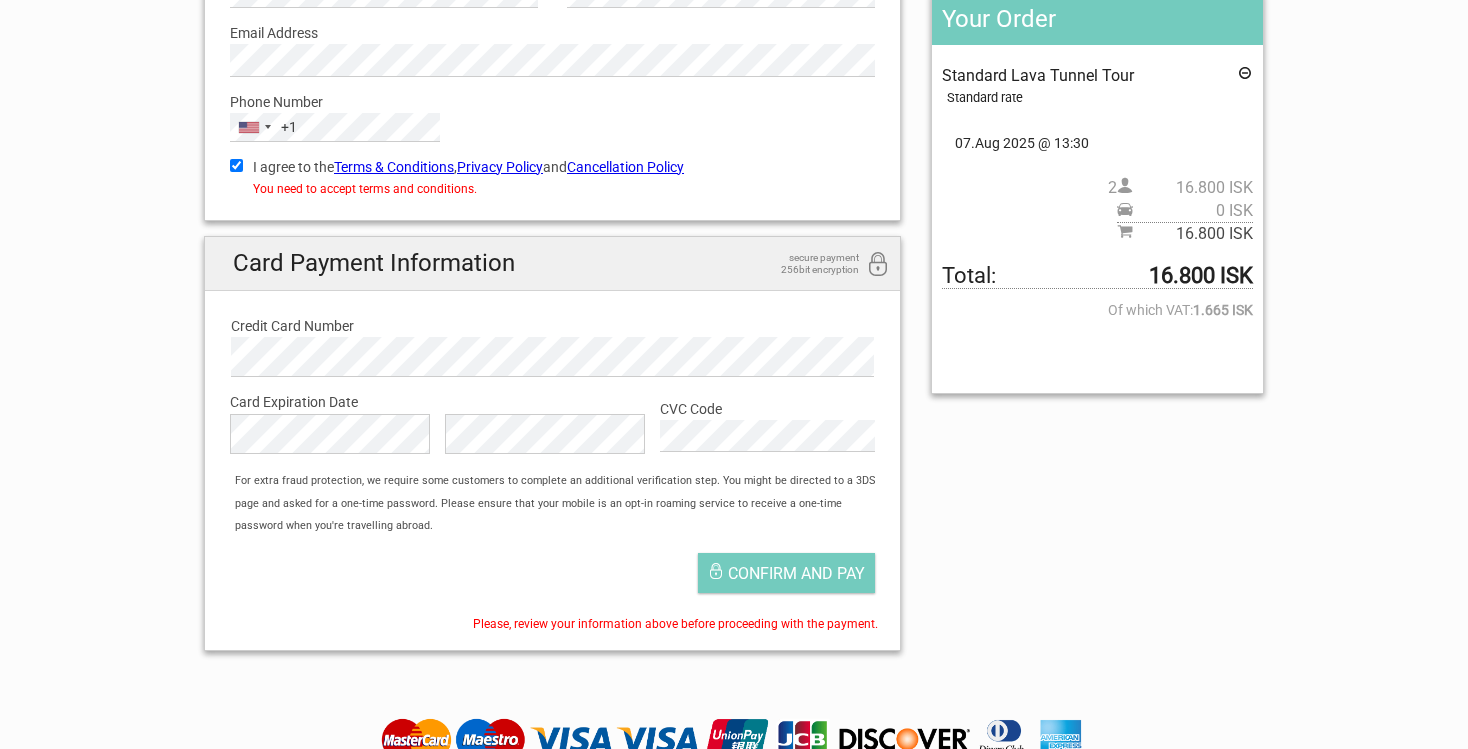scroll, scrollTop: 302, scrollLeft: 0, axis: vertical 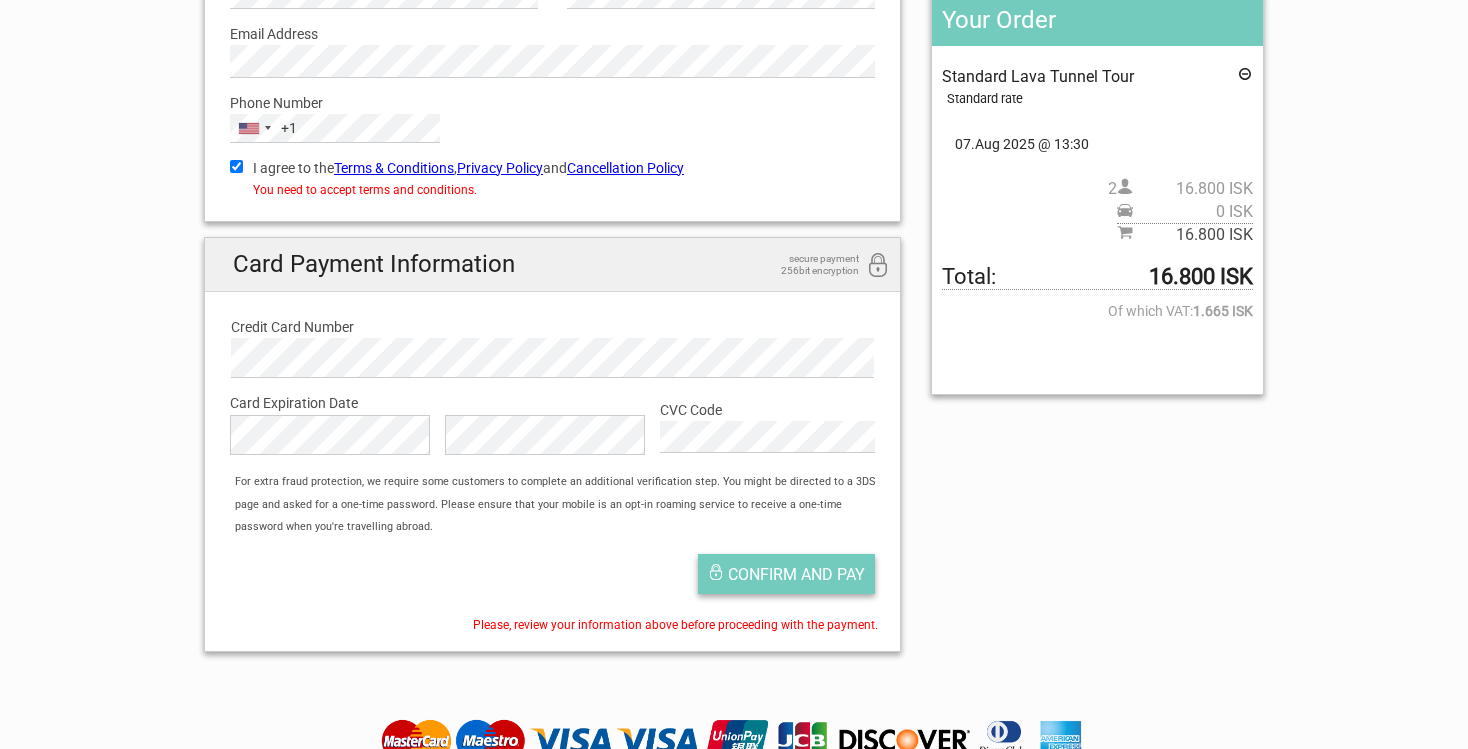 click on "Confirm and pay" at bounding box center [796, 574] 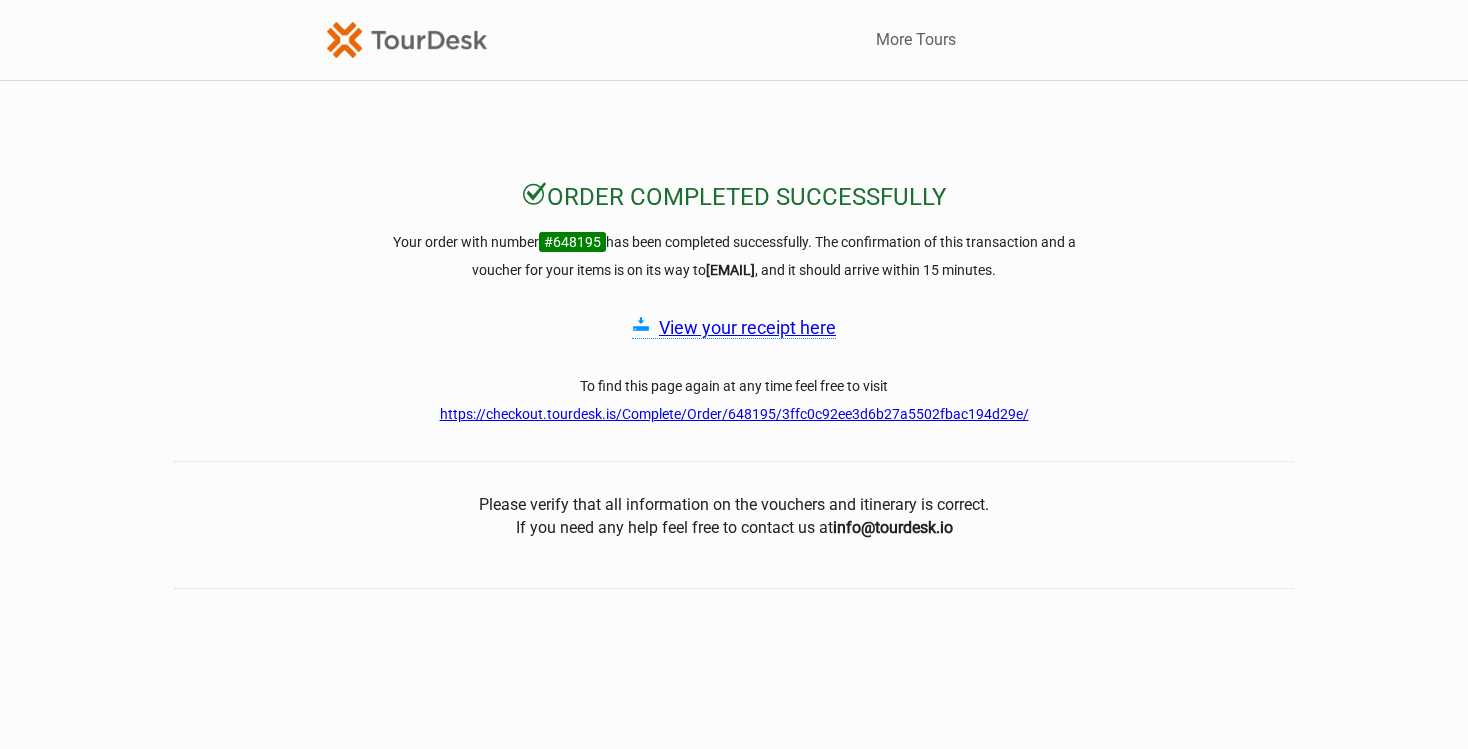 scroll, scrollTop: 0, scrollLeft: 0, axis: both 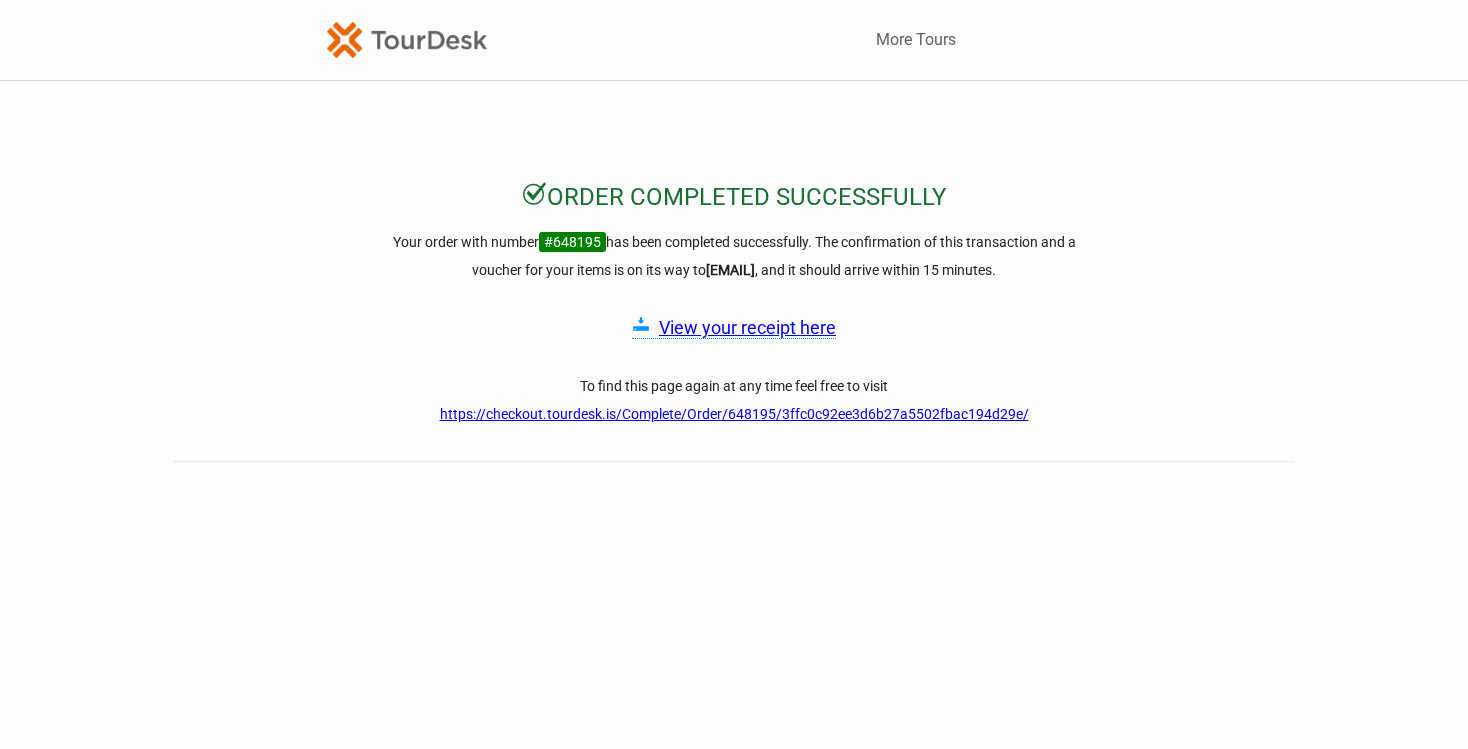 click on "Your order with number  #648195  has been completed successfully. The confirmation of this transaction and a voucher for your items is on its way to  [EMAIL] , and it should arrive within 15 minutes." at bounding box center (734, 256) 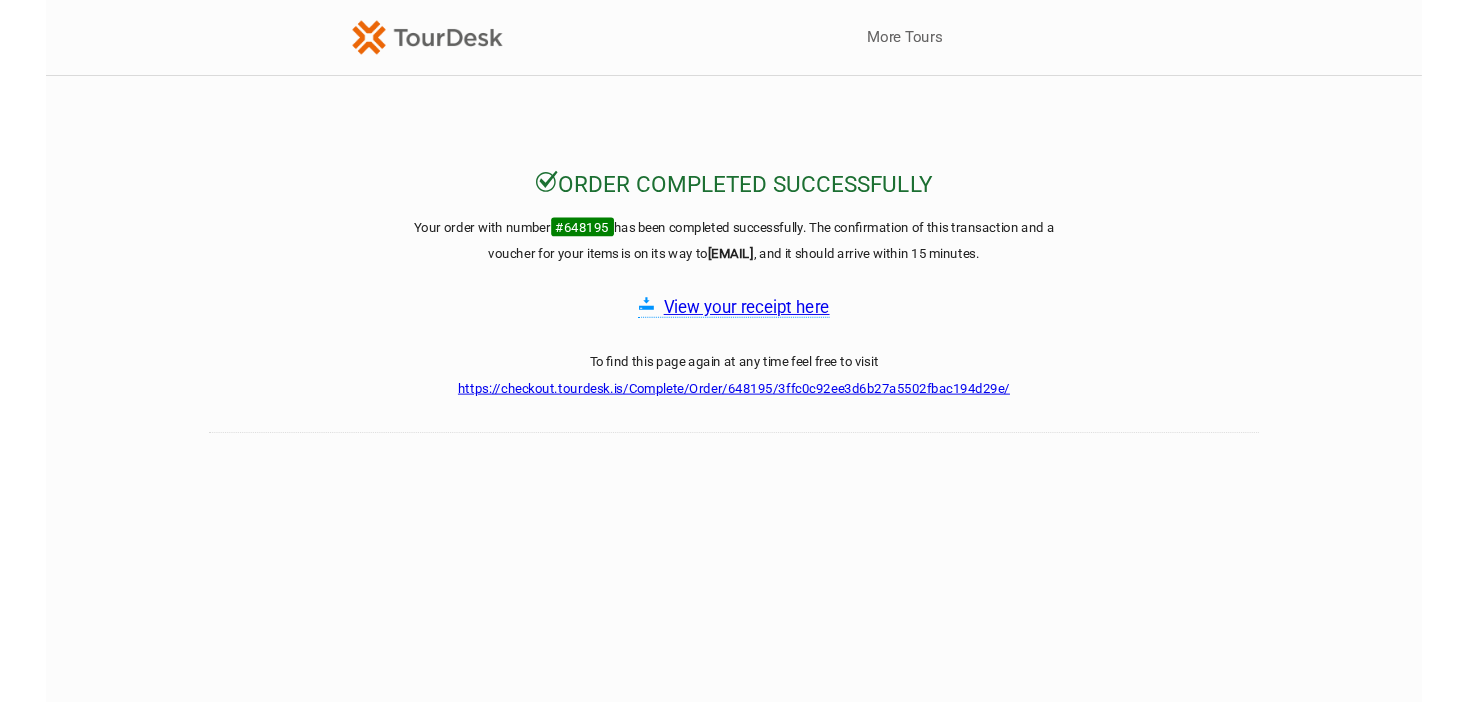 scroll, scrollTop: 0, scrollLeft: 0, axis: both 